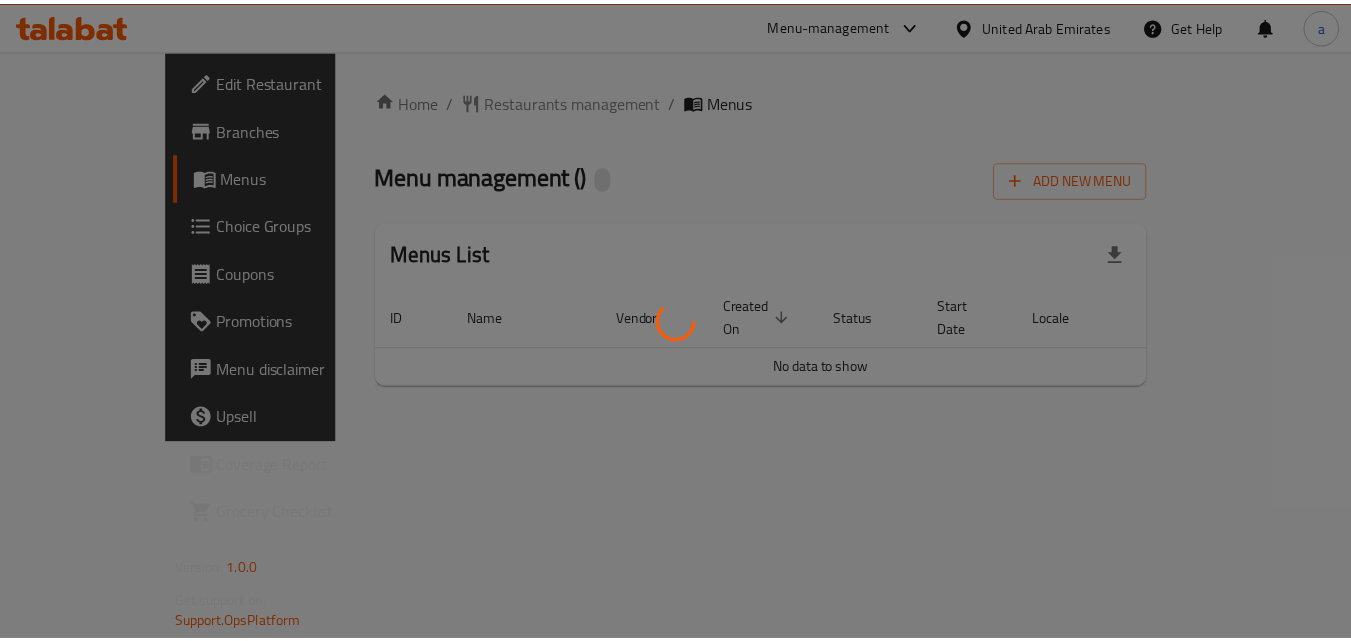 scroll, scrollTop: 0, scrollLeft: 0, axis: both 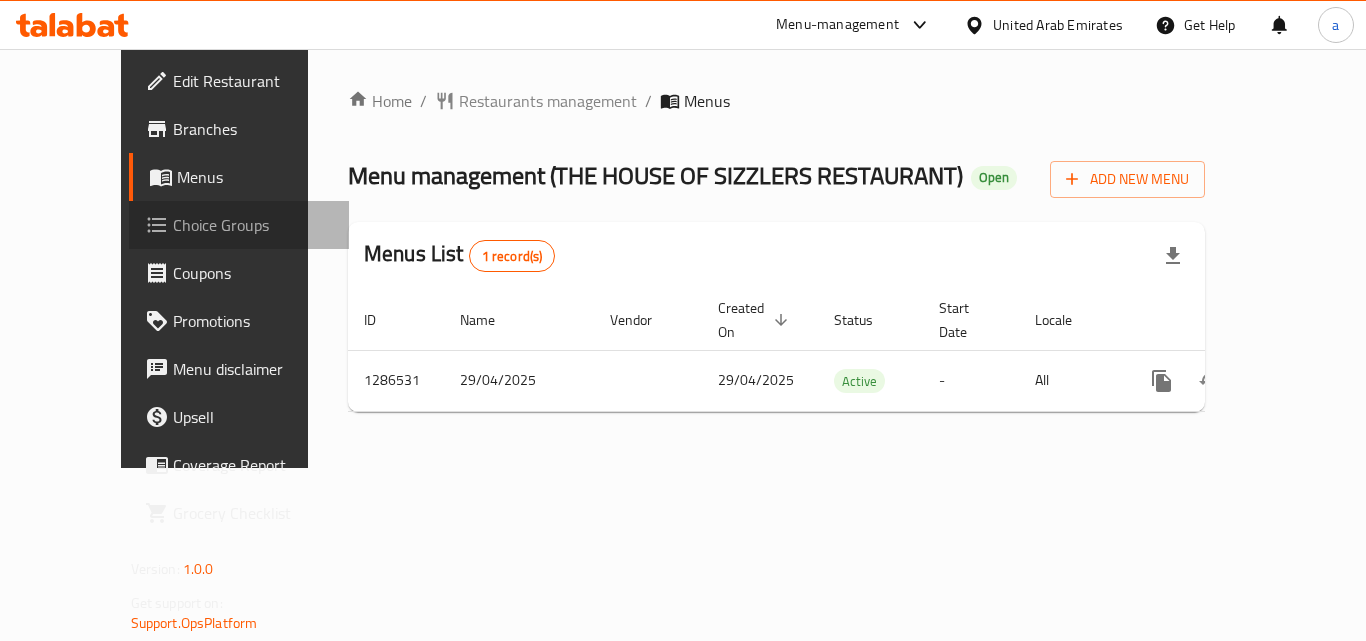 click on "Choice Groups" at bounding box center (253, 225) 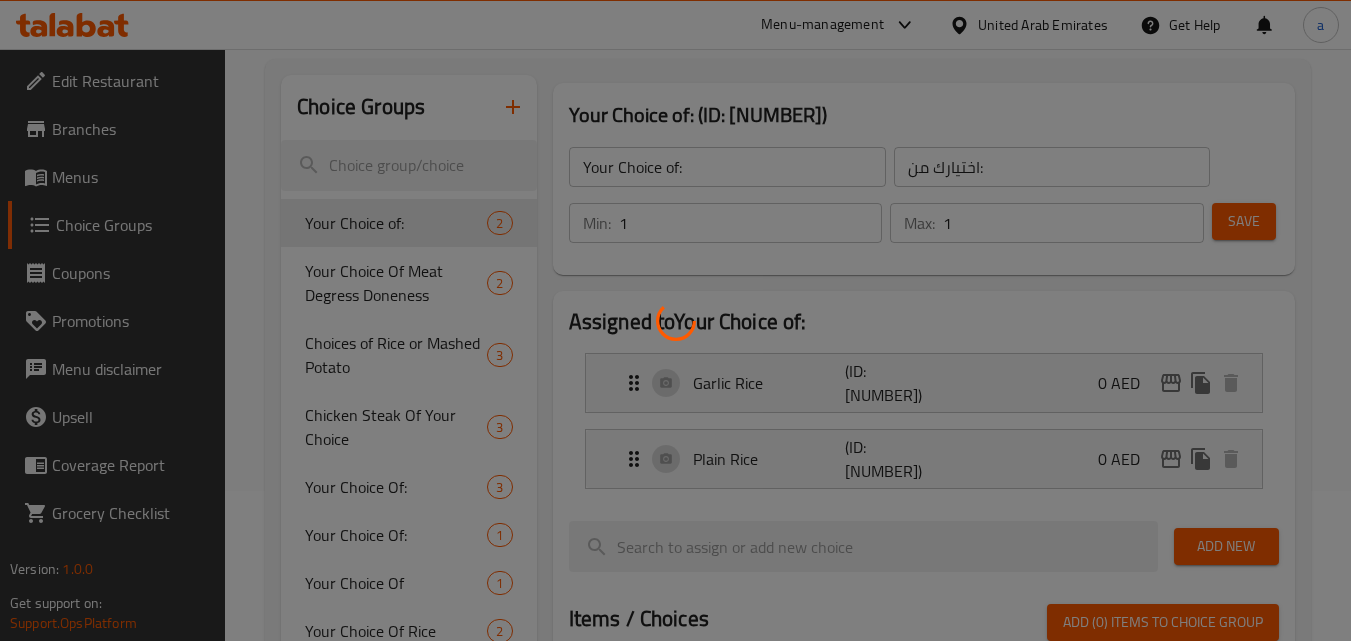 scroll, scrollTop: 200, scrollLeft: 0, axis: vertical 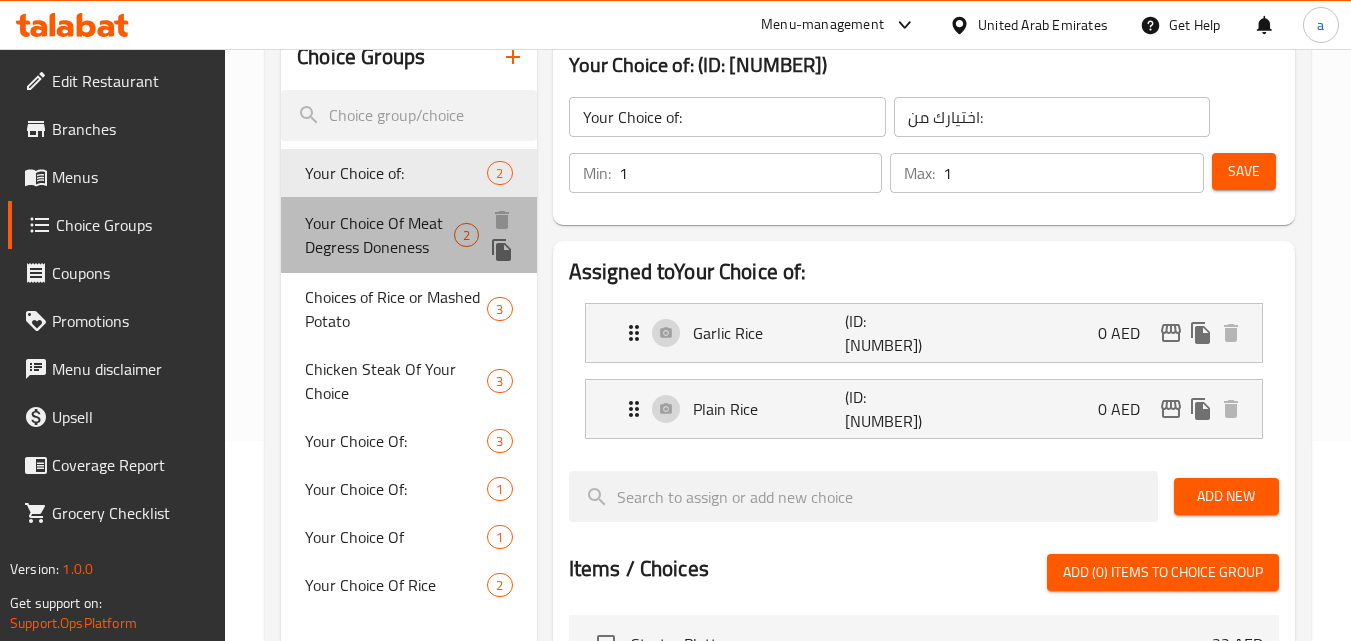 click on "Your Choice Of Meat Degress Doneness" at bounding box center (379, 235) 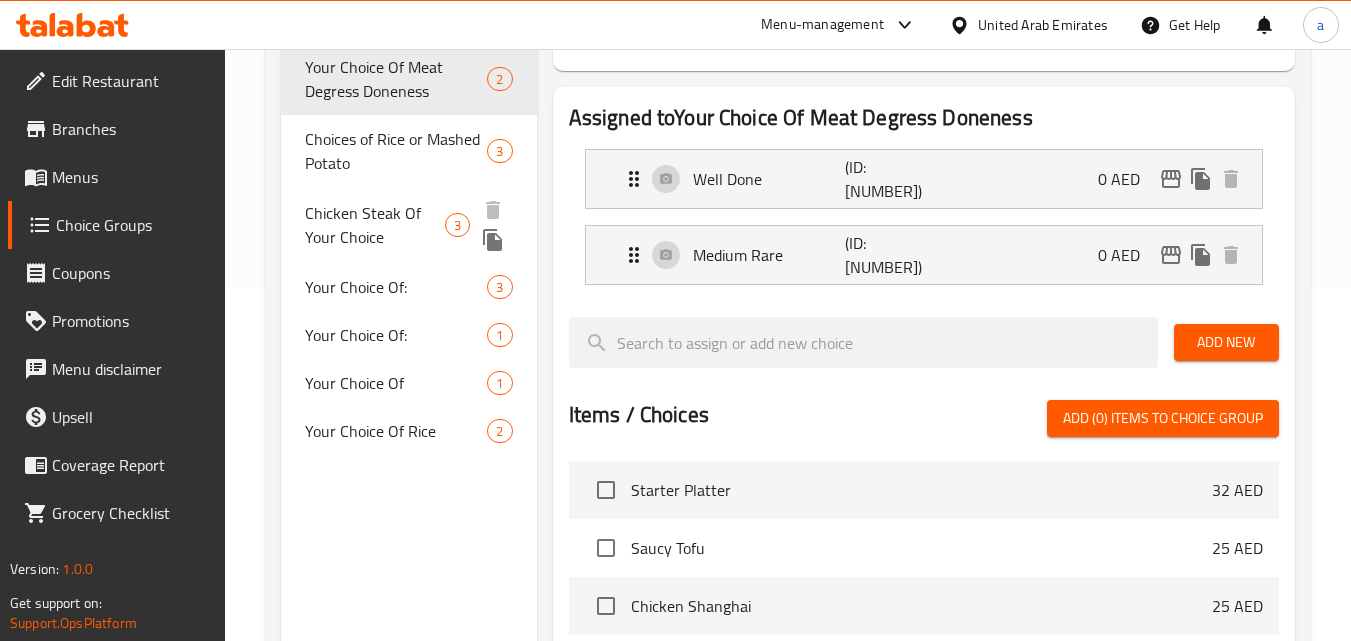 scroll, scrollTop: 400, scrollLeft: 0, axis: vertical 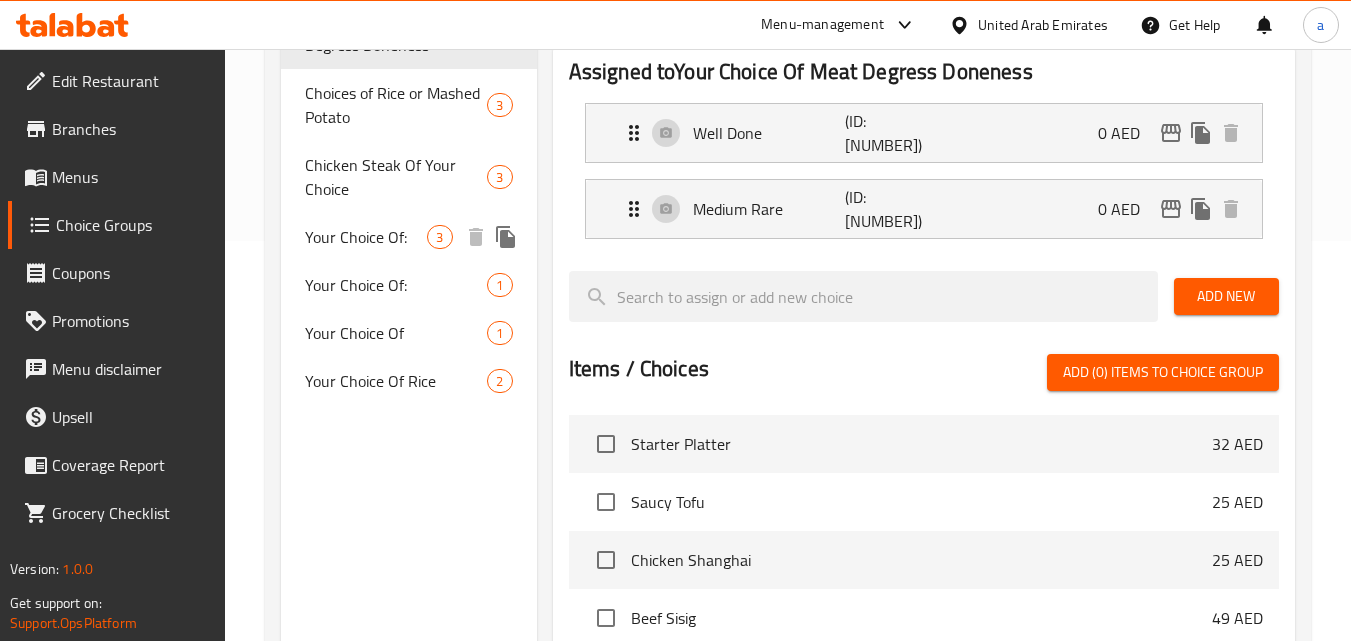 click on "Your Choice Of:" at bounding box center [366, 237] 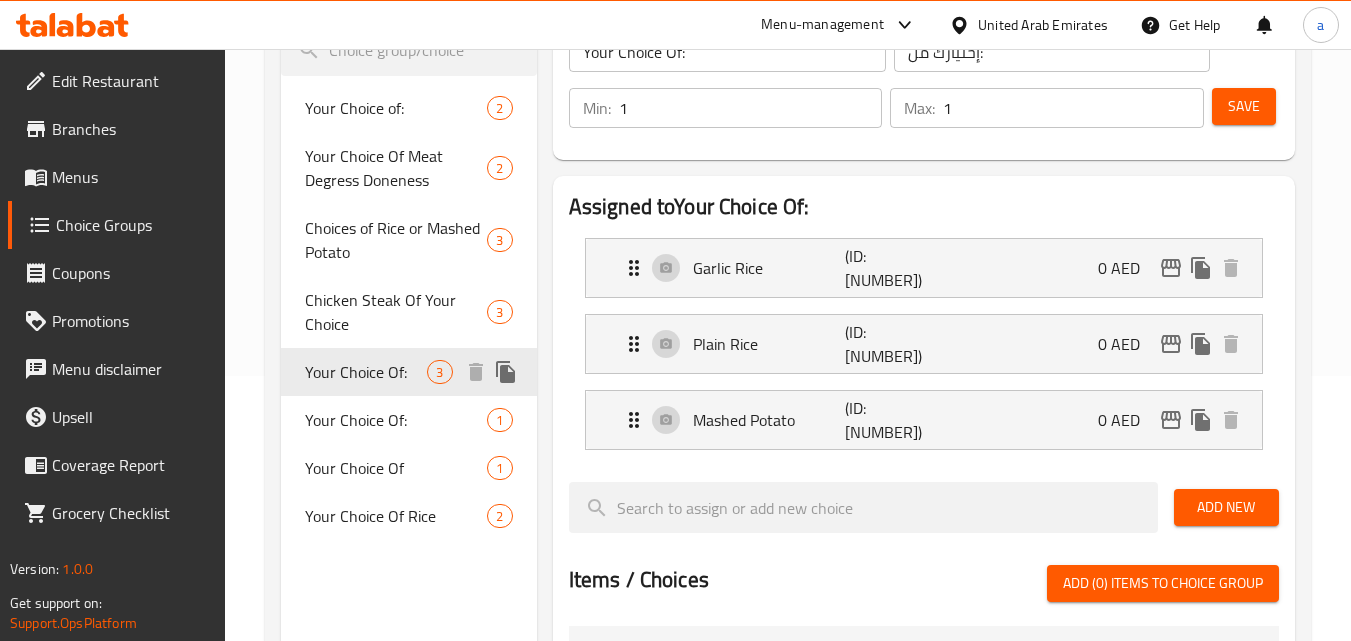 scroll, scrollTop: 300, scrollLeft: 0, axis: vertical 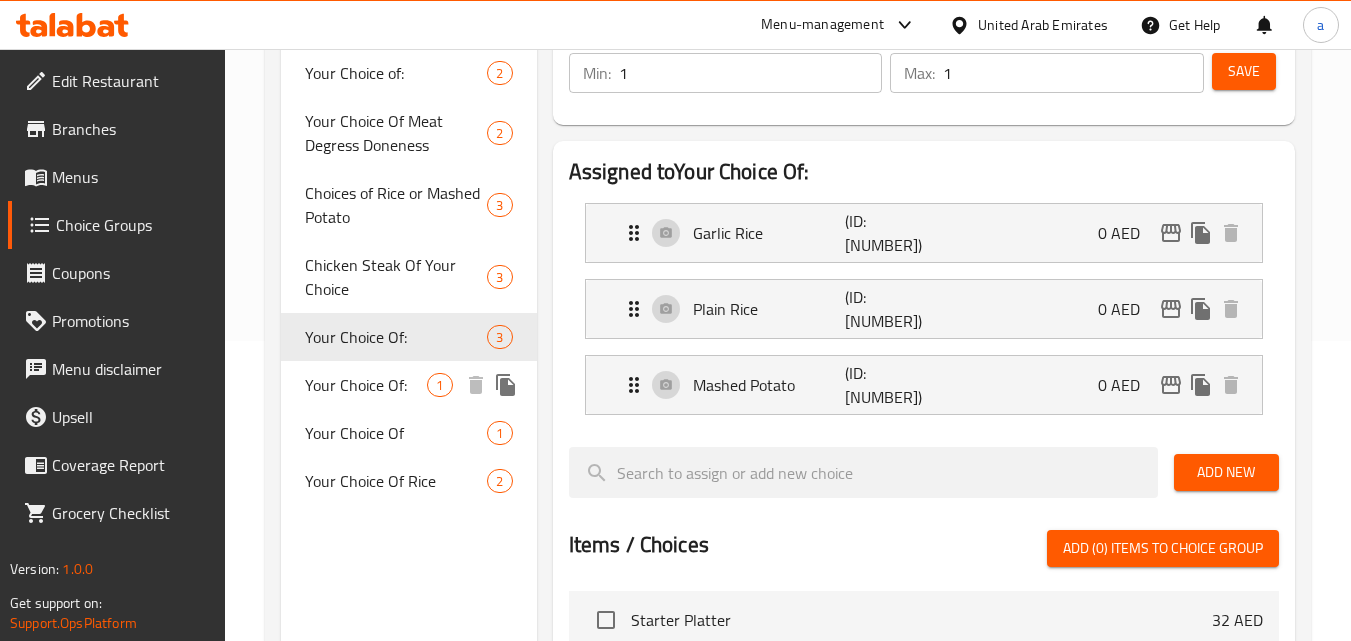 click on "Your Choice Of:" at bounding box center (366, 385) 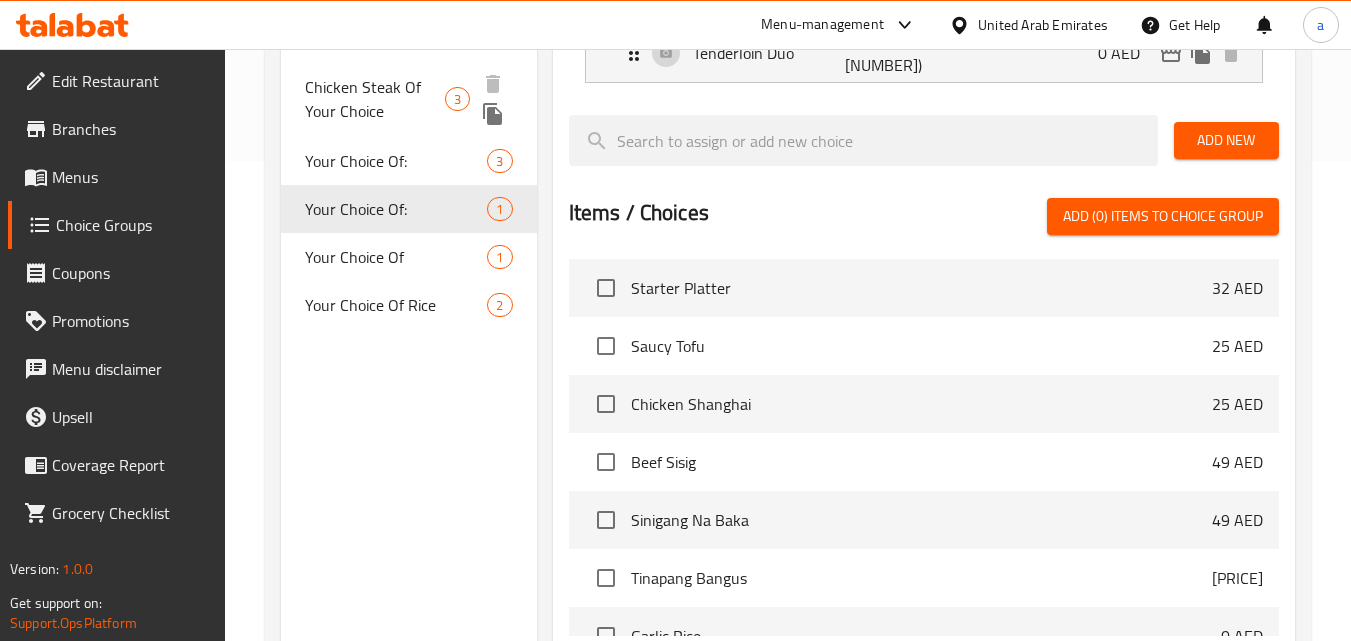 scroll, scrollTop: 500, scrollLeft: 0, axis: vertical 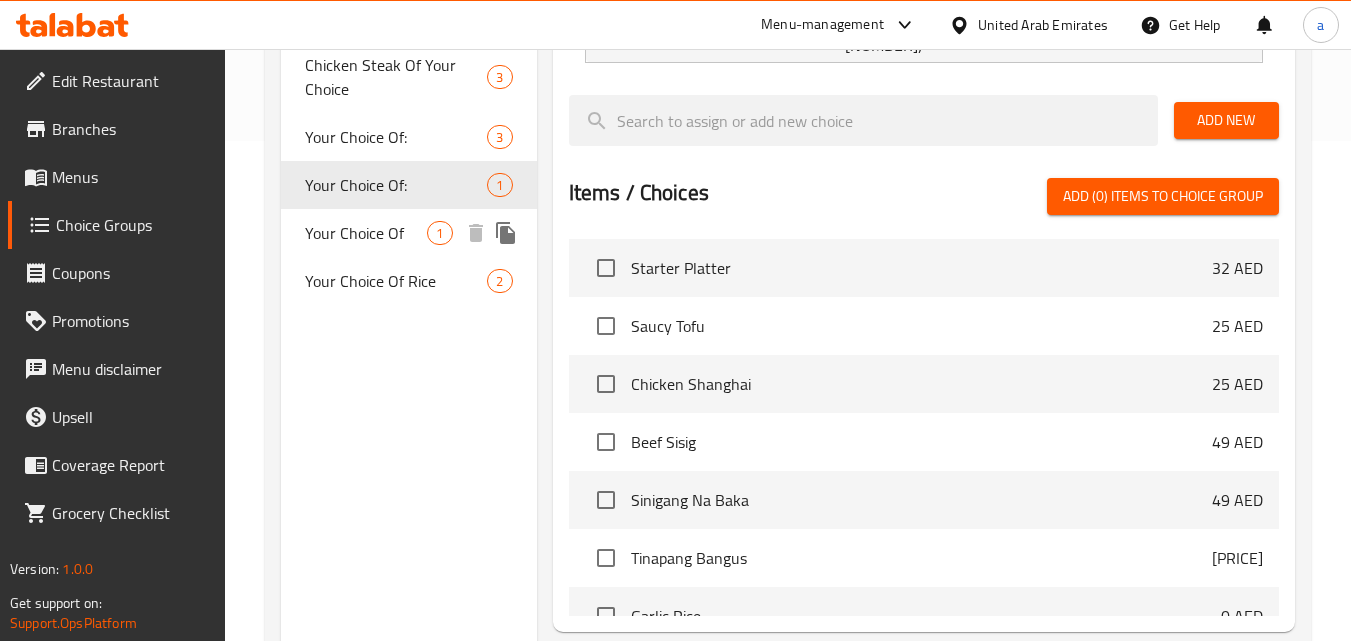 click on "Your Choice Of" at bounding box center [366, 233] 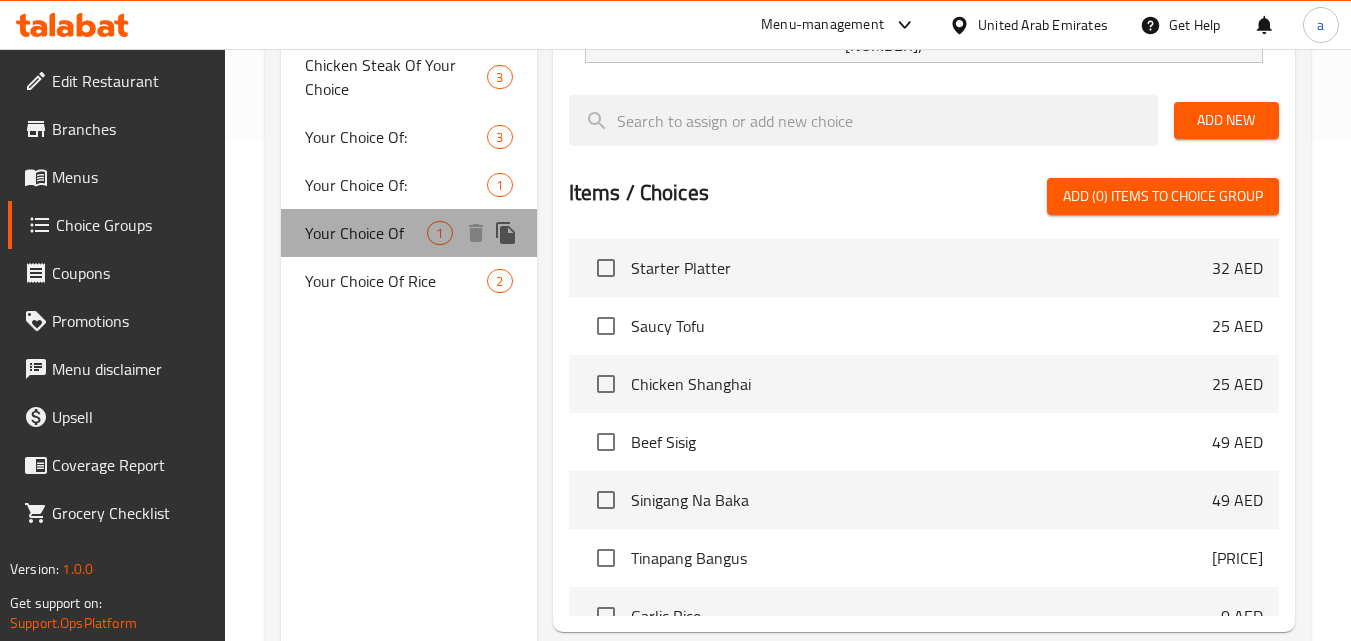 click on "Your Choice Of" at bounding box center [366, 233] 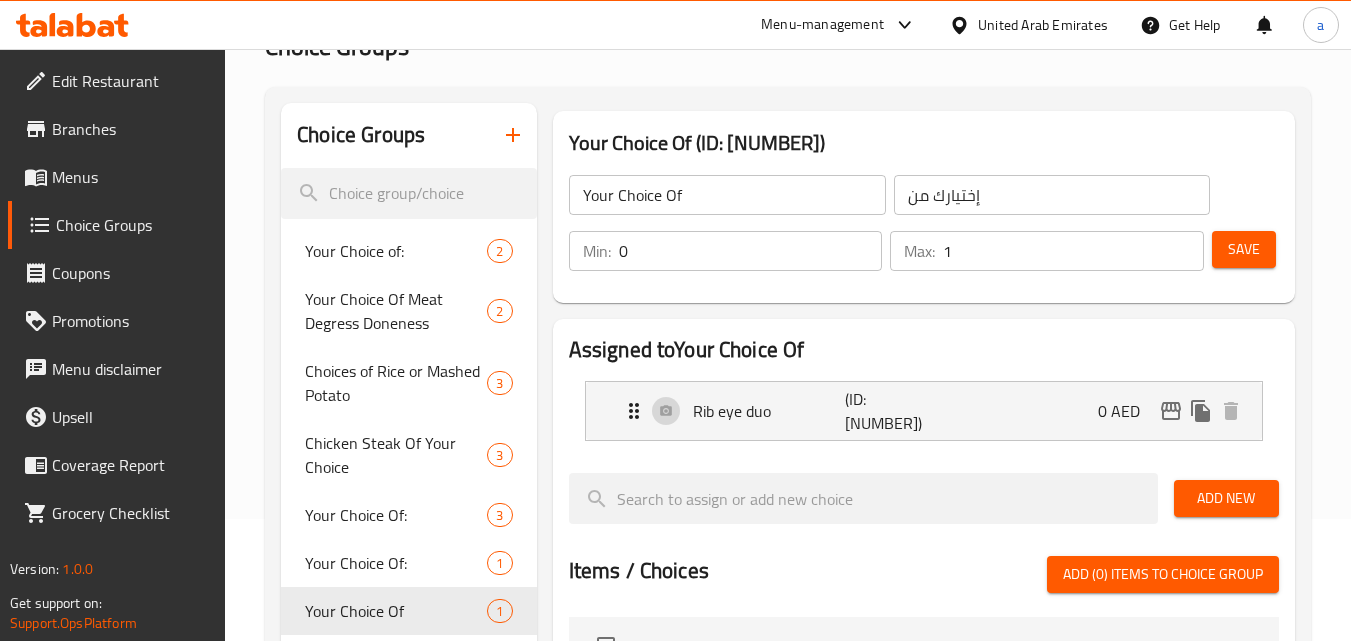 scroll, scrollTop: 0, scrollLeft: 0, axis: both 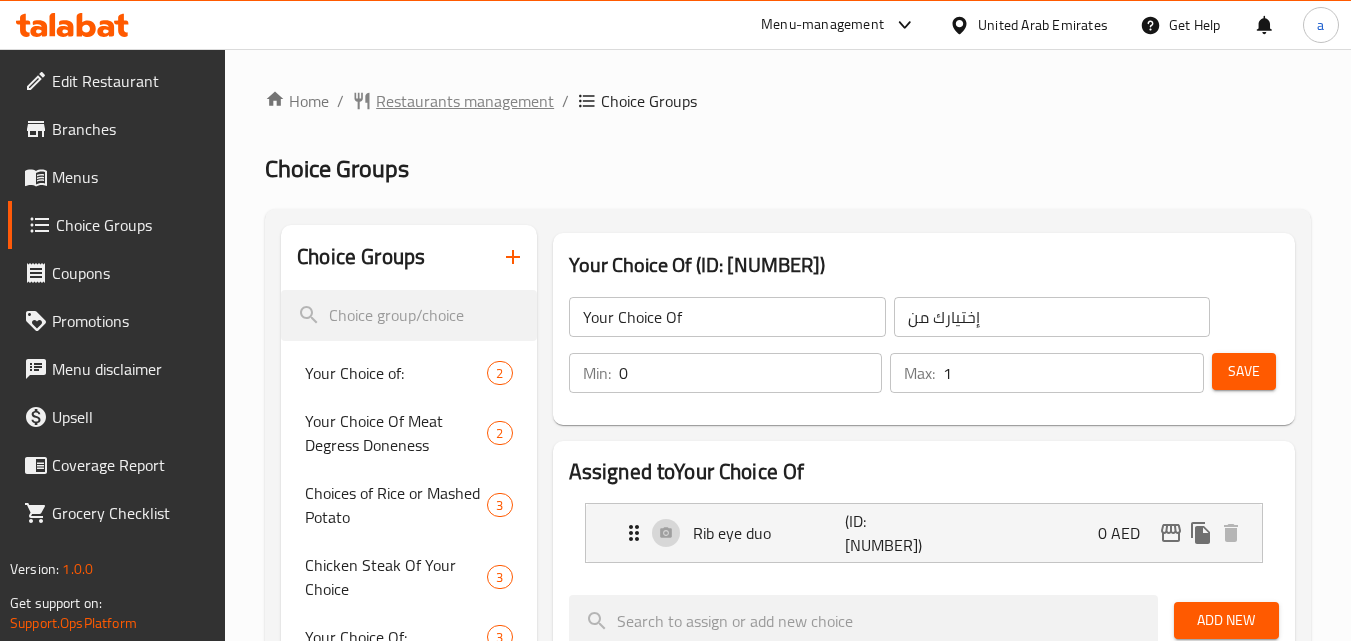 click on "Restaurants management" at bounding box center [465, 101] 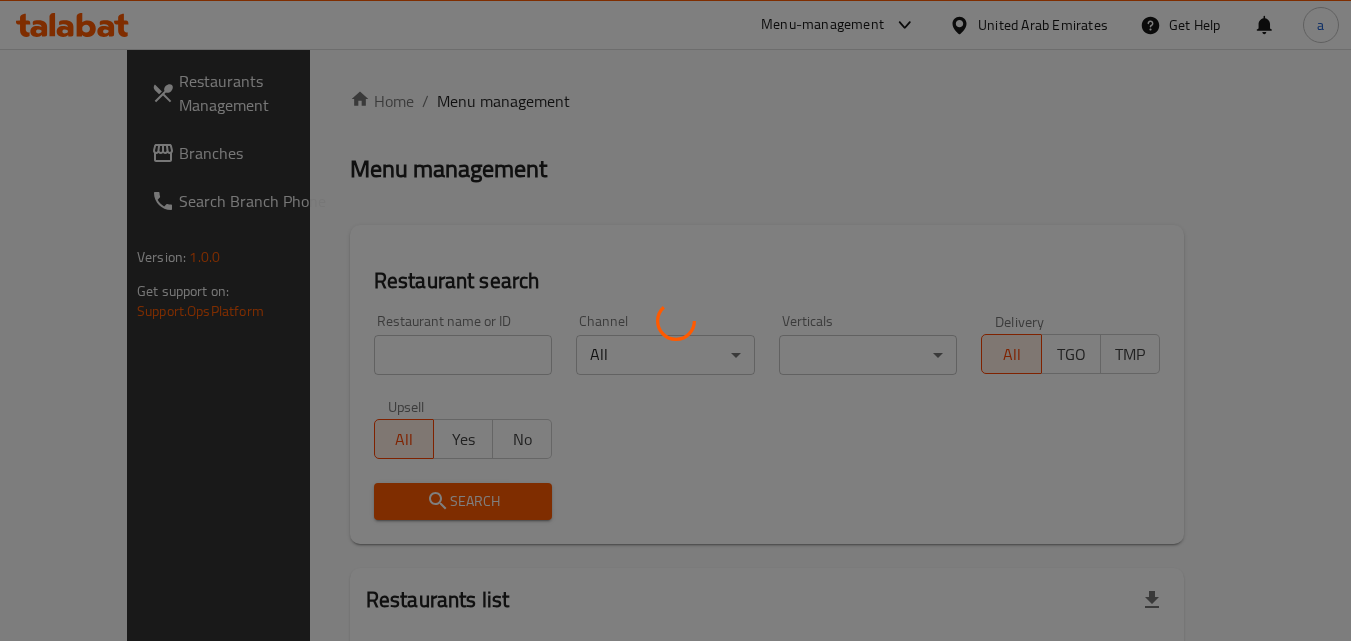 click at bounding box center [675, 320] 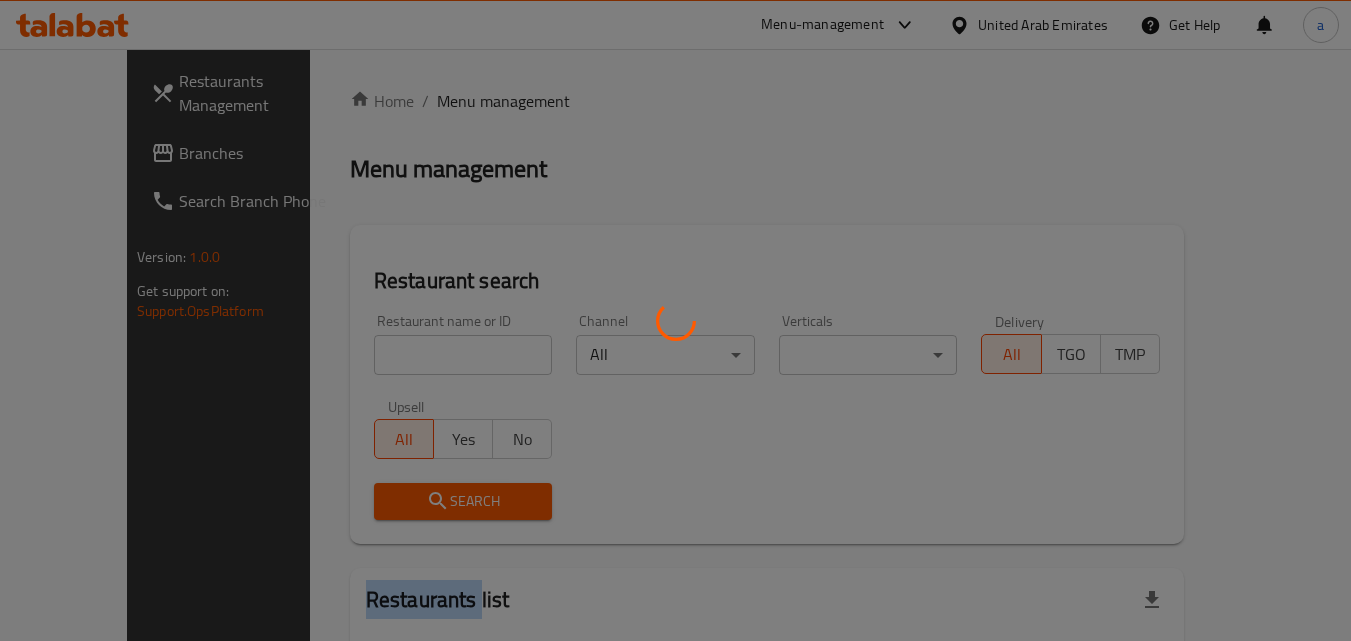 click at bounding box center [675, 320] 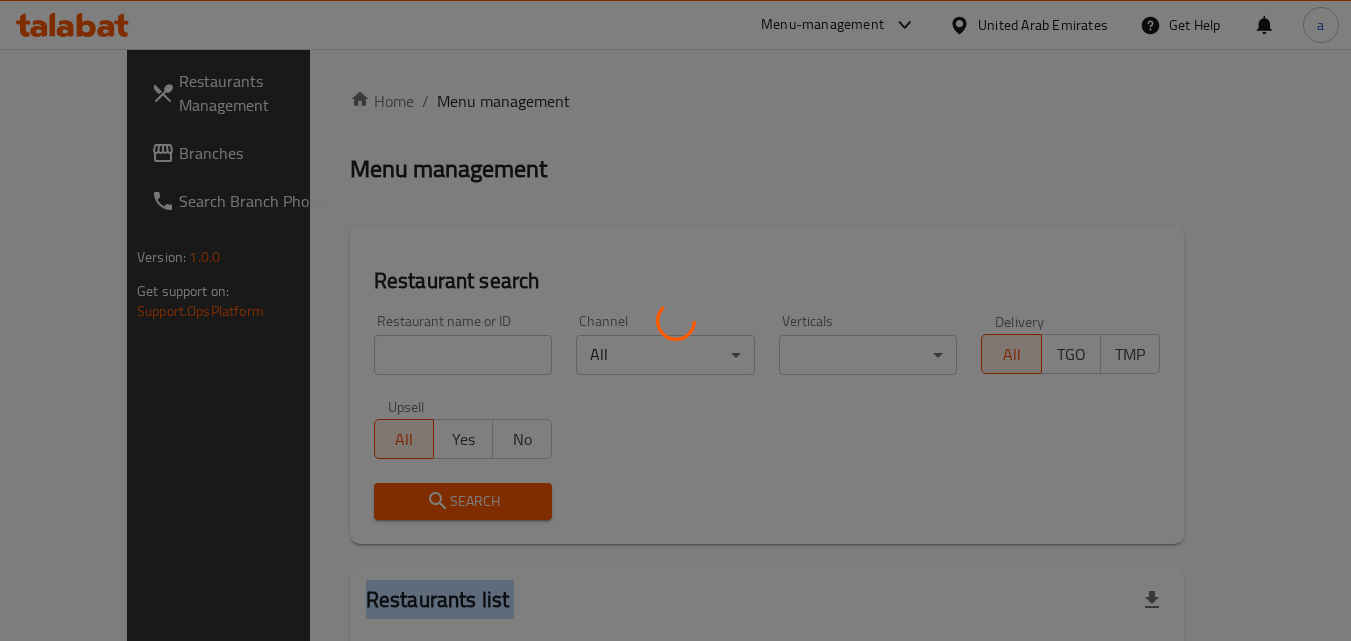 click at bounding box center [675, 320] 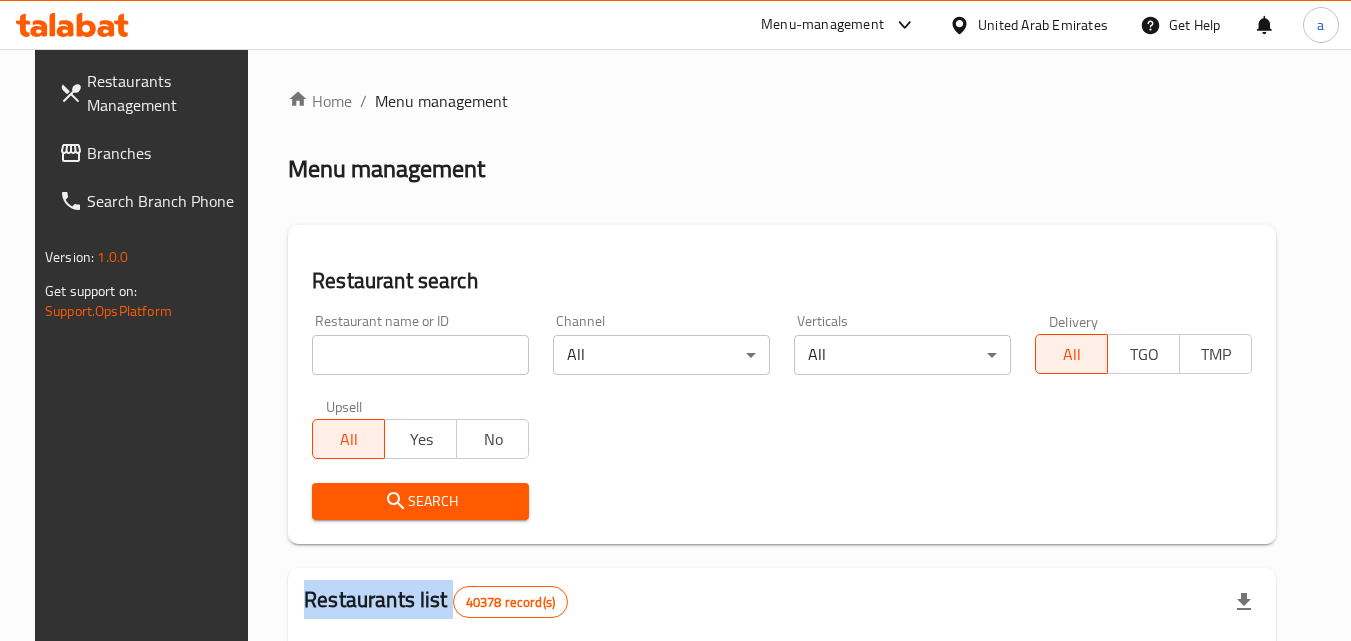 click at bounding box center (675, 320) 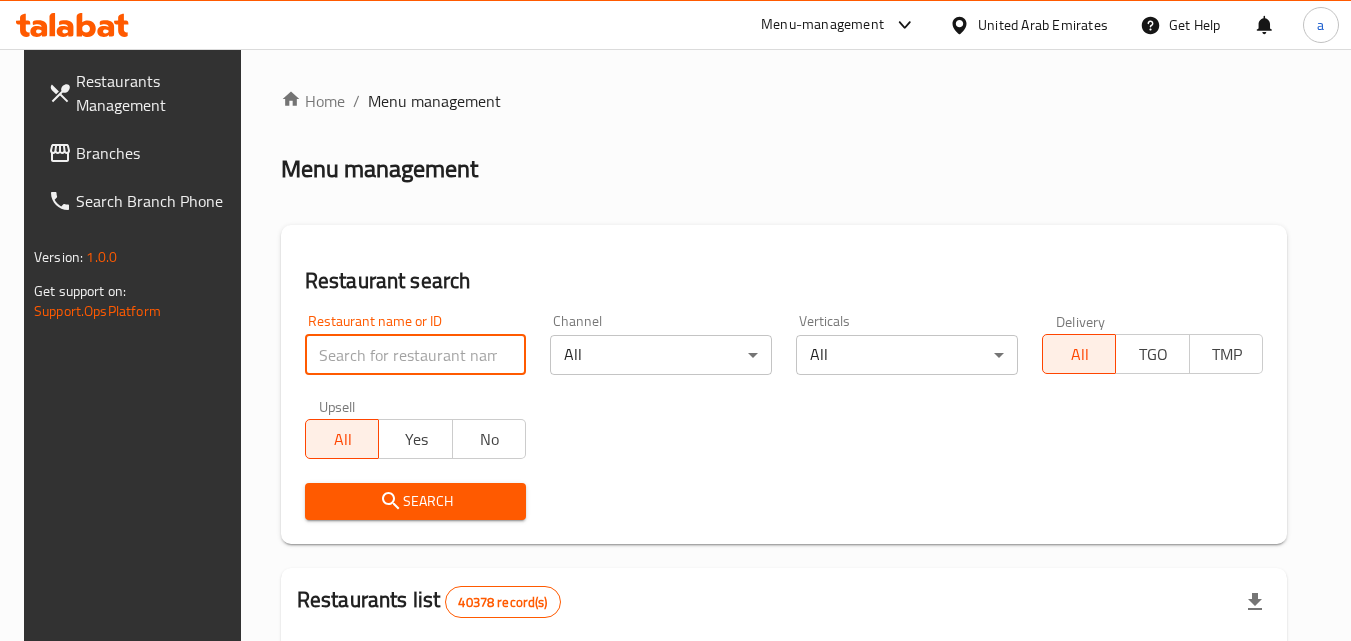 click at bounding box center [416, 355] 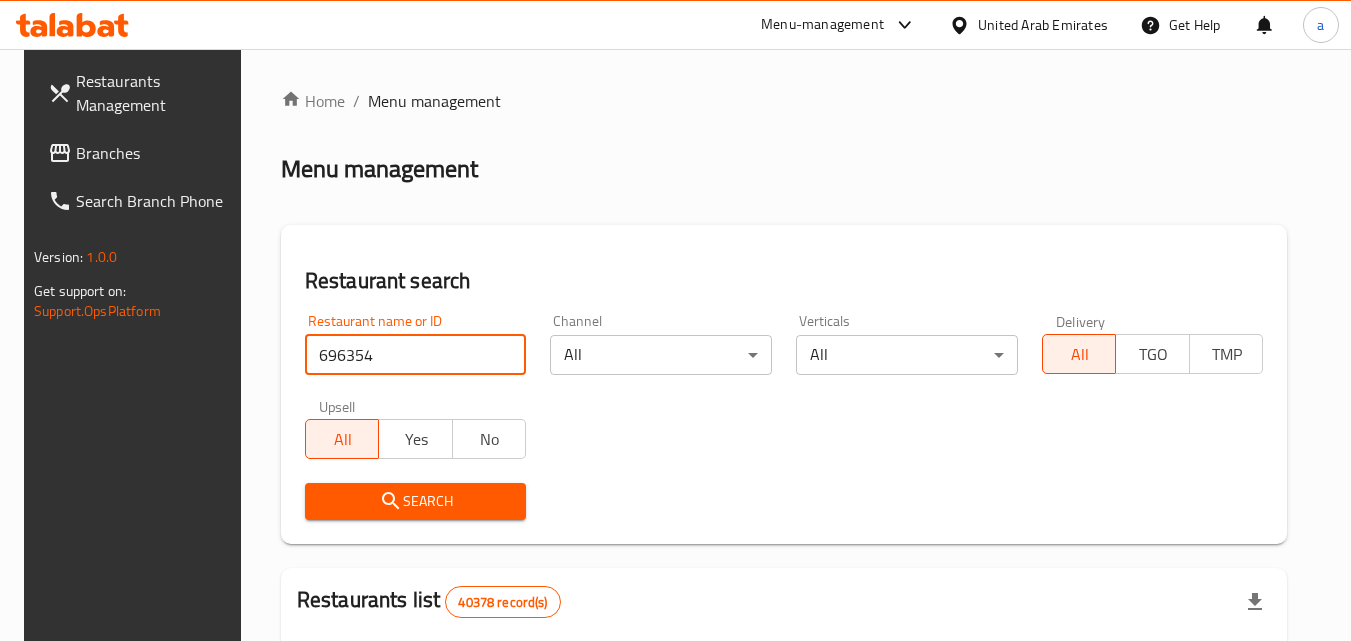 type on "696354" 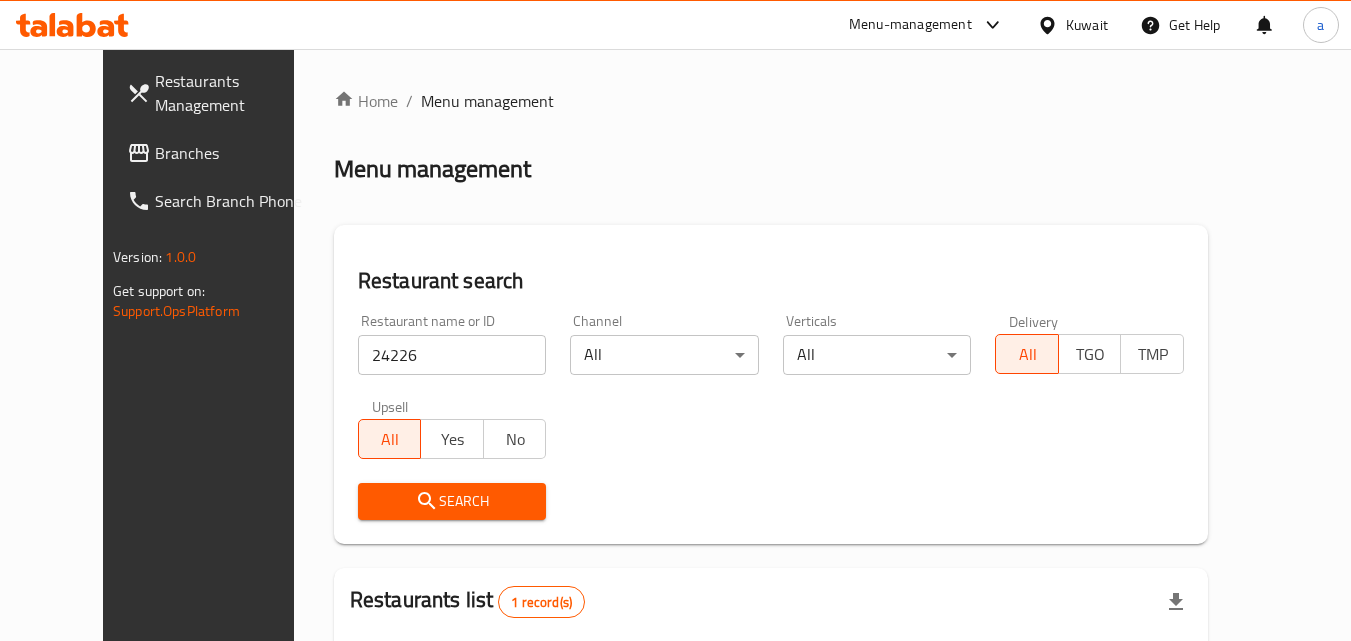 scroll, scrollTop: 0, scrollLeft: 0, axis: both 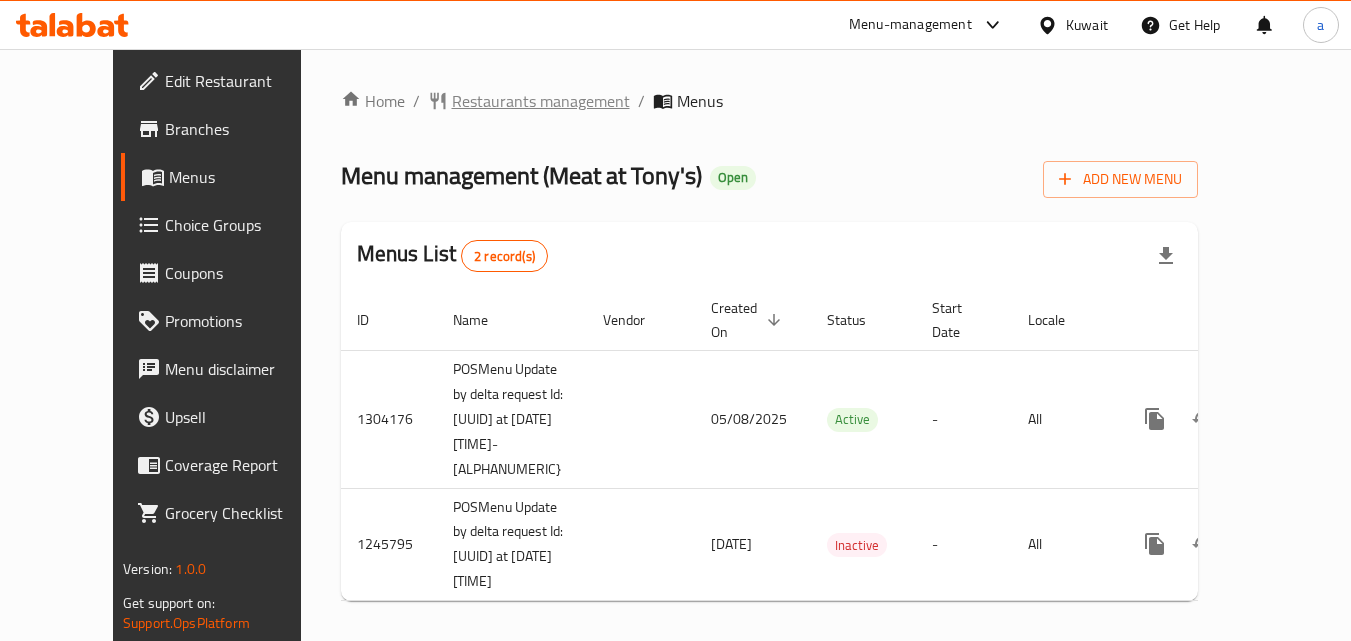 click on "Restaurants management" at bounding box center (541, 101) 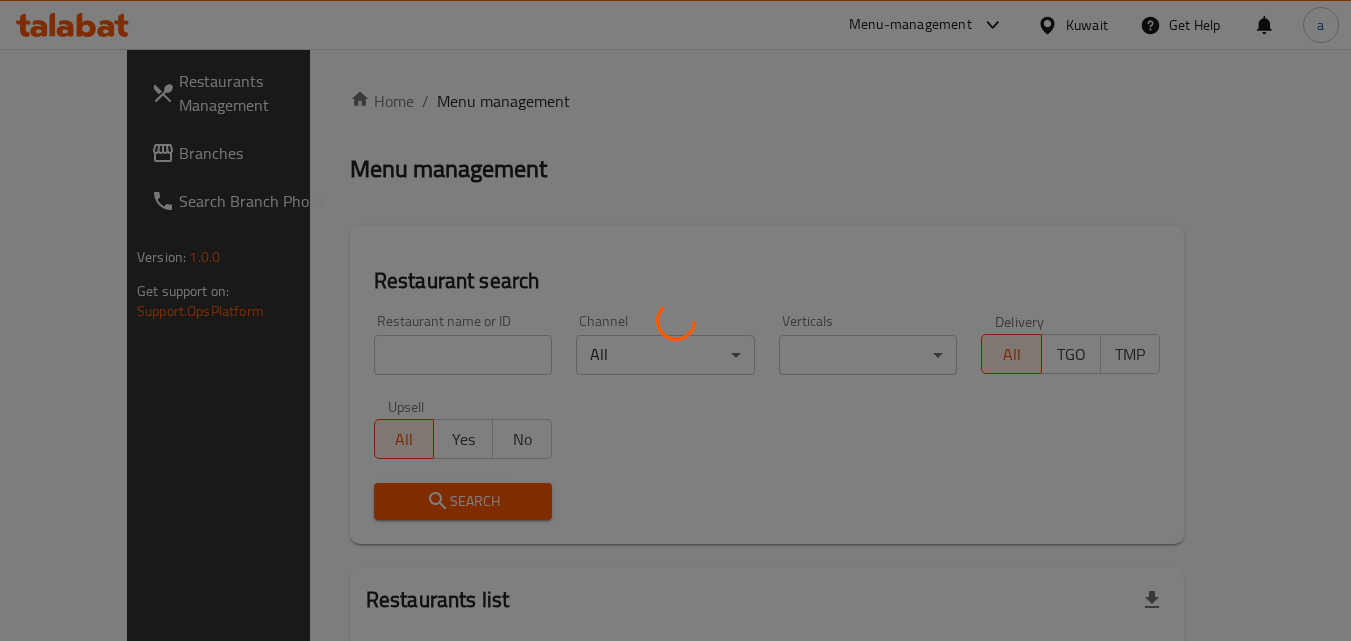 click at bounding box center [675, 320] 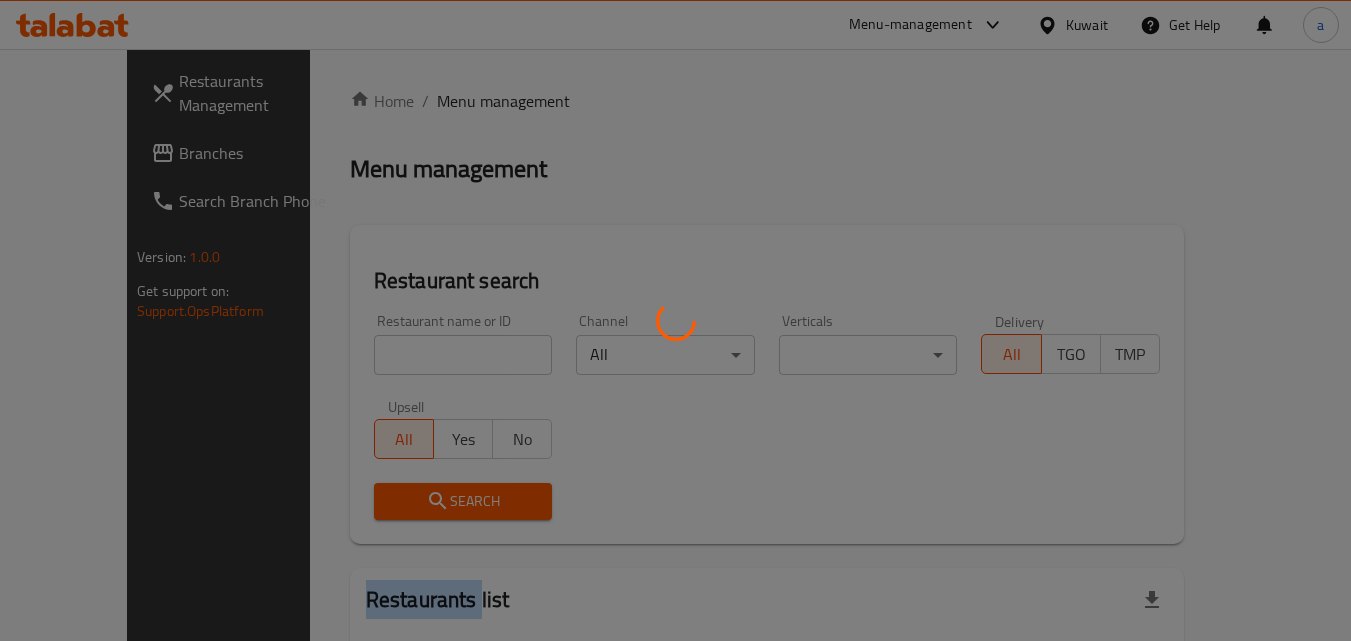 click at bounding box center (675, 320) 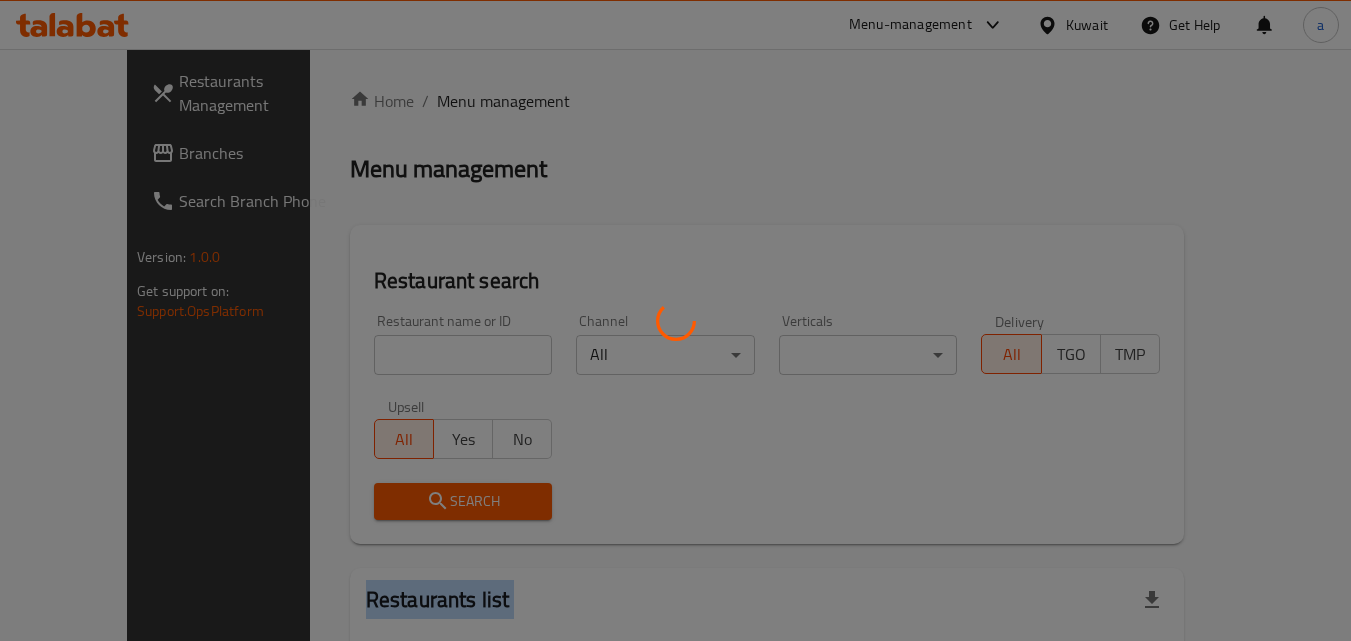 click at bounding box center [675, 320] 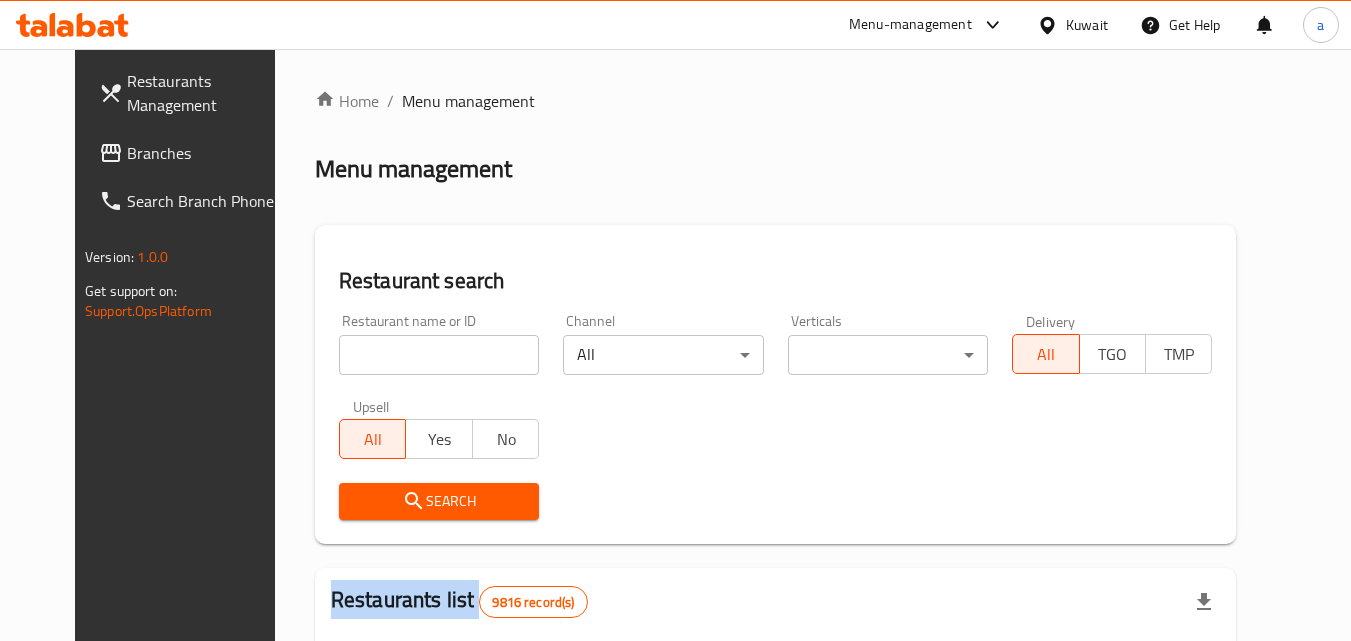 click on "Home / Menu management Menu management Restaurant search Restaurant name or ID Restaurant name or ID Channel All ​ Verticals ​ ​ Delivery All TGO TMP Upsell All Yes No   Search Restaurants list   9816 record(s) ID sorted ascending Name (En) Name (Ar) Ref. Name Logo Branches Open Busy Closed POS group Status Action 1 Little Caesars  ليتل سيزرز 6 0 0 0 INACTIVE 2 Pizza Hut بيتزا هت 68 0 0 2 KFG HIDDEN 3 old kfg BK-3 old kfg BK-3 77 0 0 0 KFG HIDDEN 4 Hardee's هارديز 58 51 0 0 Americana-Digital OPEN 5 Chicken Tikka دجاج تكا 15 12 0 0 OPEN 6 KFC كنتاكى 69 61 0 0 Americana-Digital OPEN 7 Dairy Queen ديري كوين 0 0 0 0 OPEN 8 Mais Alghanim ميس الغانم 11 11 0 0 OCIMS OPEN 9 Maki ماكي 2 2 0 0 OPEN 10 Rose PATISSERIE روز للمعجنات 1 1 0 0 OPEN Rows per page: 10 1-10 of 9816" at bounding box center (776, 696) 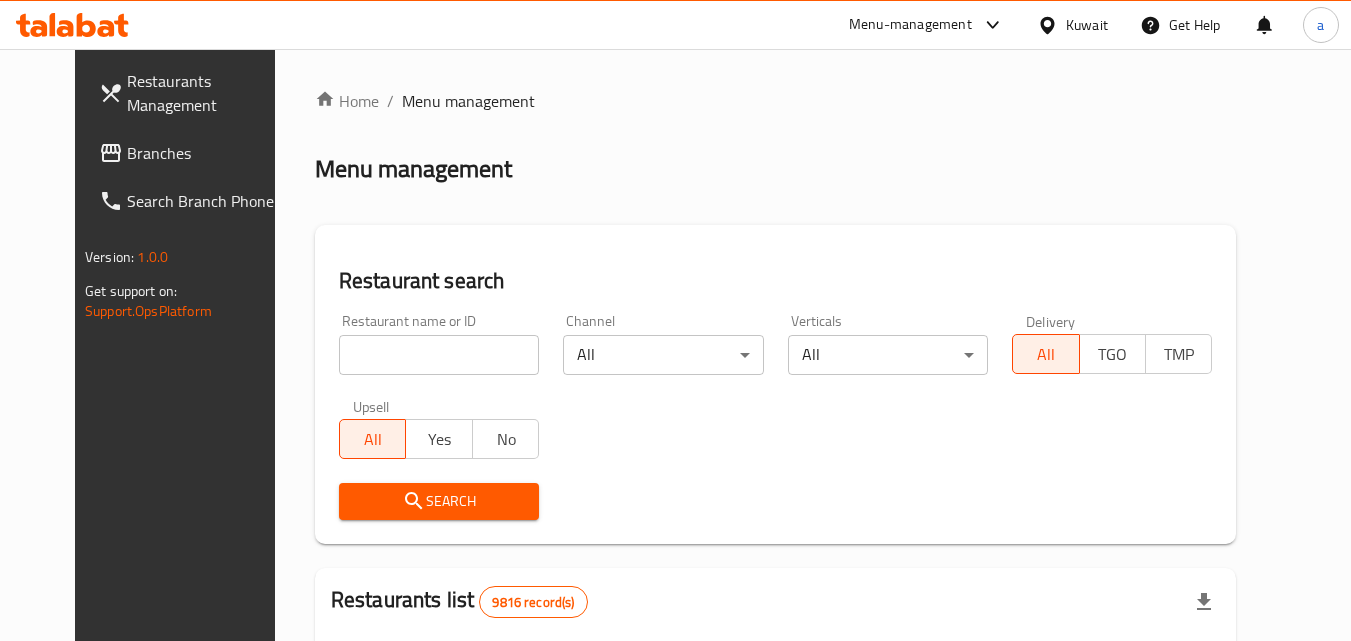 click on "Restaurant name or ID Restaurant name or ID" at bounding box center [439, 344] 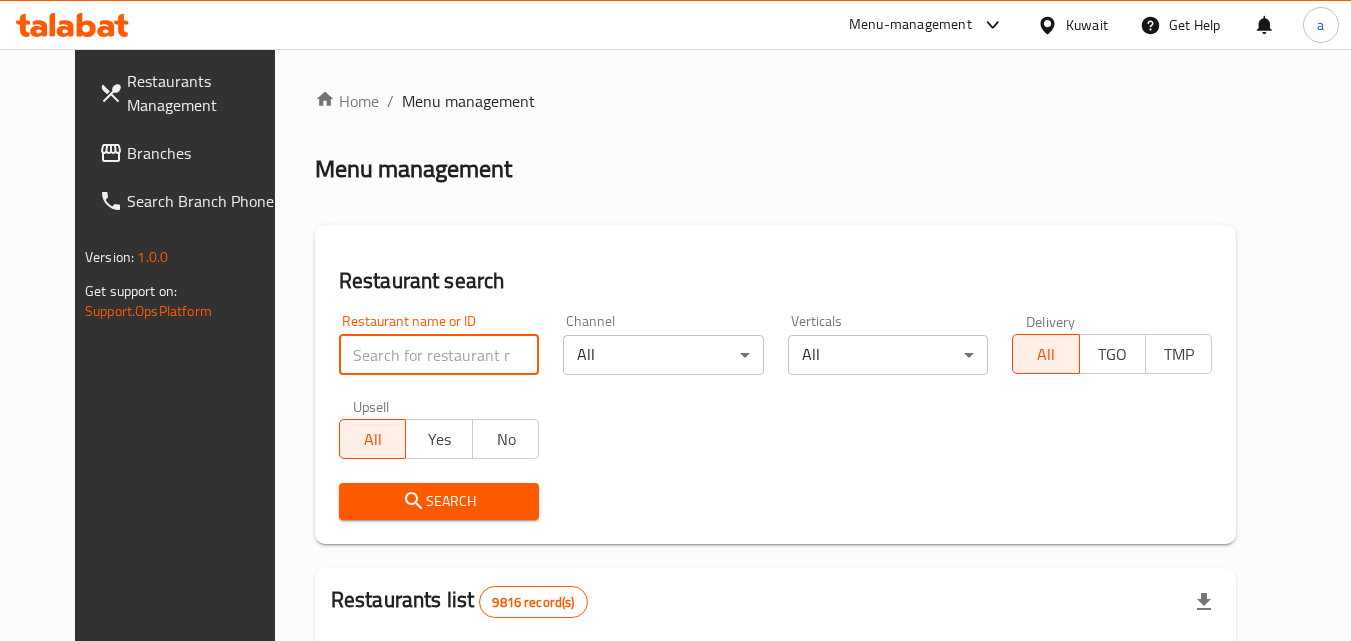 click at bounding box center (439, 355) 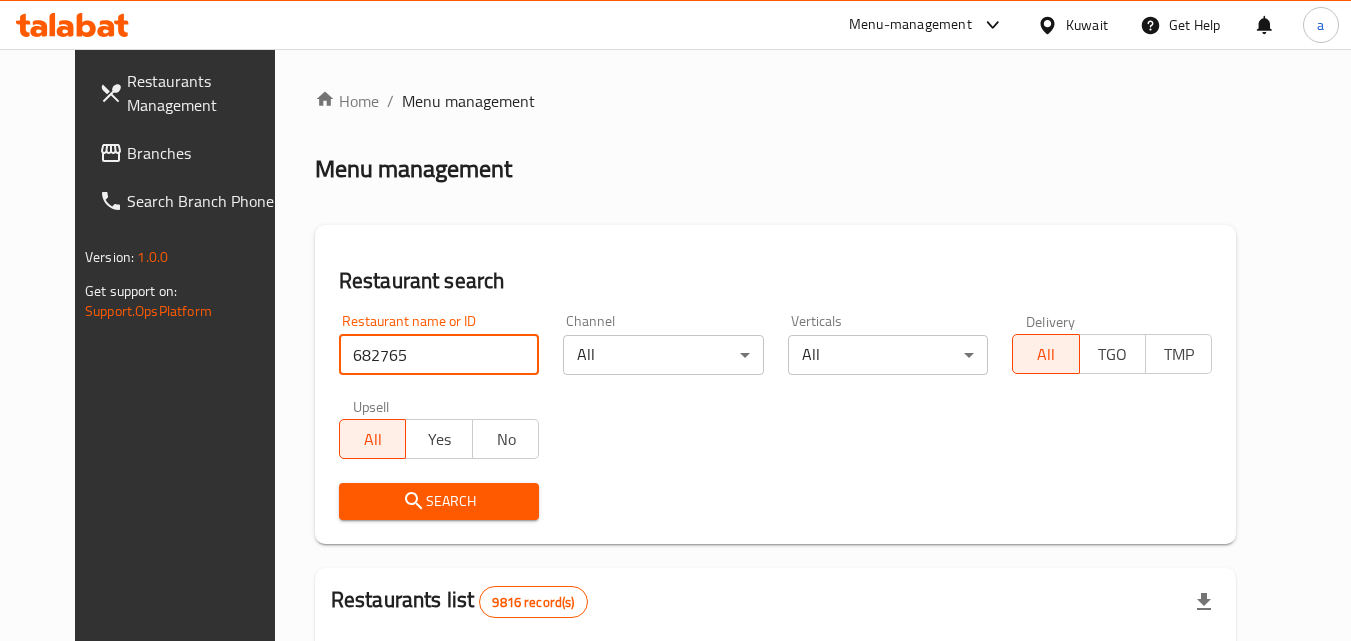 type on "682765" 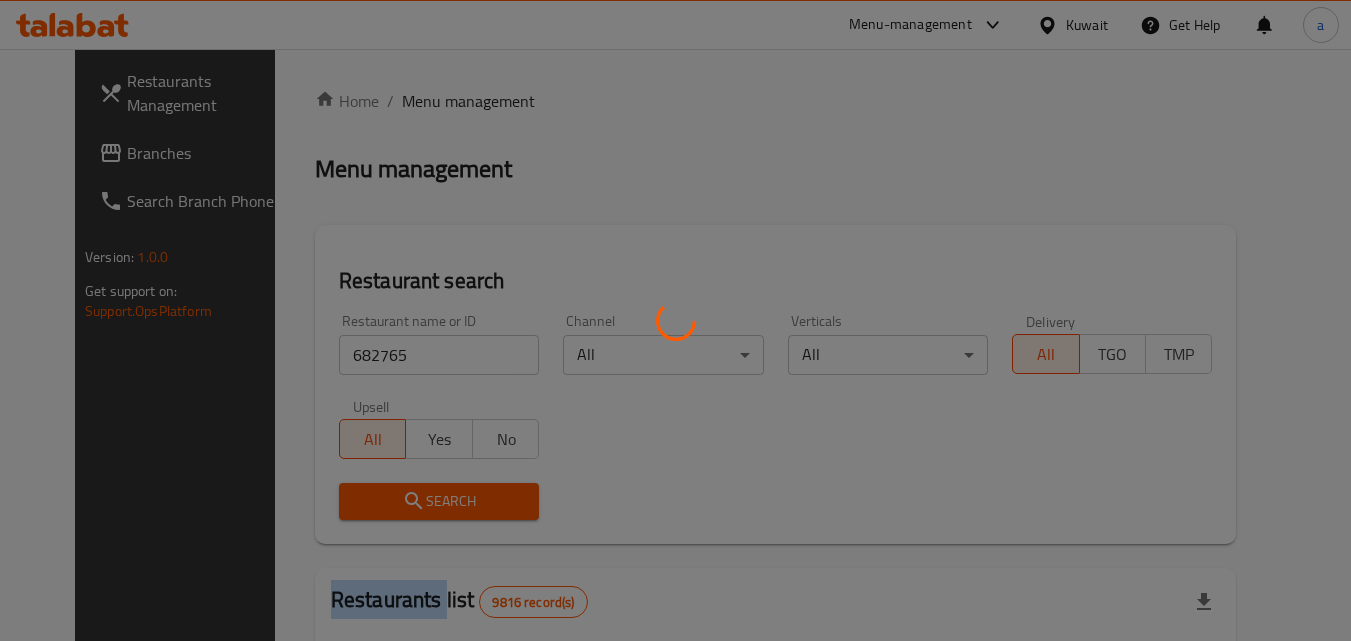 click at bounding box center (675, 320) 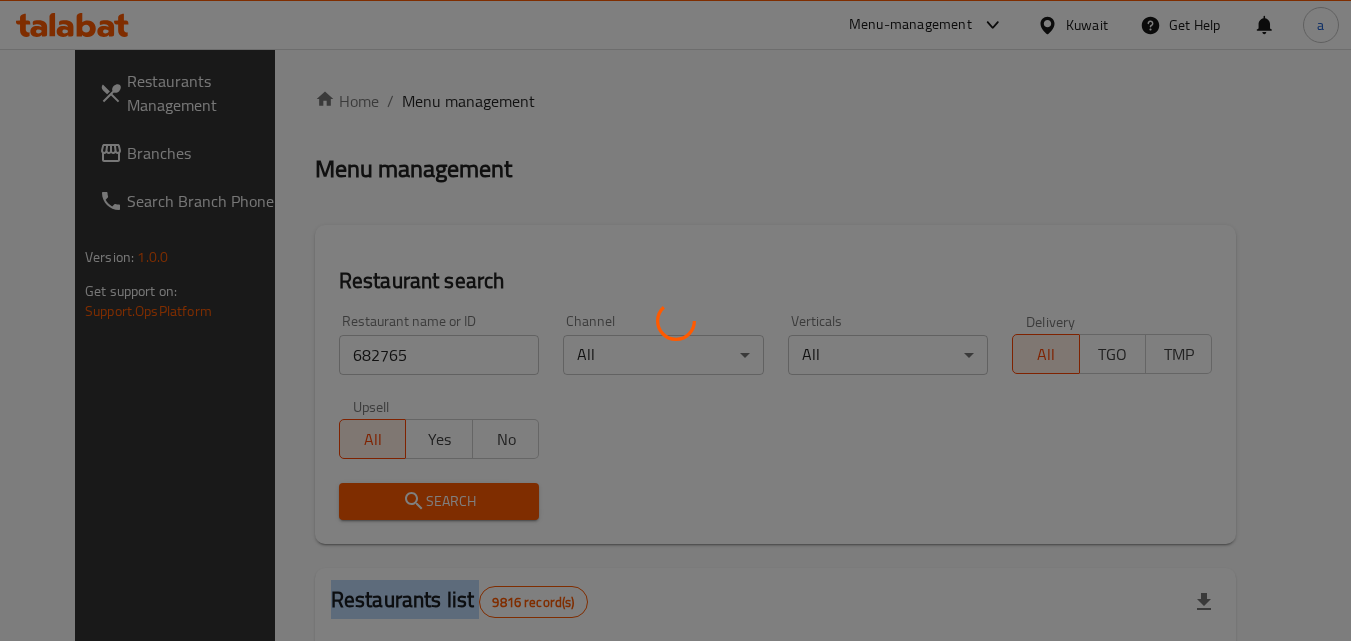 click at bounding box center [675, 320] 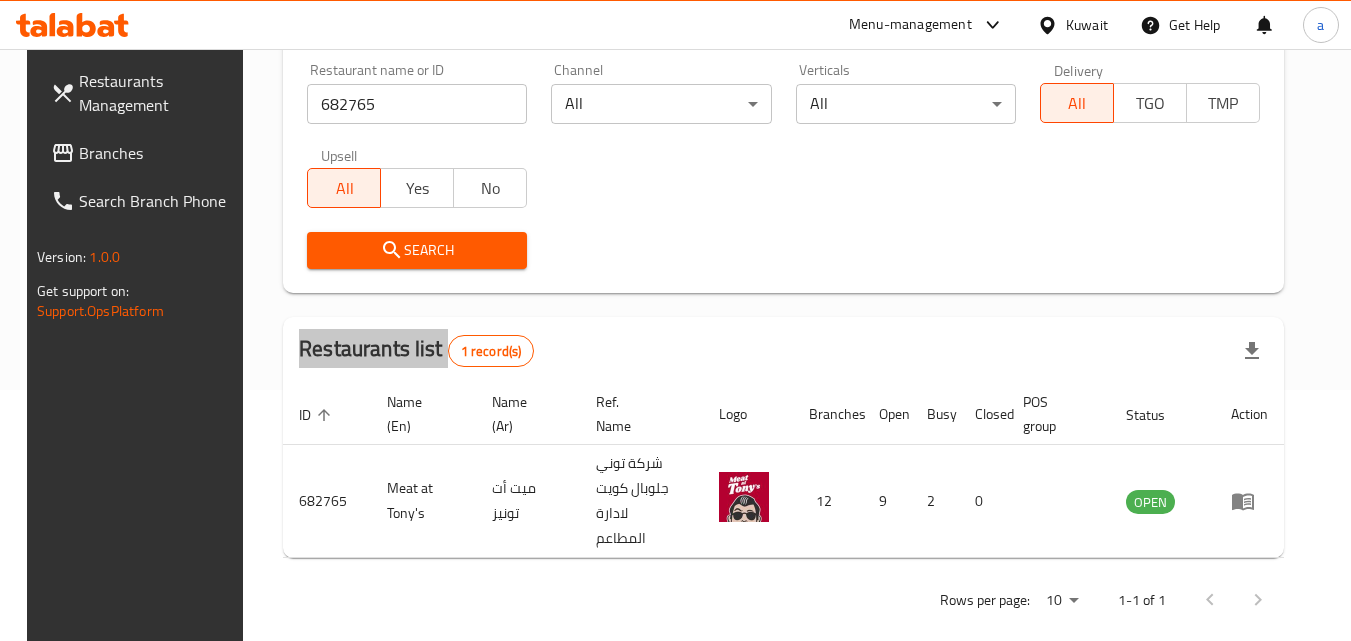 scroll, scrollTop: 218, scrollLeft: 0, axis: vertical 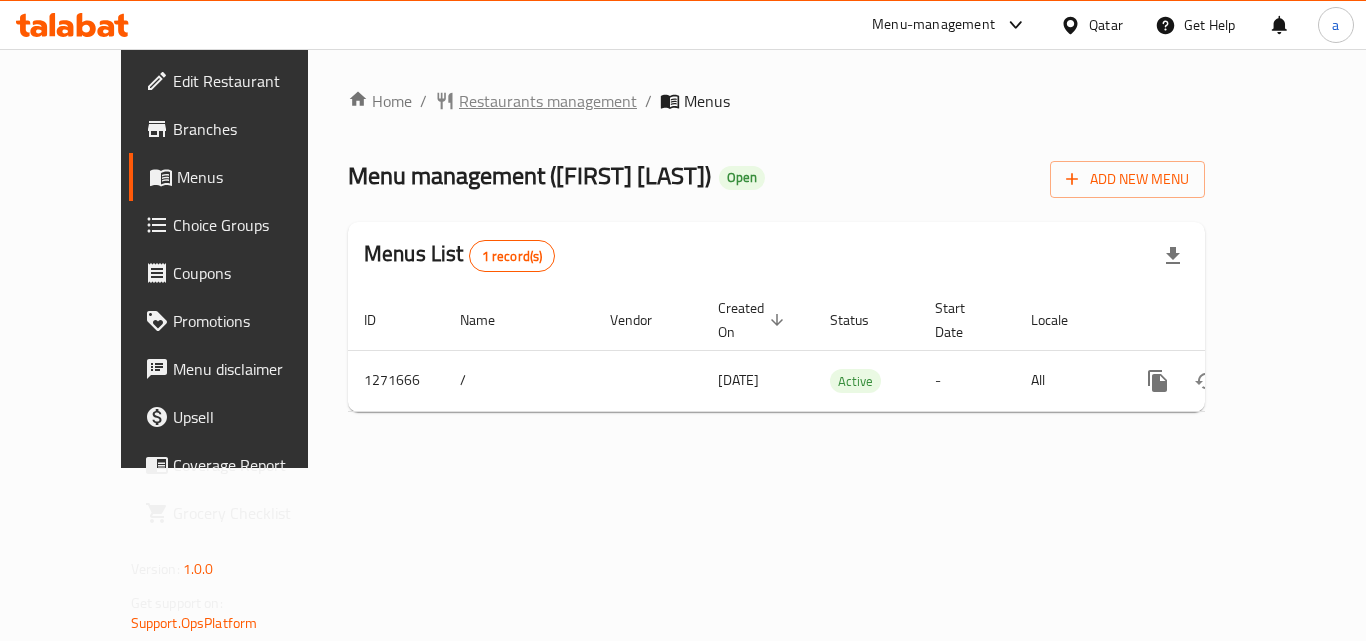 click on "Restaurants management" at bounding box center [548, 101] 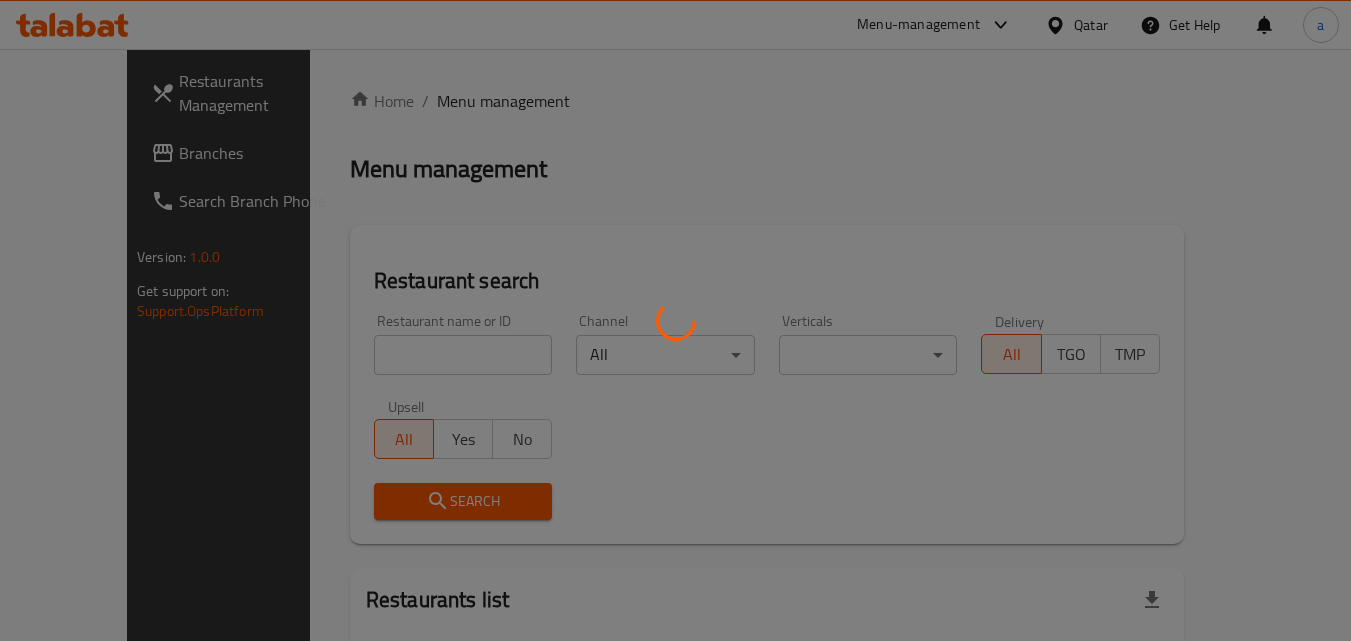 click at bounding box center [675, 320] 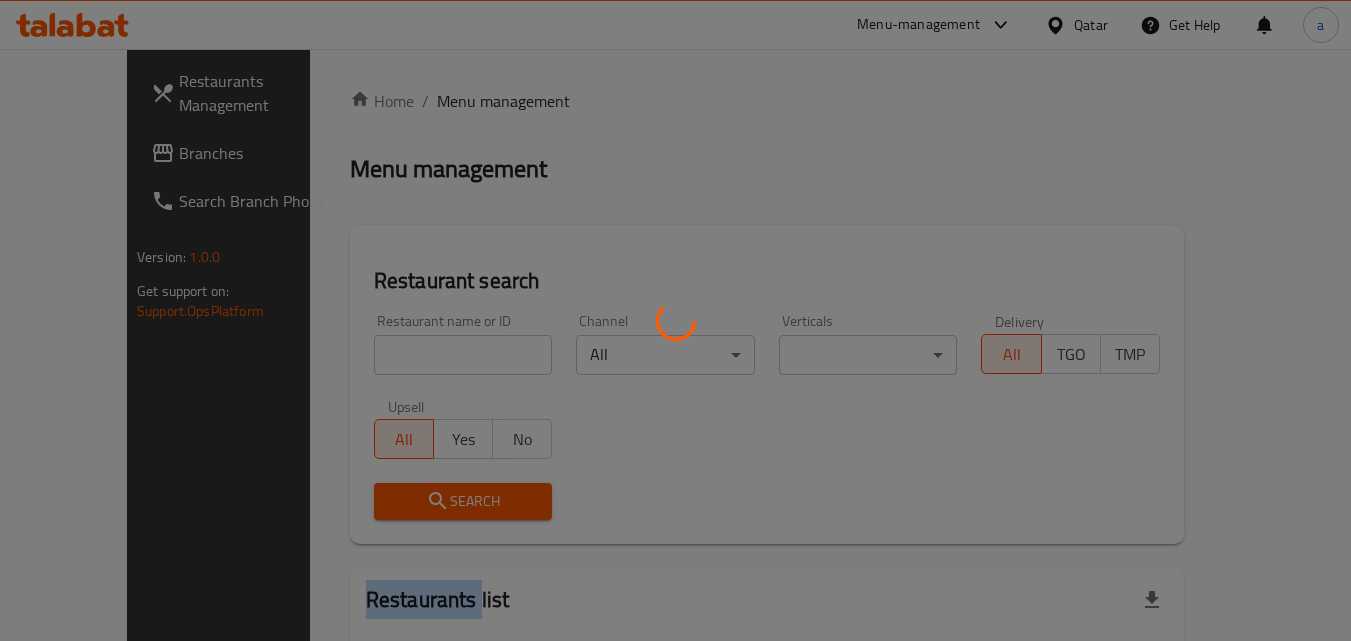 click at bounding box center (675, 320) 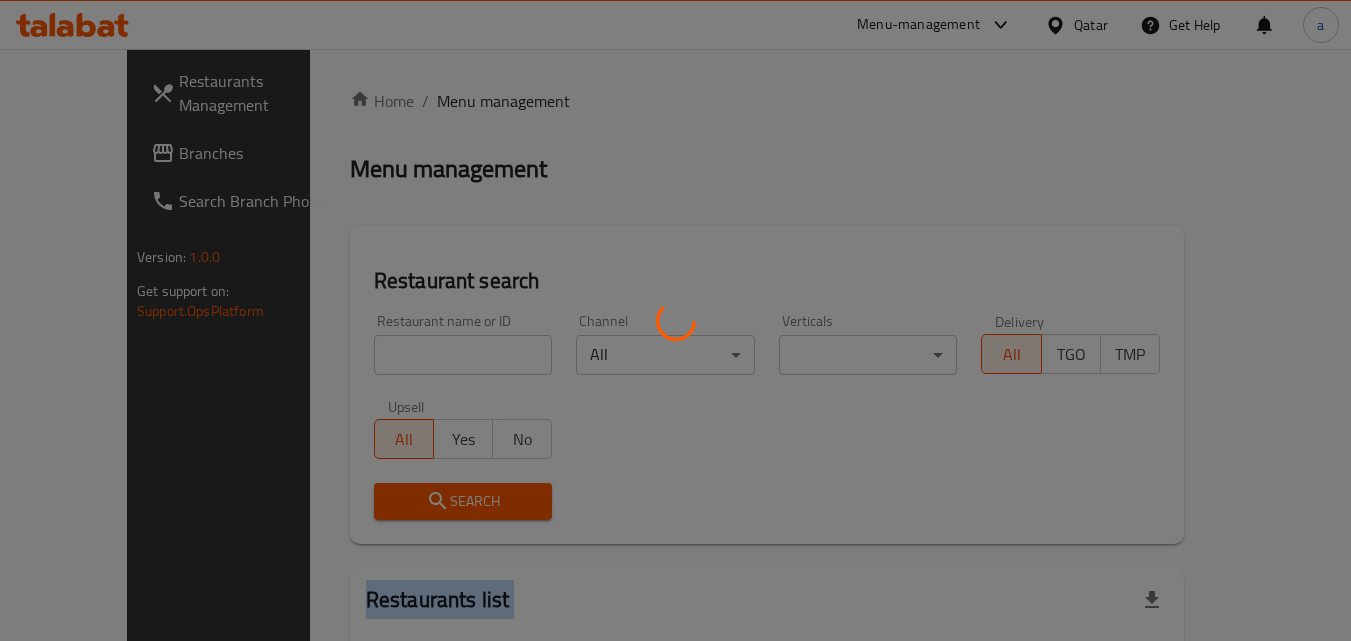 click at bounding box center [675, 320] 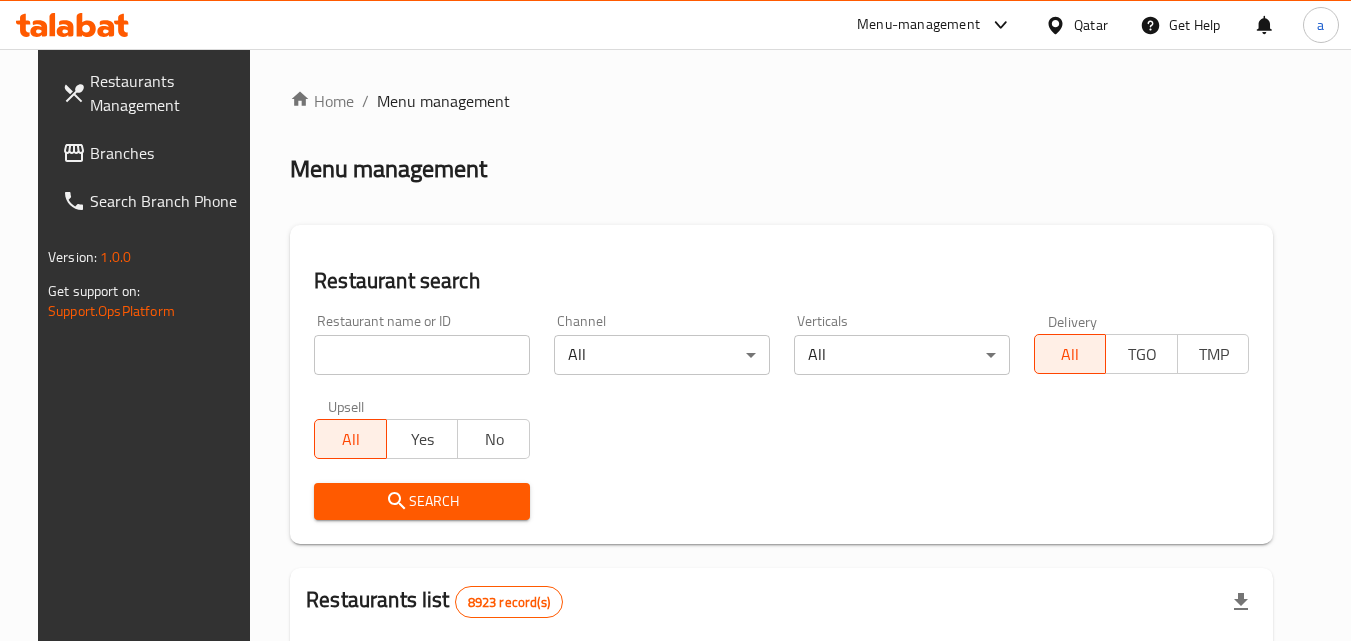 click on "Home / Menu management Menu management Restaurant search Restaurant name or ID Restaurant name or ID Channel All ​ Verticals All ​ Delivery All TGO TMP Upsell All Yes No   Search Restaurants list   8923 record(s) ID sorted ascending Name (En) Name (Ar) Ref. Name Logo Branches Open Busy Closed POS group Status Action 639 Hardee's هارديز TMP 23 18 0 0 Americana-Digital OPEN 663 Jabal Lebnan جبل لبنان 1 1 0 0 HIDDEN 664 Kanafji كنفجي 1 1 0 0 HIDDEN 665 Take Away تيك آوي 1 1 0 0 HIDDEN 666 Zaman Al-Khair Restaurant مطعم زمان الخير 1 0 0 0 INACTIVE 667 Al-Rabwah الربوة 1 0 0 0 INACTIVE 672 Bait Jedy بيت جدي 1 1 0 0 HIDDEN 673 Coffee Centre مركز القهوة 1 0 0 0 INACTIVE 676 Morning fresh مورنيج فريش 1 1 0 0 HIDDEN 680 Al-Qarmouty القرموطي 1 0 0 0 HIDDEN Rows per page: 10 1-10 of 8923" at bounding box center (781, 709) 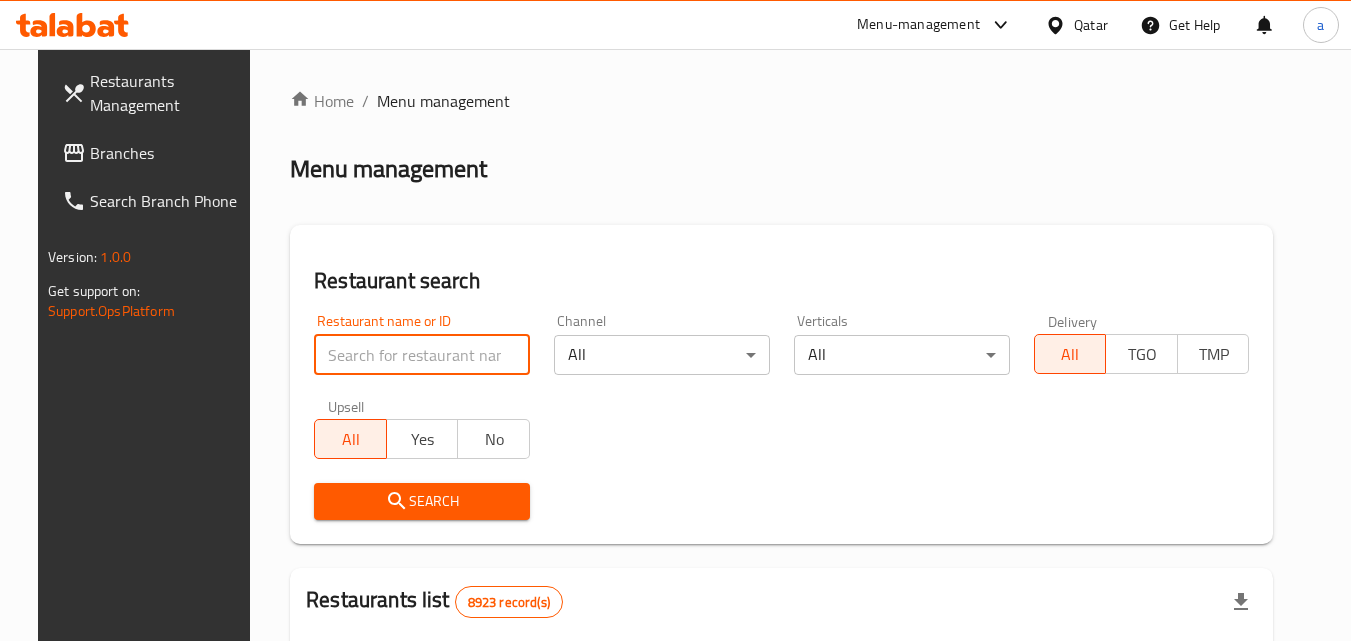 paste on "689858" 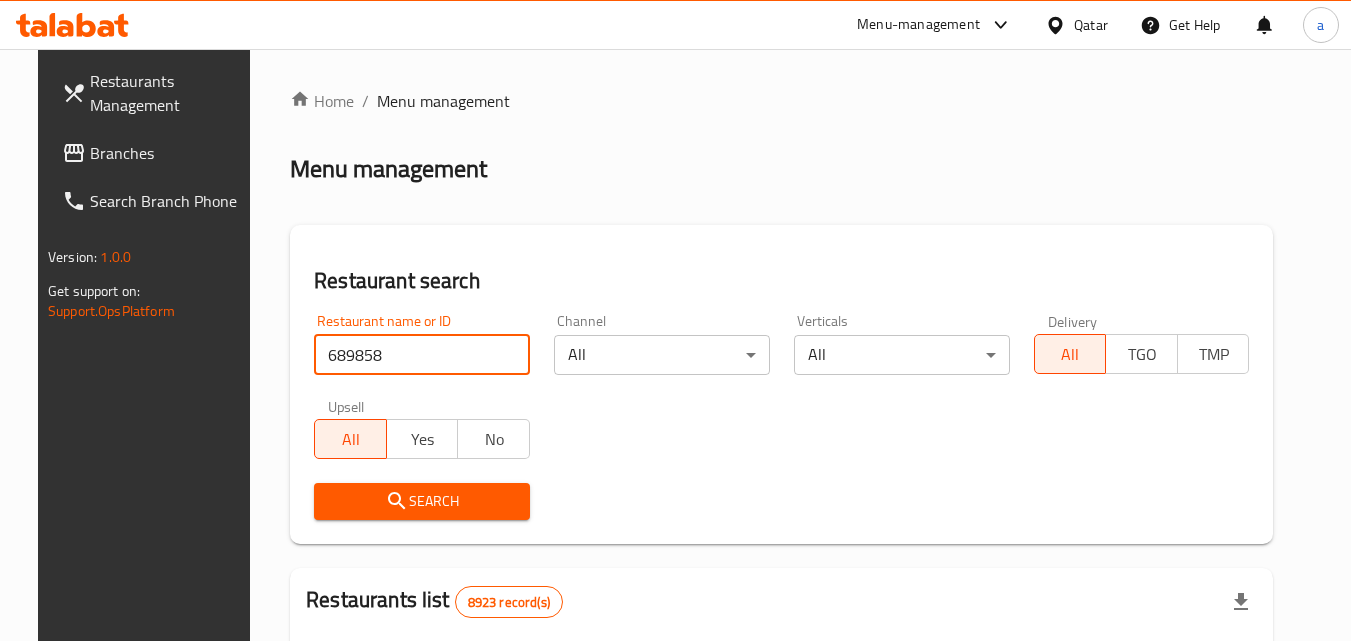 type on "689858" 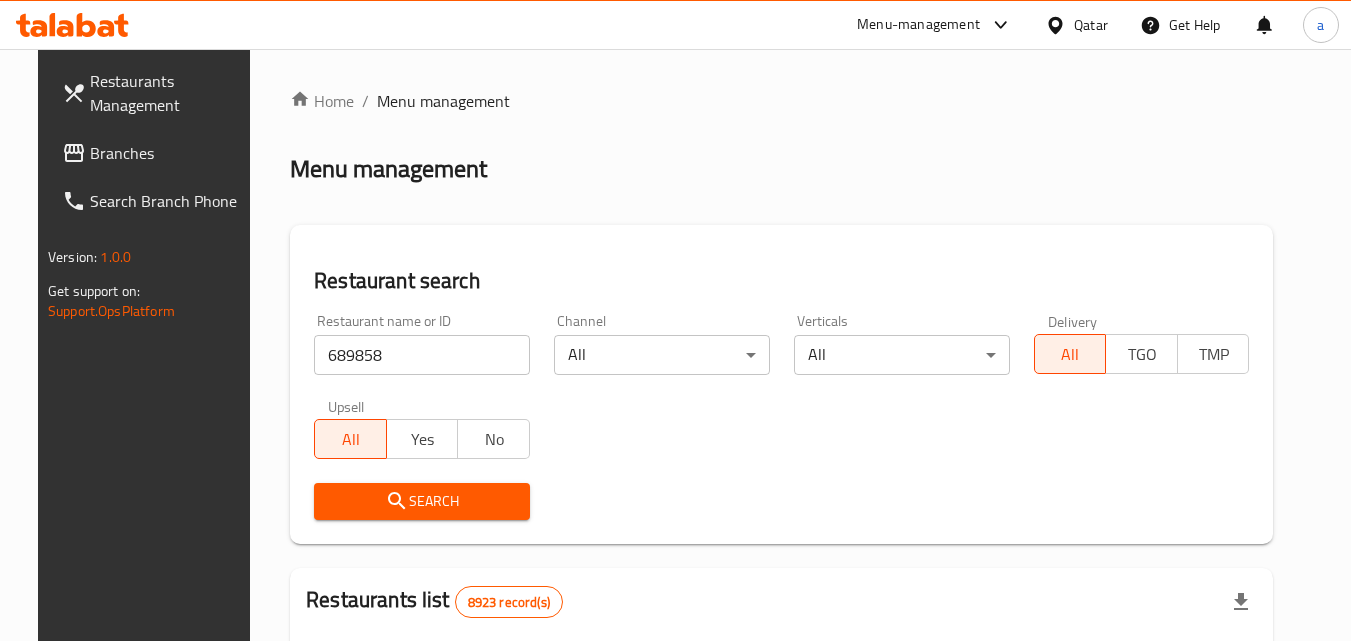 click 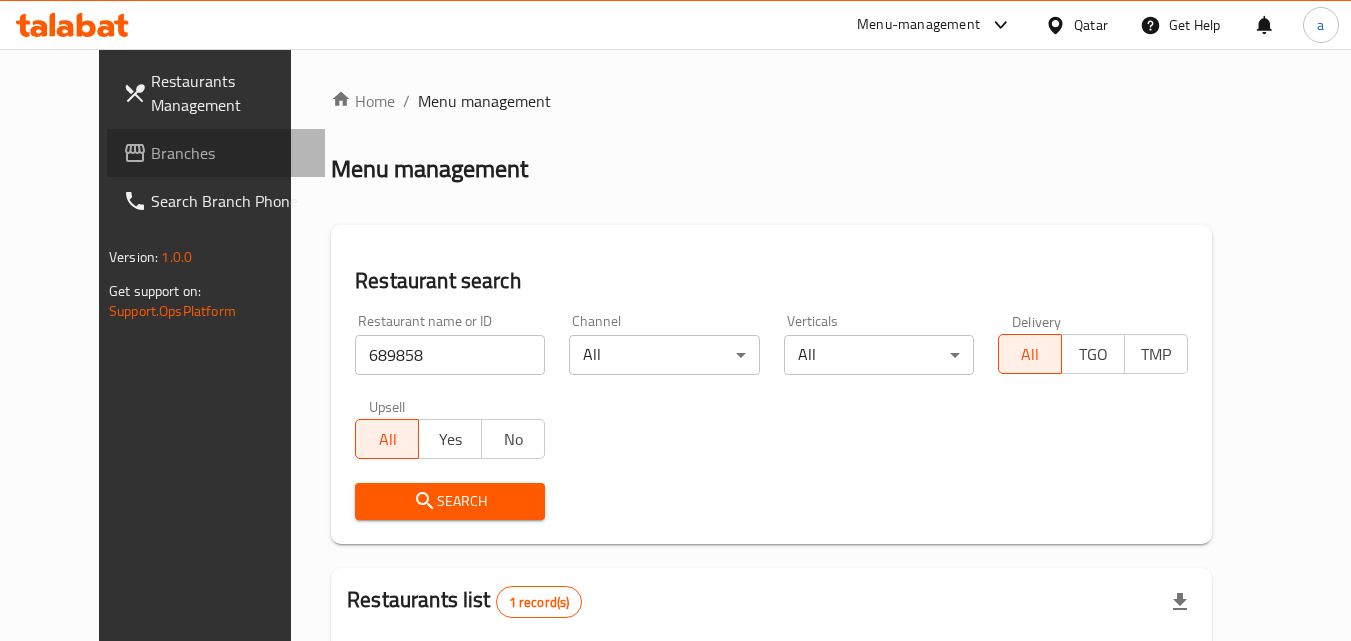 click on "Branches" at bounding box center [216, 153] 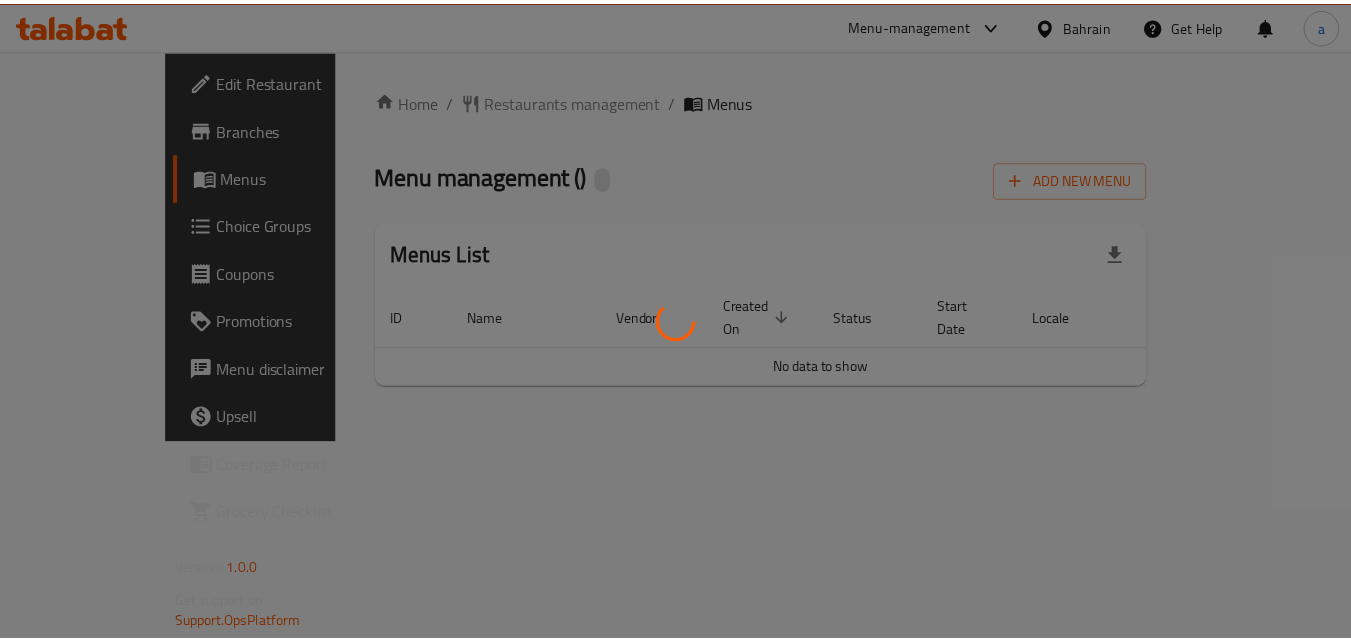 scroll, scrollTop: 0, scrollLeft: 0, axis: both 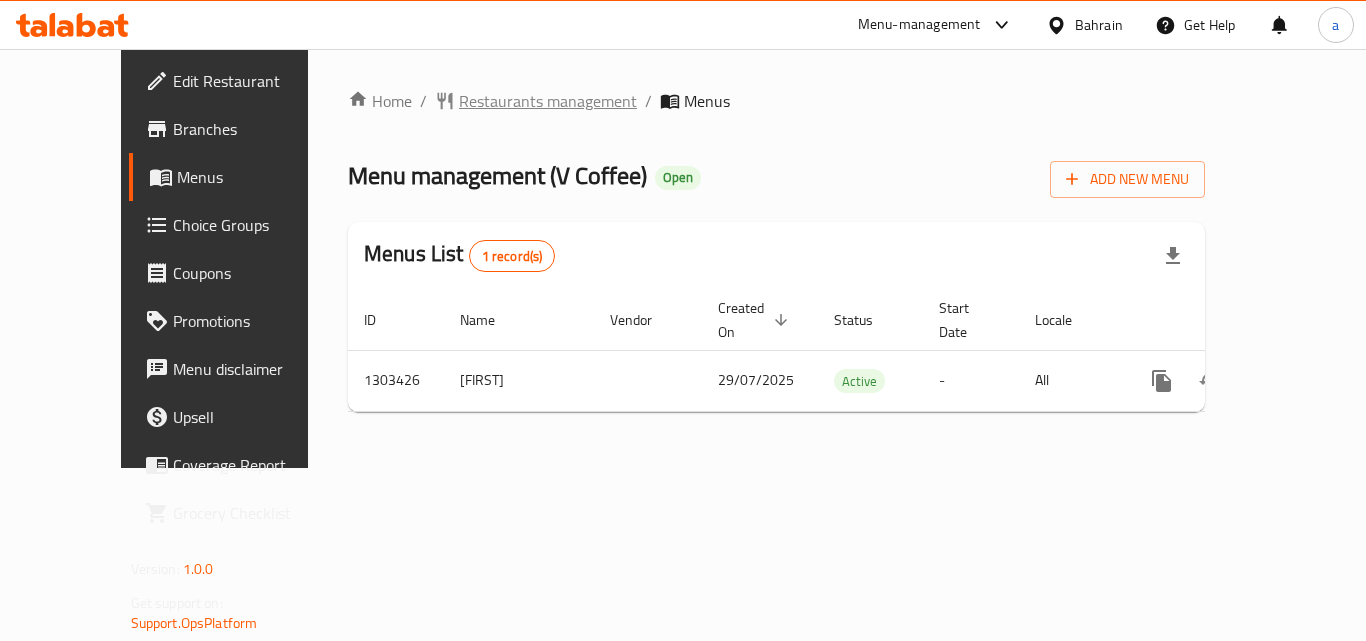 click on "Restaurants management" at bounding box center (548, 101) 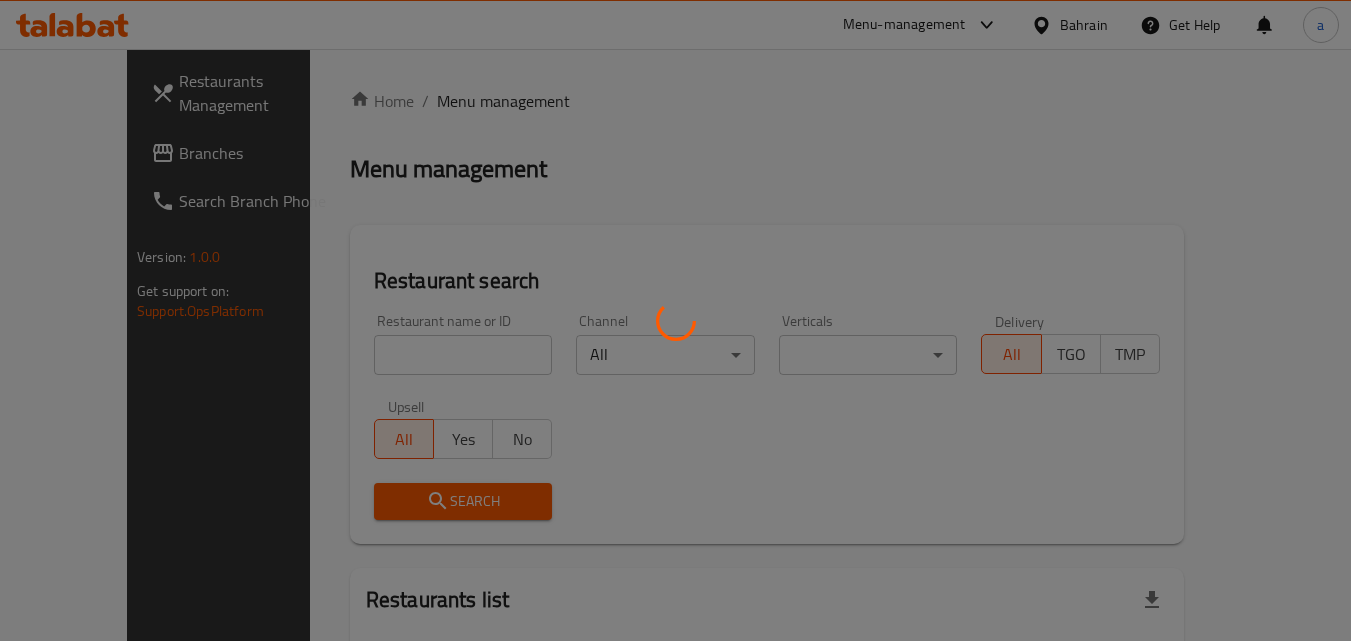 click at bounding box center (675, 320) 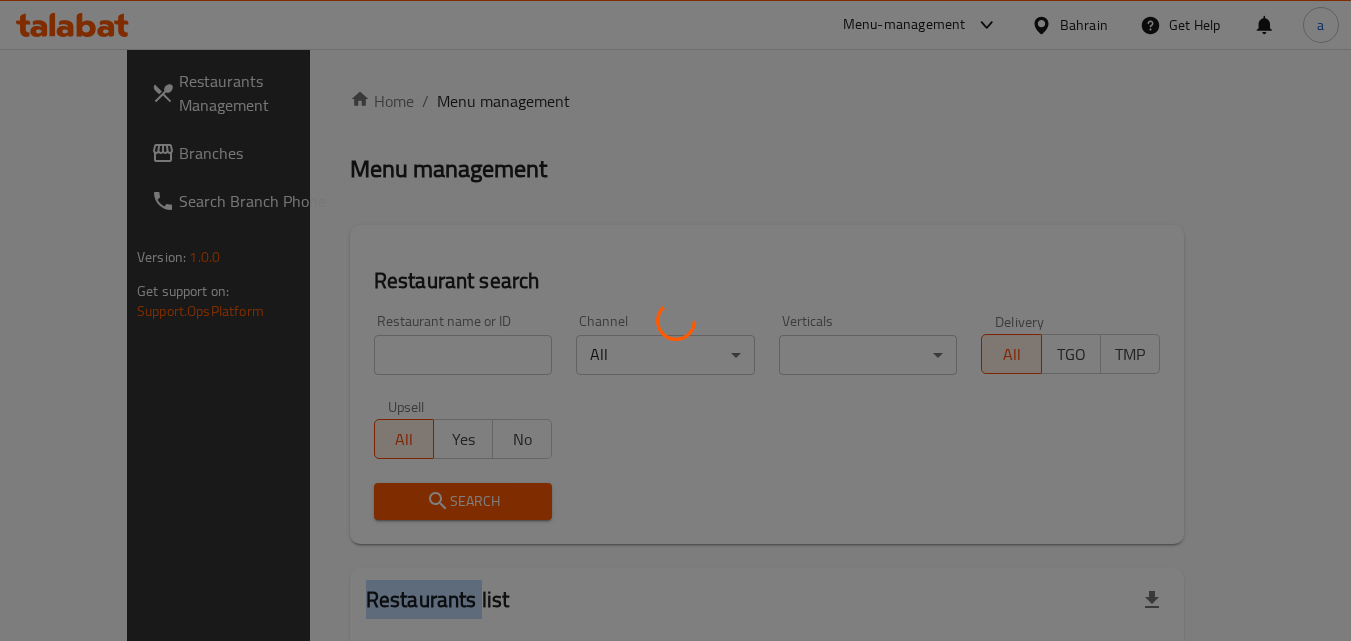 click at bounding box center (675, 320) 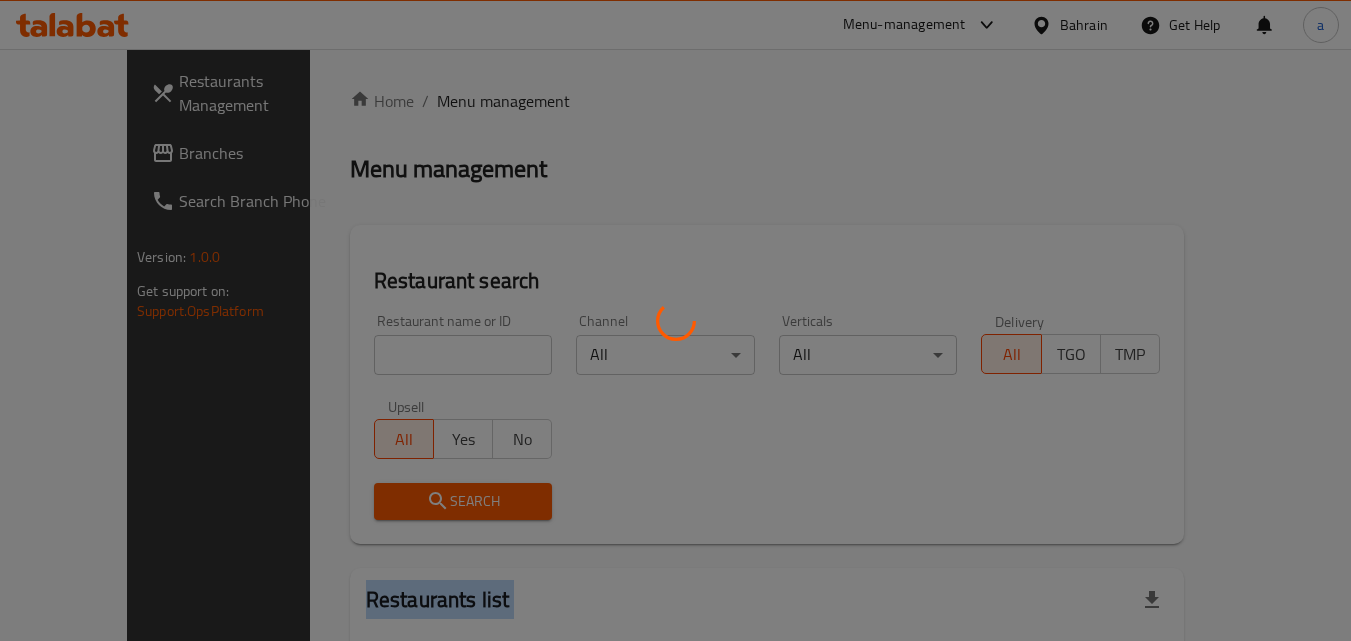 click at bounding box center [675, 320] 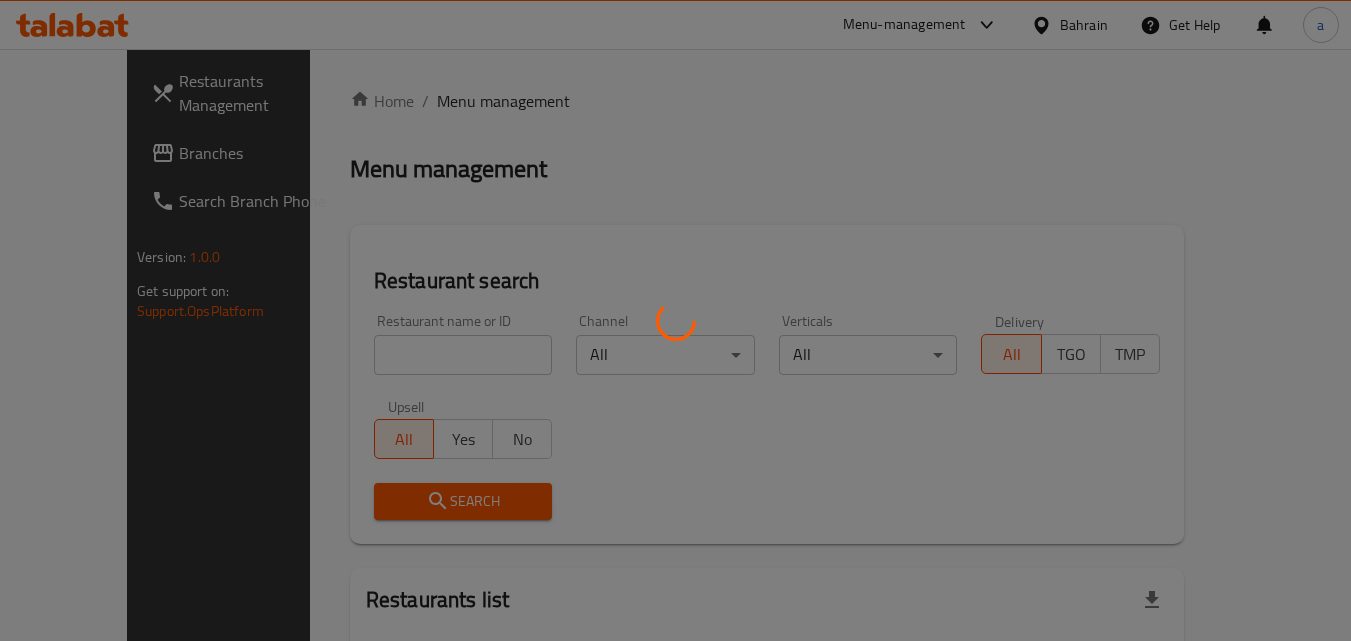 click at bounding box center [675, 320] 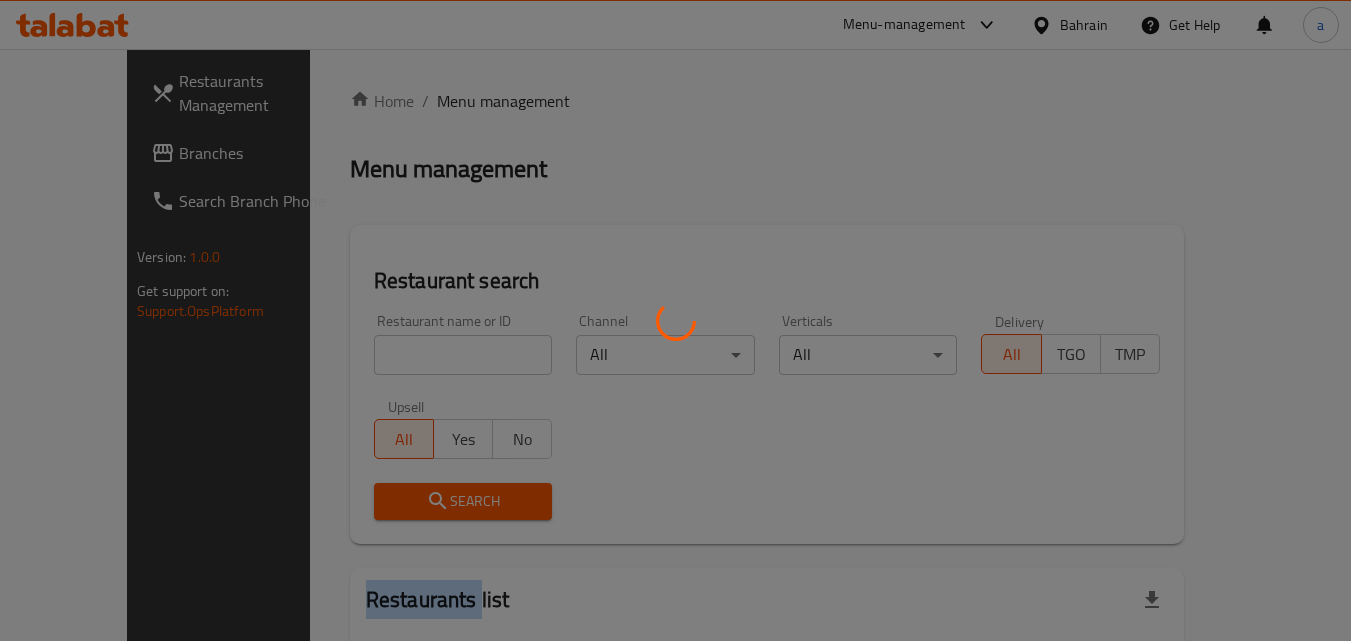click at bounding box center [675, 320] 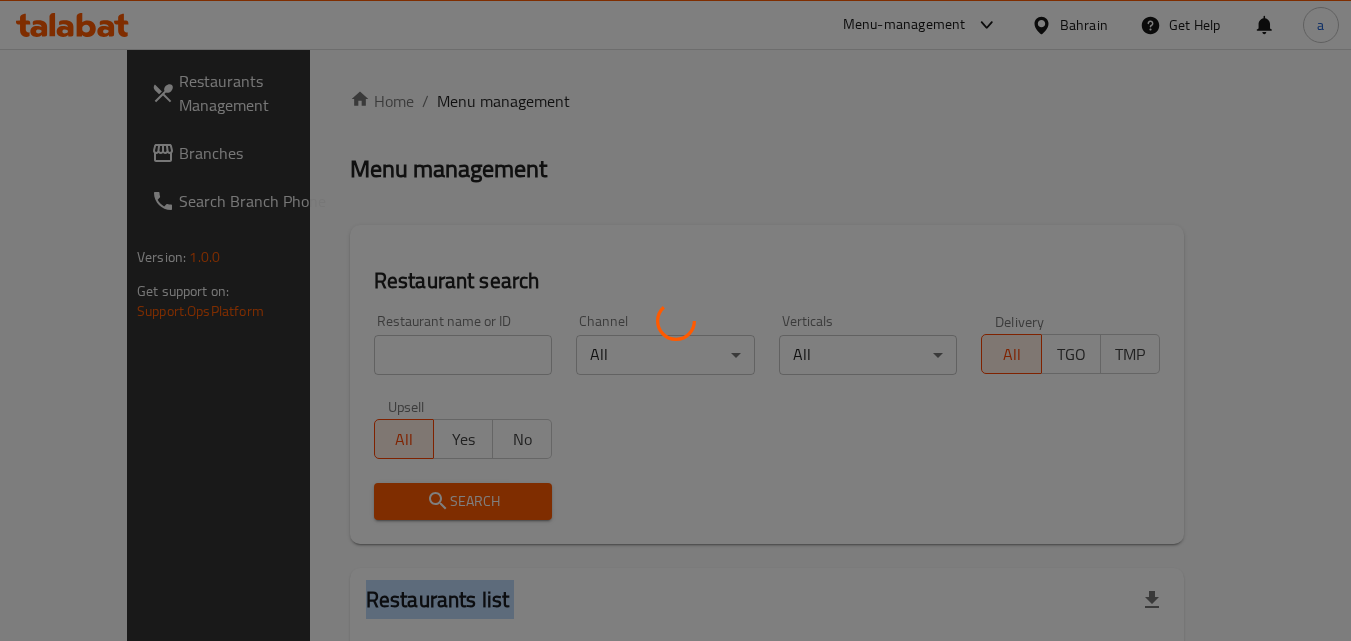 click at bounding box center (675, 320) 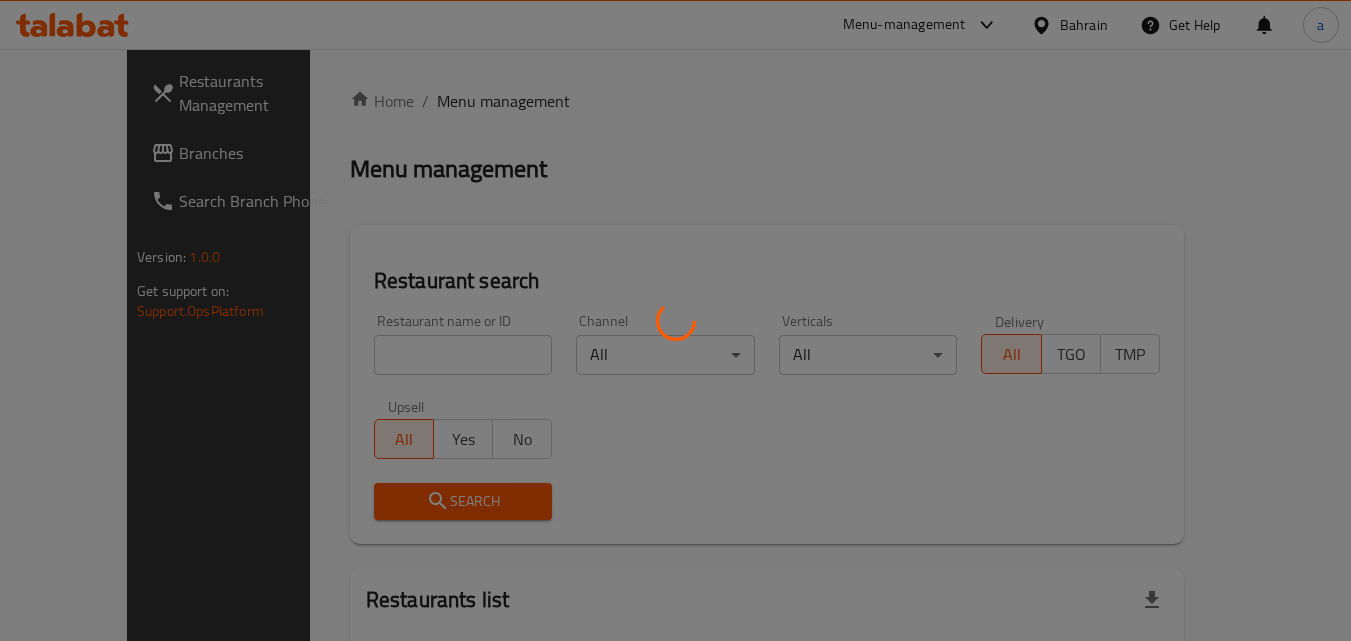 click at bounding box center (675, 320) 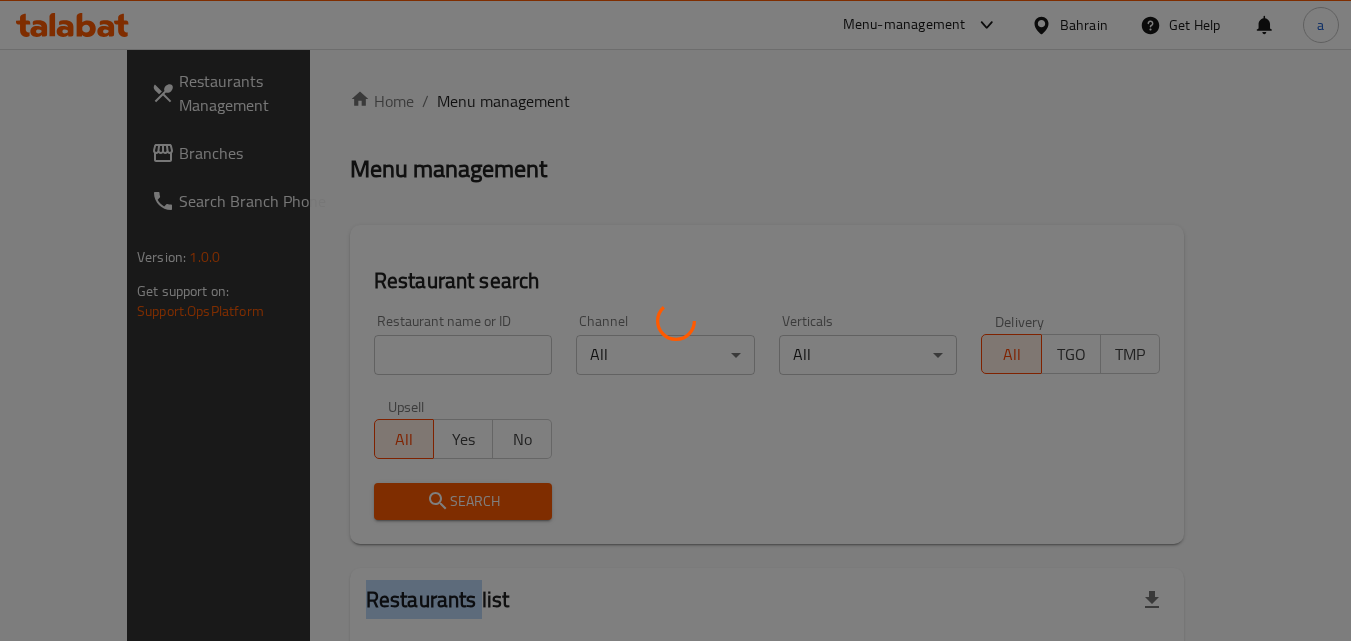 click at bounding box center [675, 320] 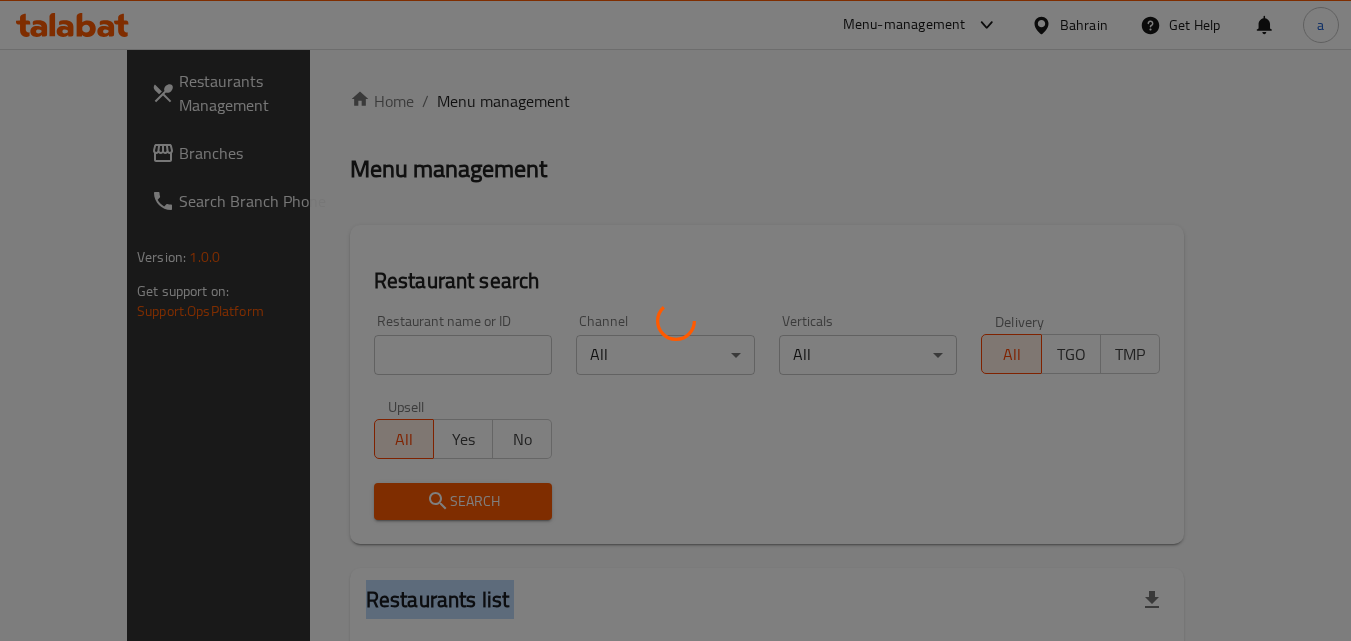 click at bounding box center [675, 320] 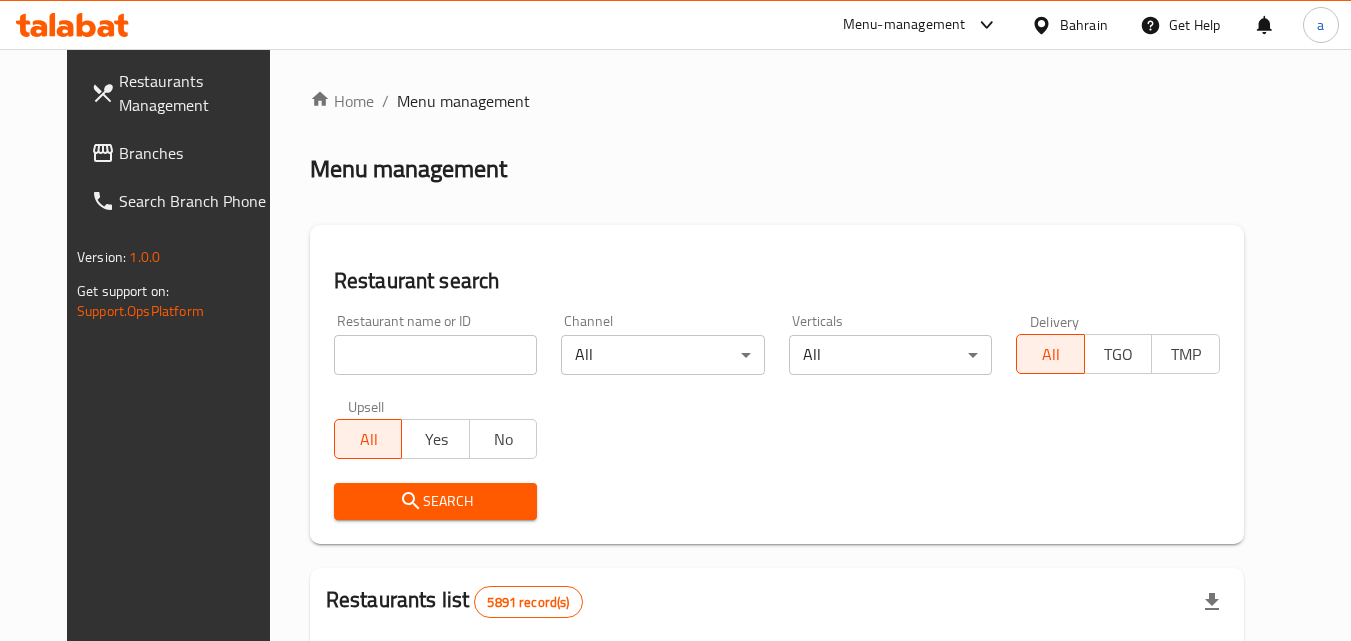 click on "Home / Menu management Menu management Restaurant search Restaurant name or ID Restaurant name or ID Channel All ​ Verticals All ​ Delivery All TGO TMP Upsell All Yes No   Search Restaurants list   5891 record(s) ID sorted ascending Name (En) Name (Ar) Ref. Name Logo Branches Open Busy Closed POS group Status Action 332 Zeitouna زيتونة 4 0 0 0 OPEN 333 Carinos كارينوز 1 0 0 0 INACTIVE 334 Leila Min Lebnan ليلى من لبنان 3 1 0 0 OPEN 335 Johnny Rockets جوني روكيتس 4 0 0 0 INACTIVE 336 Hussien حسين 1 0 0 0 INACTIVE 337 2466 2466 1 0 0 0 INACTIVE 341 Healthy Calorie هيلثي كالوري 7 3 0 0 OPEN 344 Franks A Lot فرانكس ألوت 2 1 0 0 OPEN 346 Mr.Candy مستر.كاندي 1 0 0 0 INACTIVE 351 REDPAN BURGER STEAK رد بان برجر ستيك 1 0 0 0 INACTIVE Rows per page: 10 1-10 of 5891" at bounding box center [777, 709] 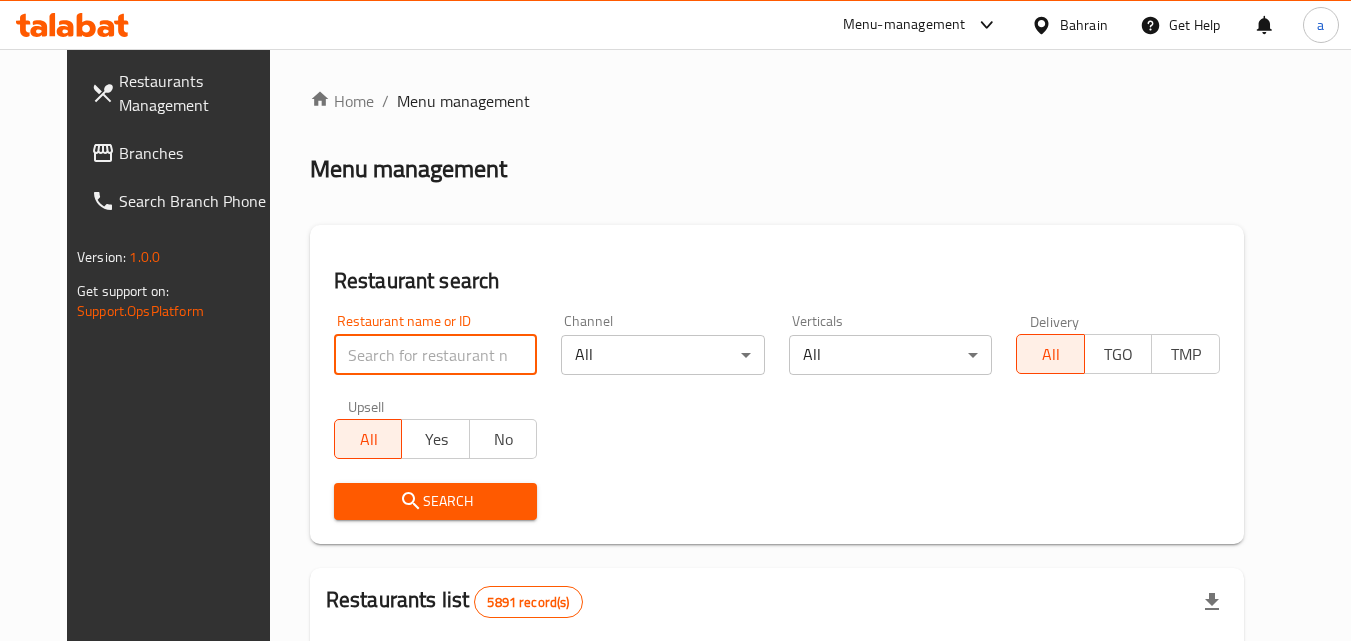 click at bounding box center [436, 355] 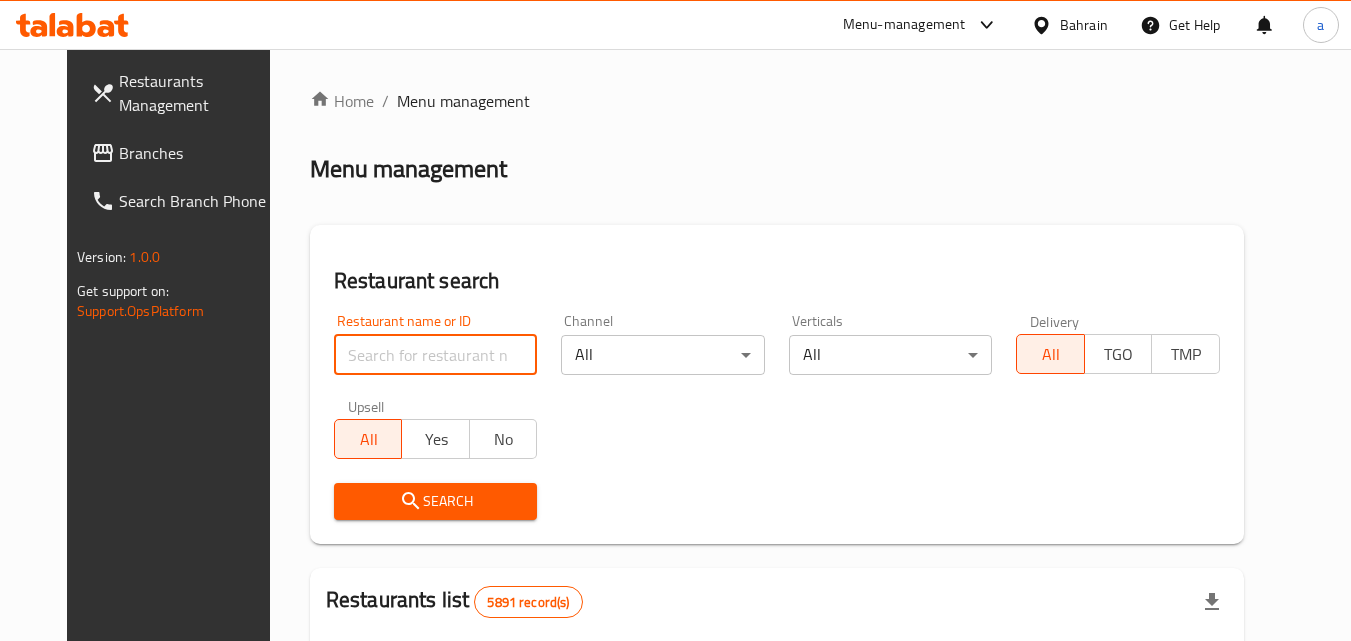 click at bounding box center (436, 355) 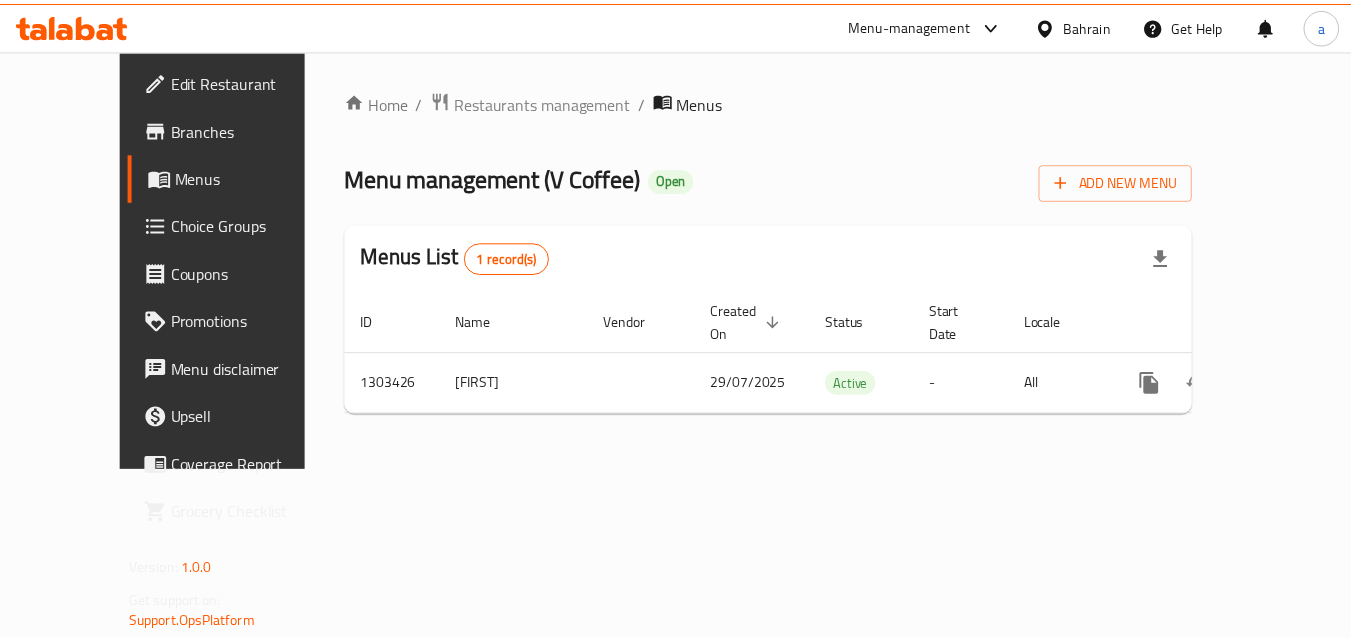 scroll, scrollTop: 0, scrollLeft: 0, axis: both 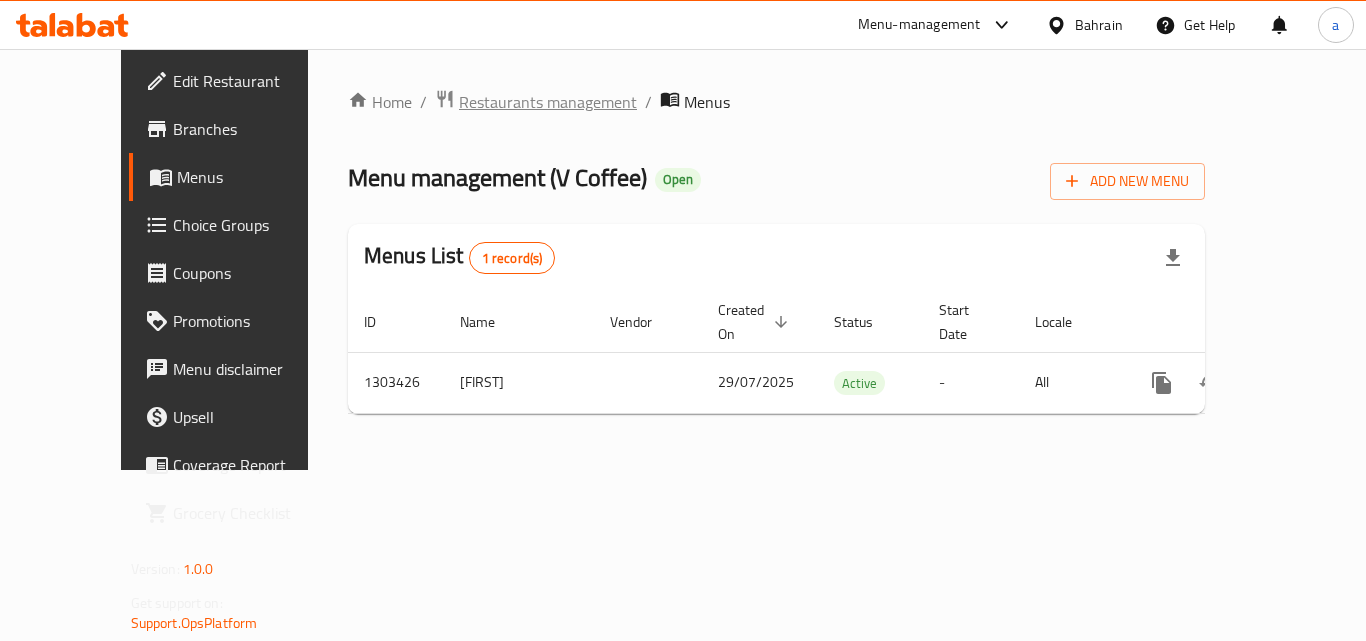 click on "Restaurants management" at bounding box center (548, 102) 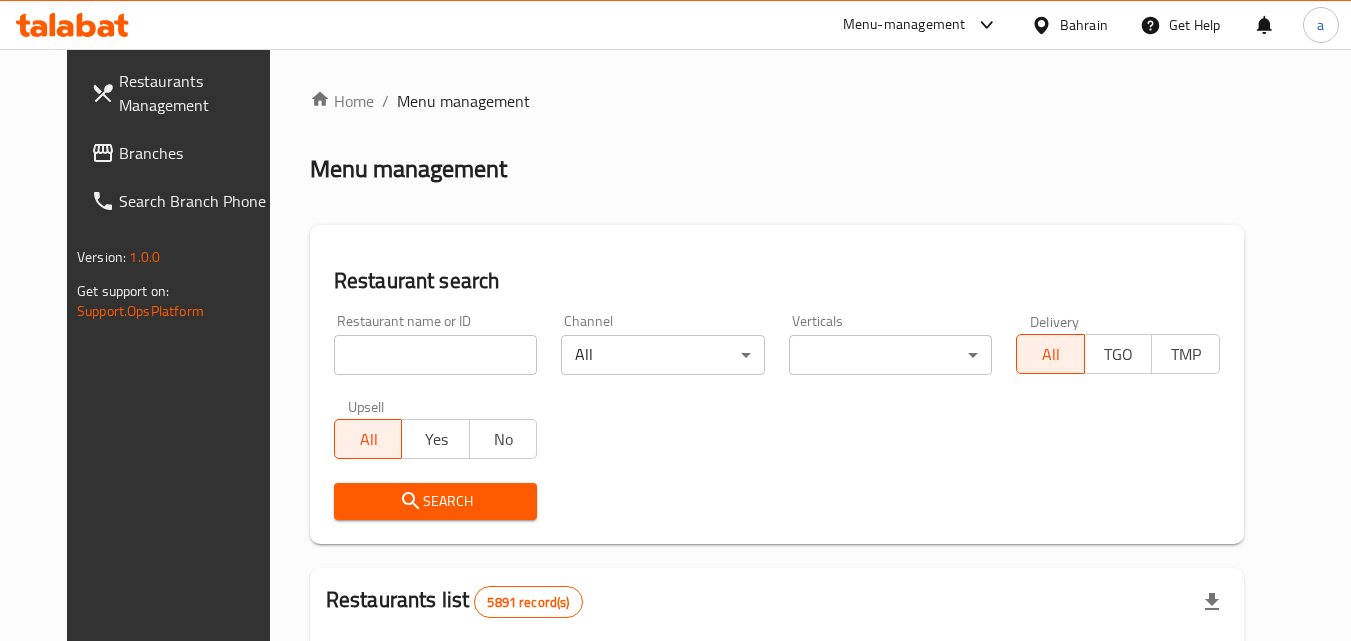 click at bounding box center [436, 355] 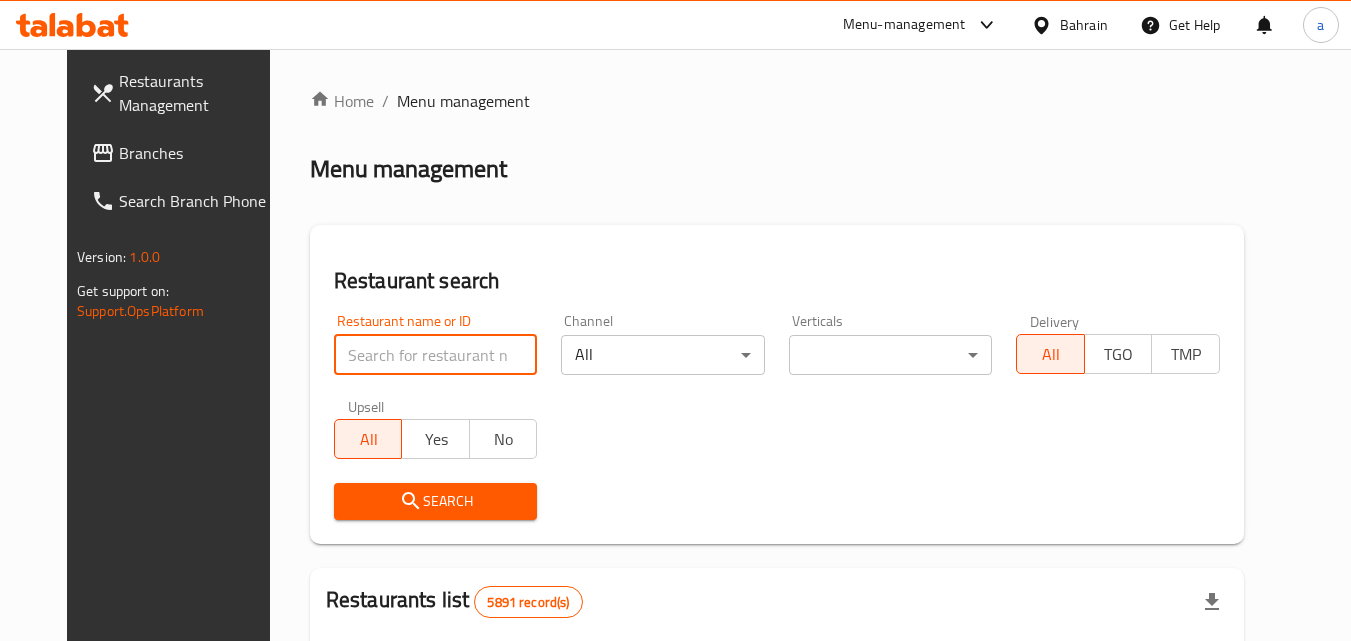 click at bounding box center (436, 355) 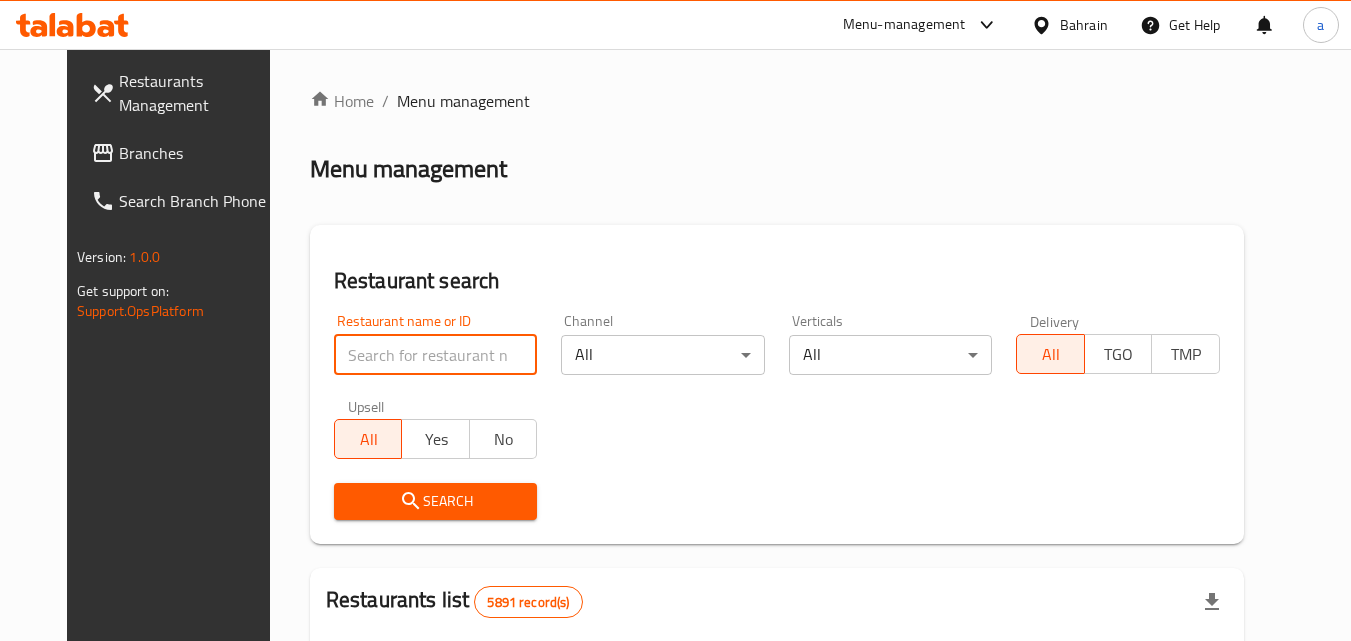 paste on "702804" 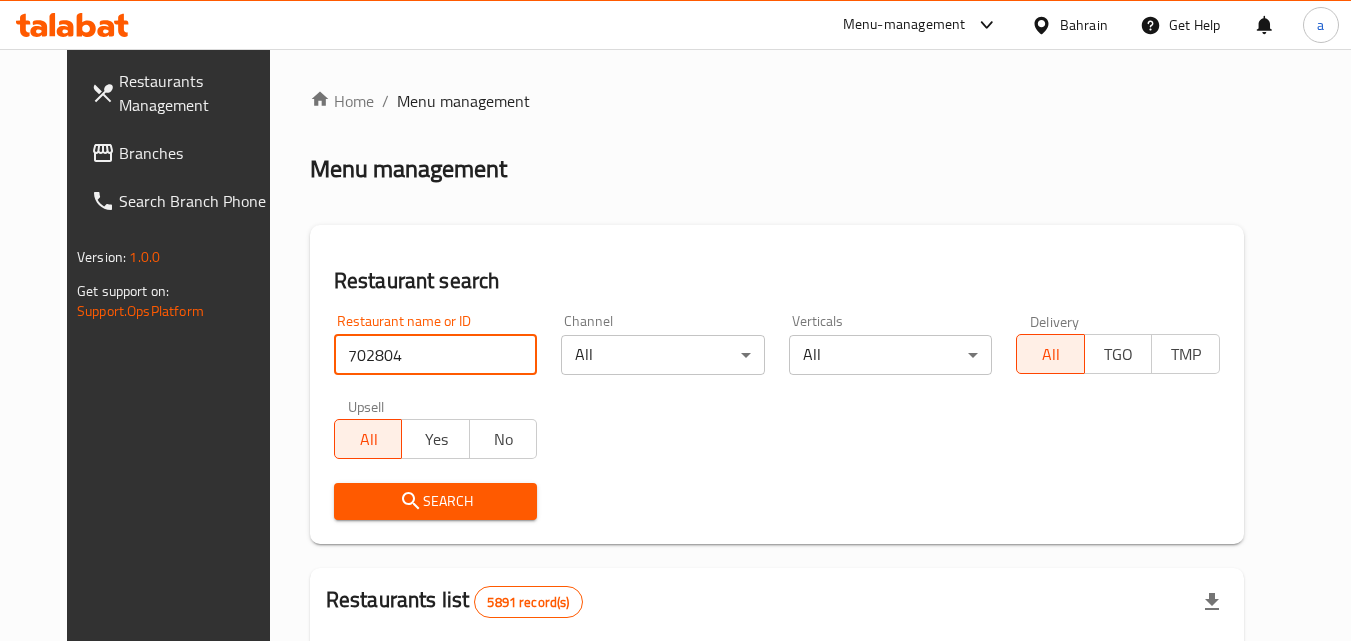 type on "702804" 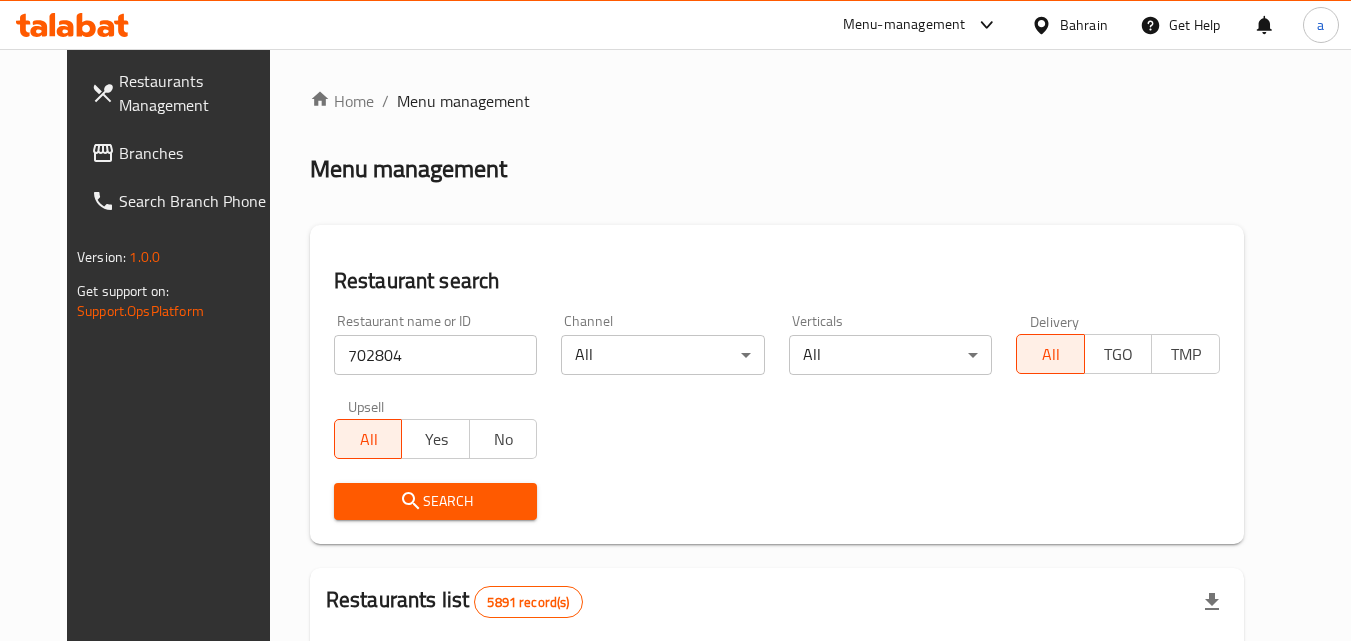 click on "Search" at bounding box center (436, 501) 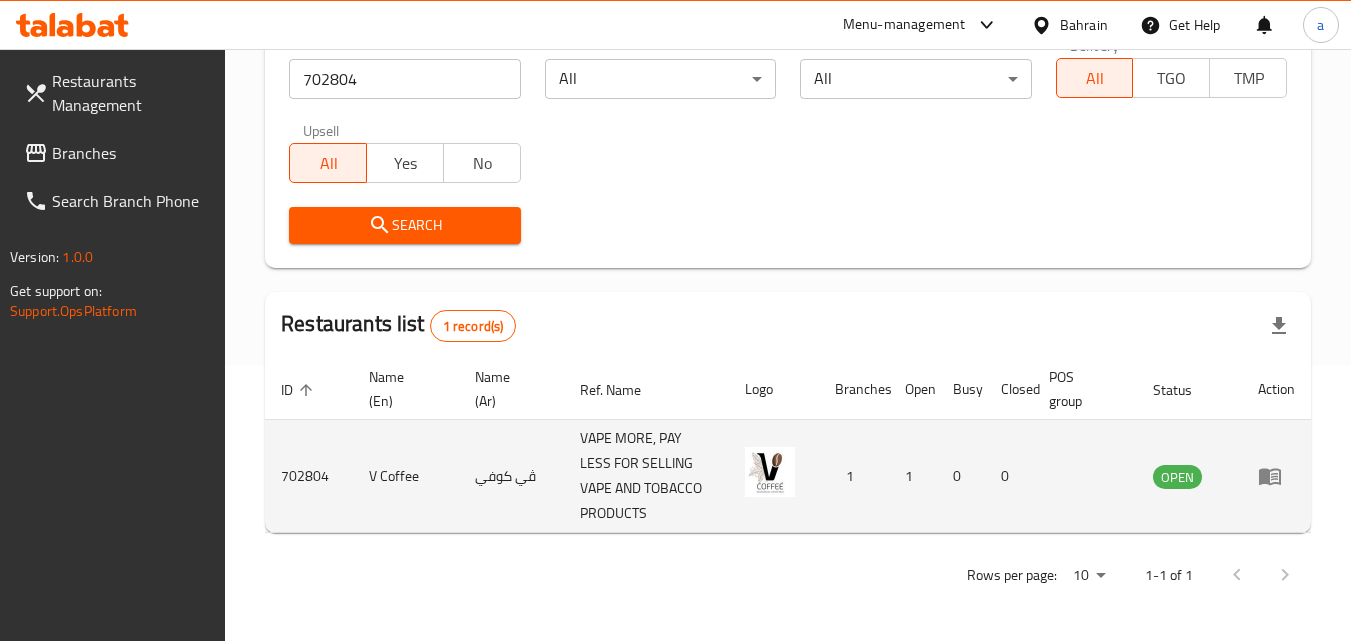 scroll, scrollTop: 0, scrollLeft: 0, axis: both 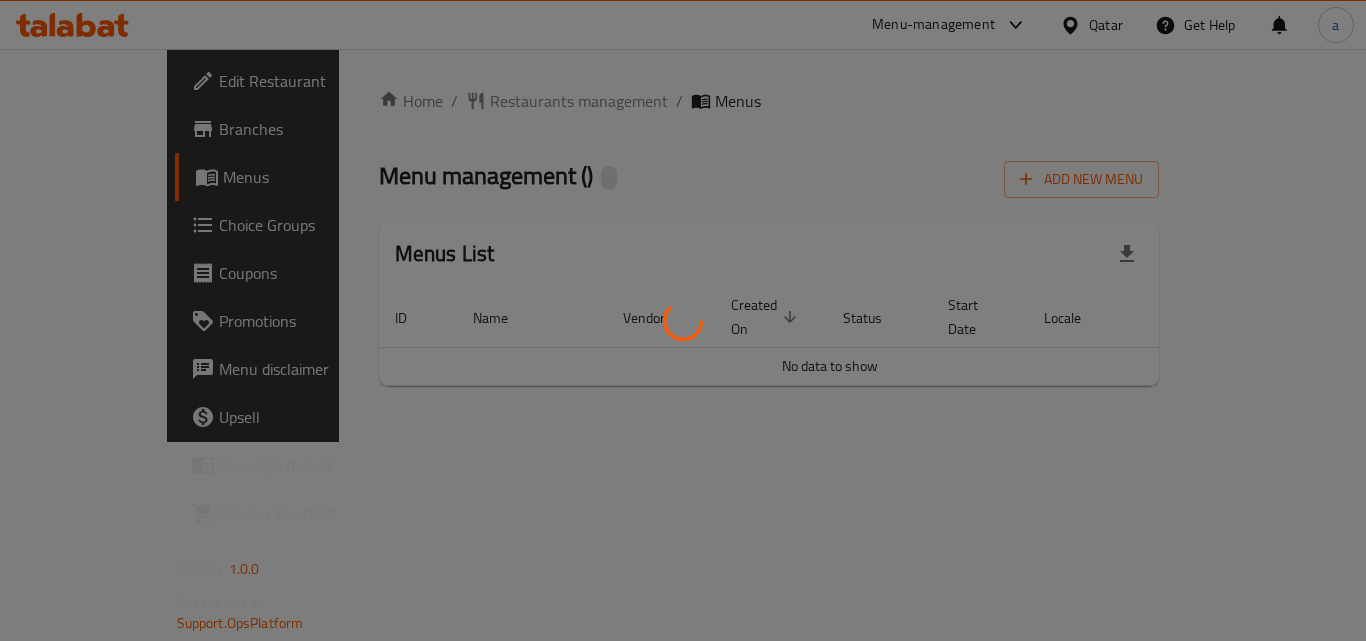 click at bounding box center [683, 320] 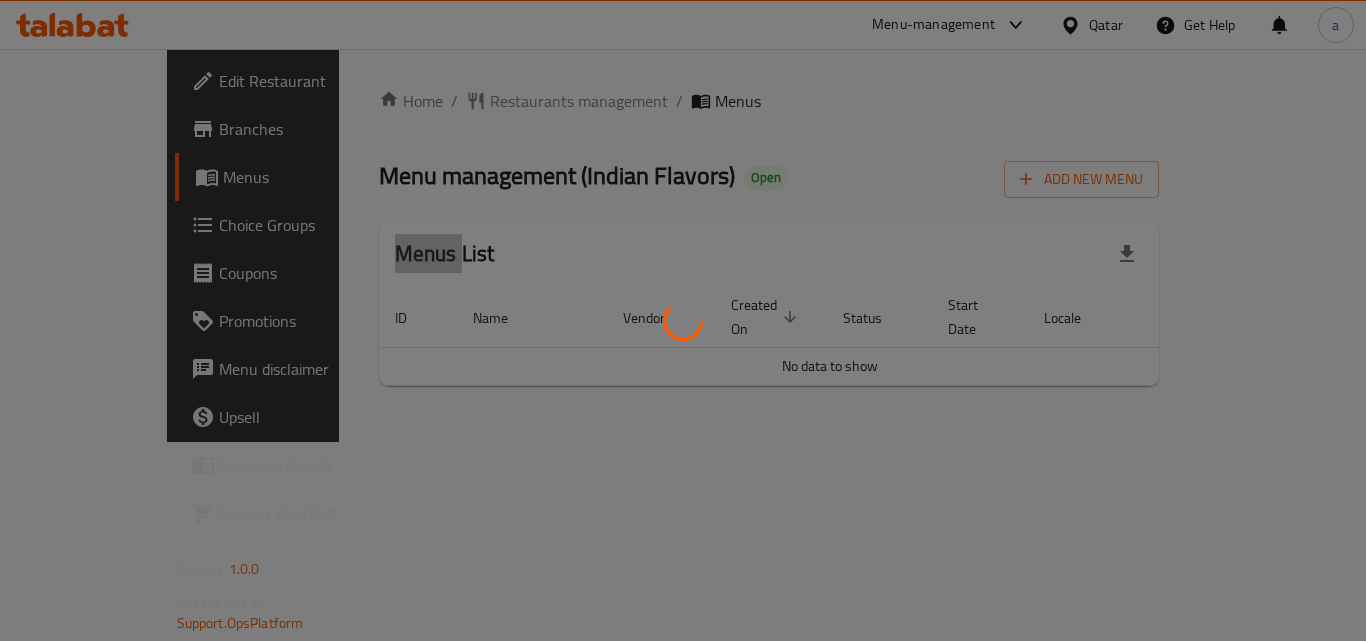 click at bounding box center (683, 320) 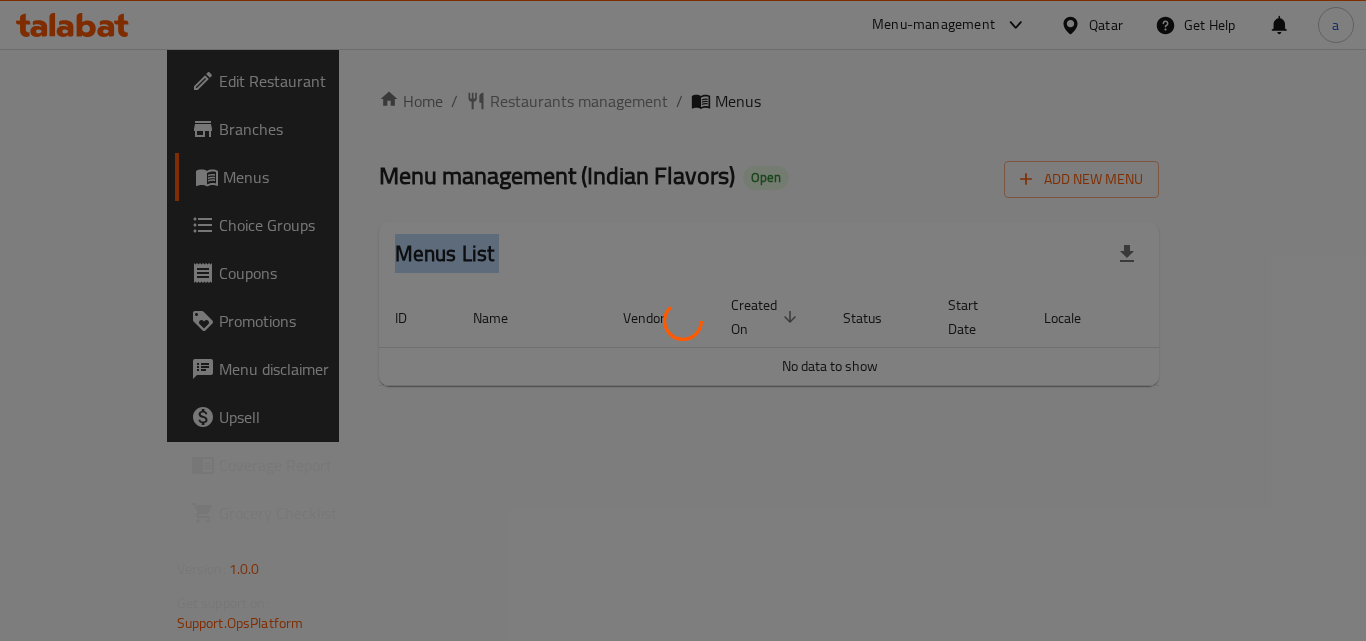 click at bounding box center (683, 320) 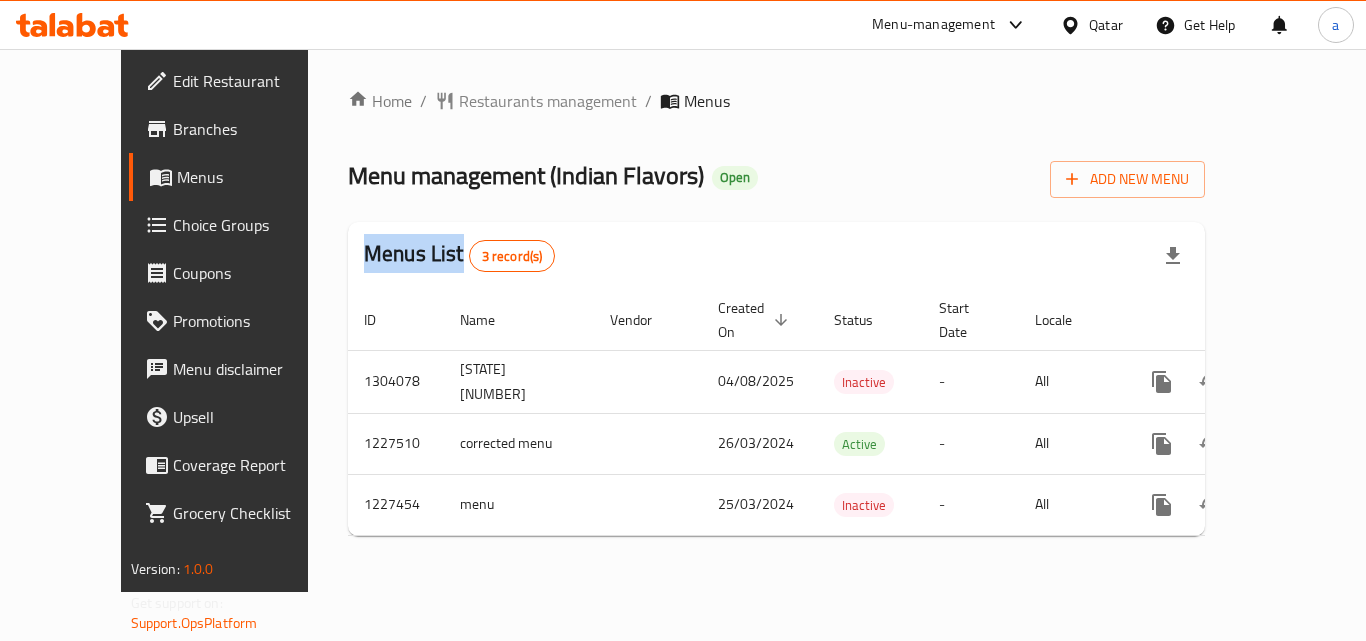click on "Restaurants management" at bounding box center [548, 101] 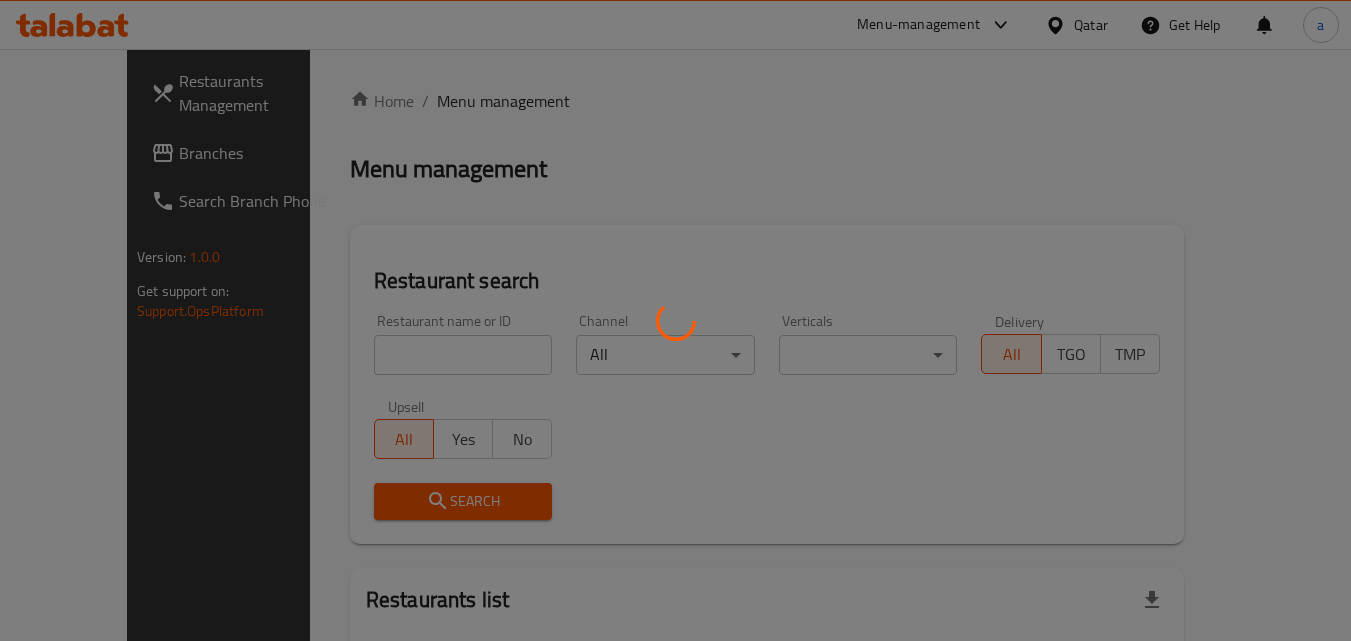 click at bounding box center [675, 320] 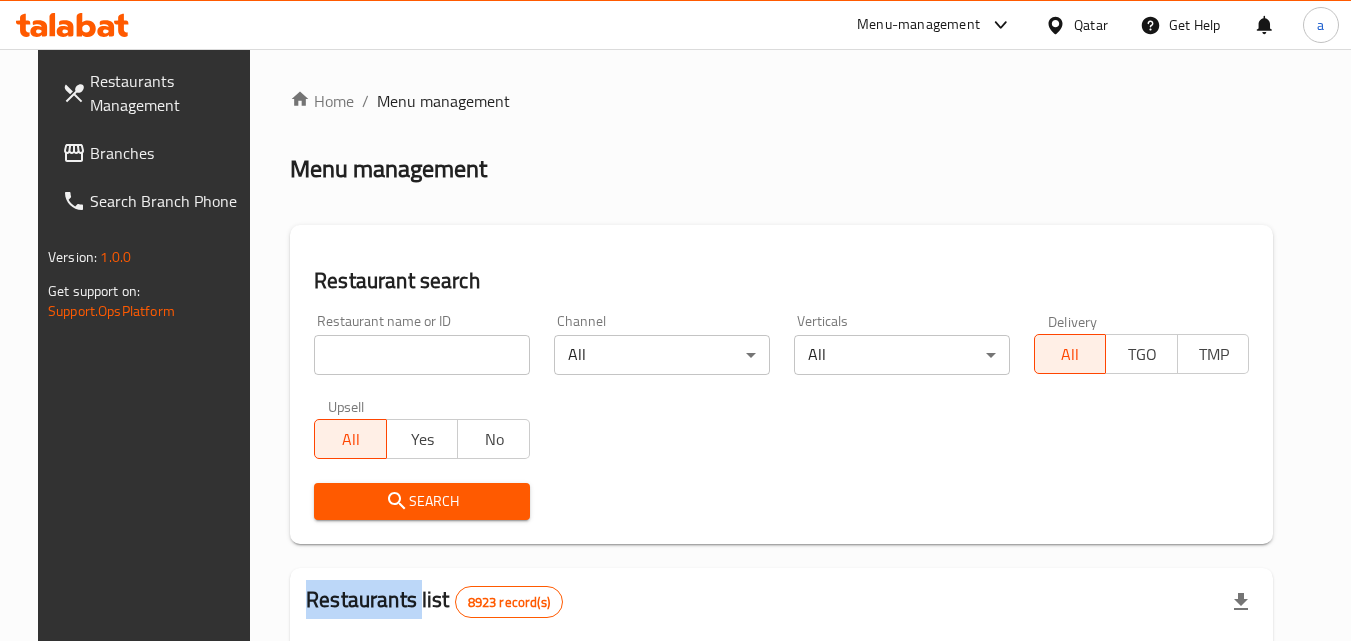 click at bounding box center [675, 320] 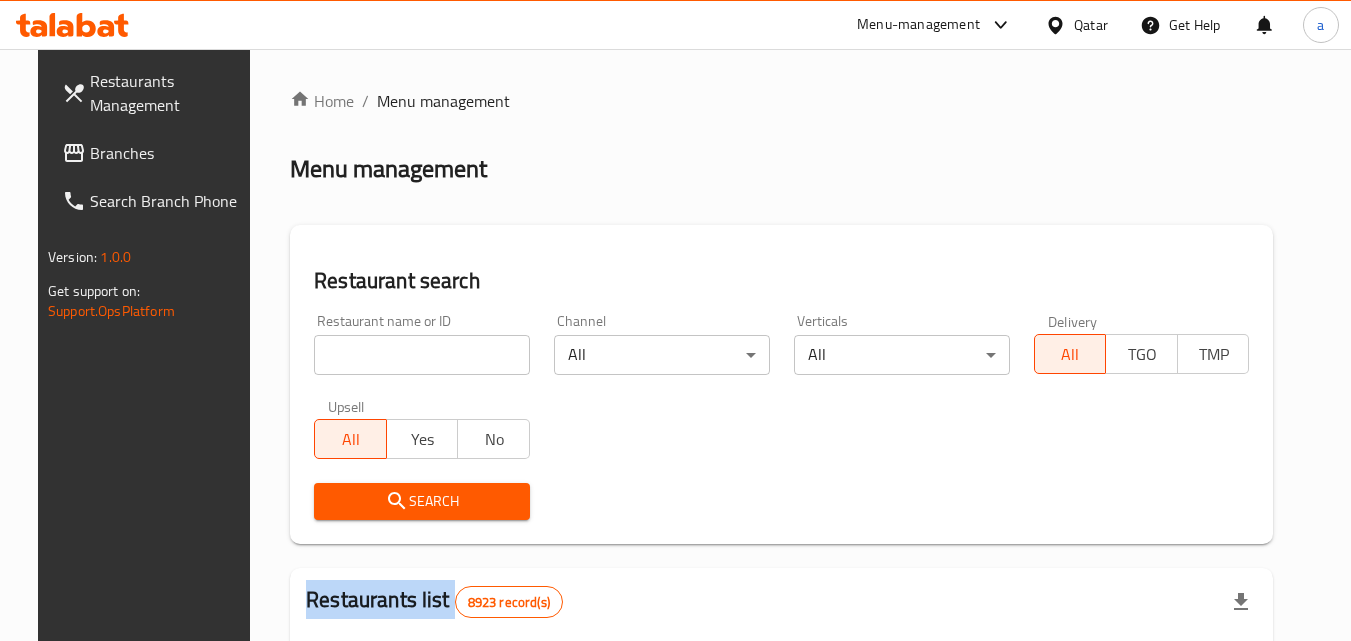 click at bounding box center [422, 355] 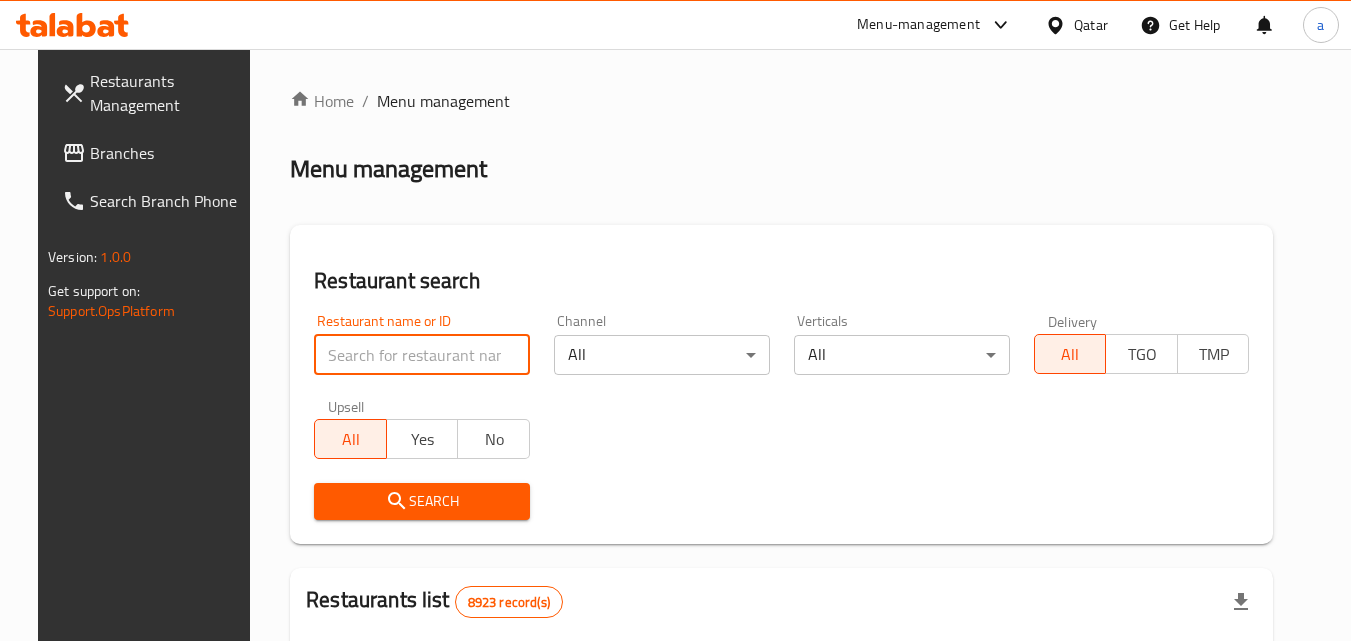 paste on "676093" 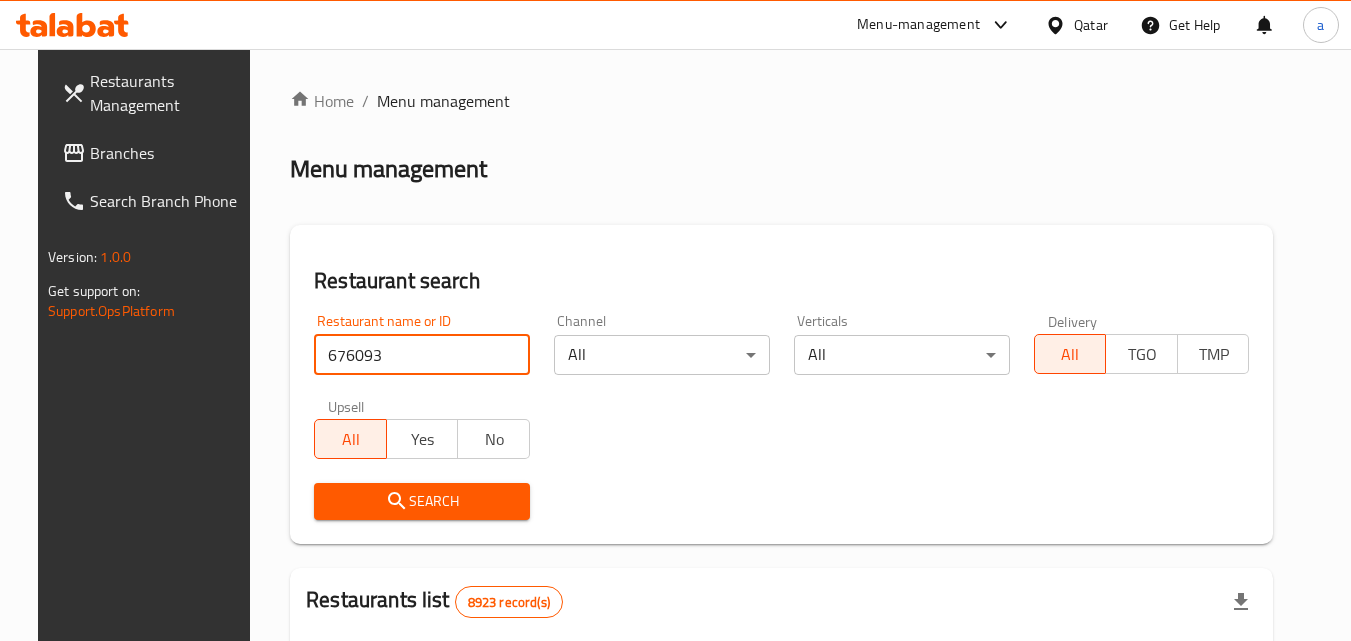 type on "676093" 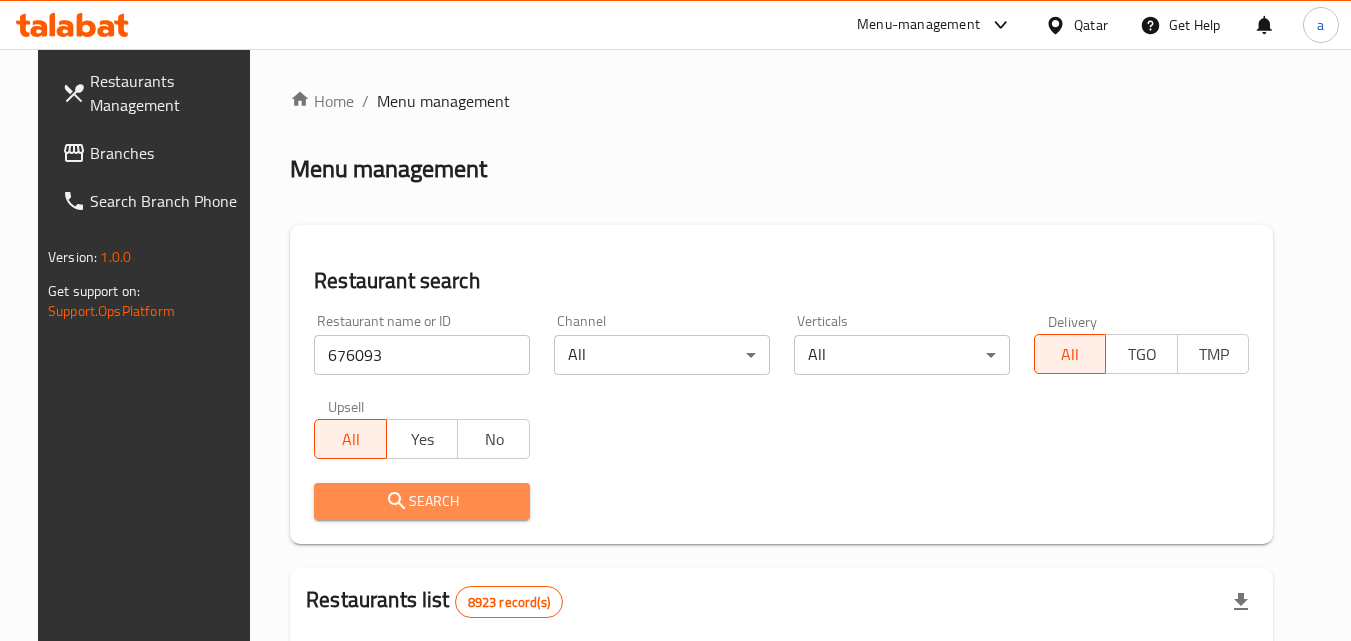 click on "Search" at bounding box center (422, 501) 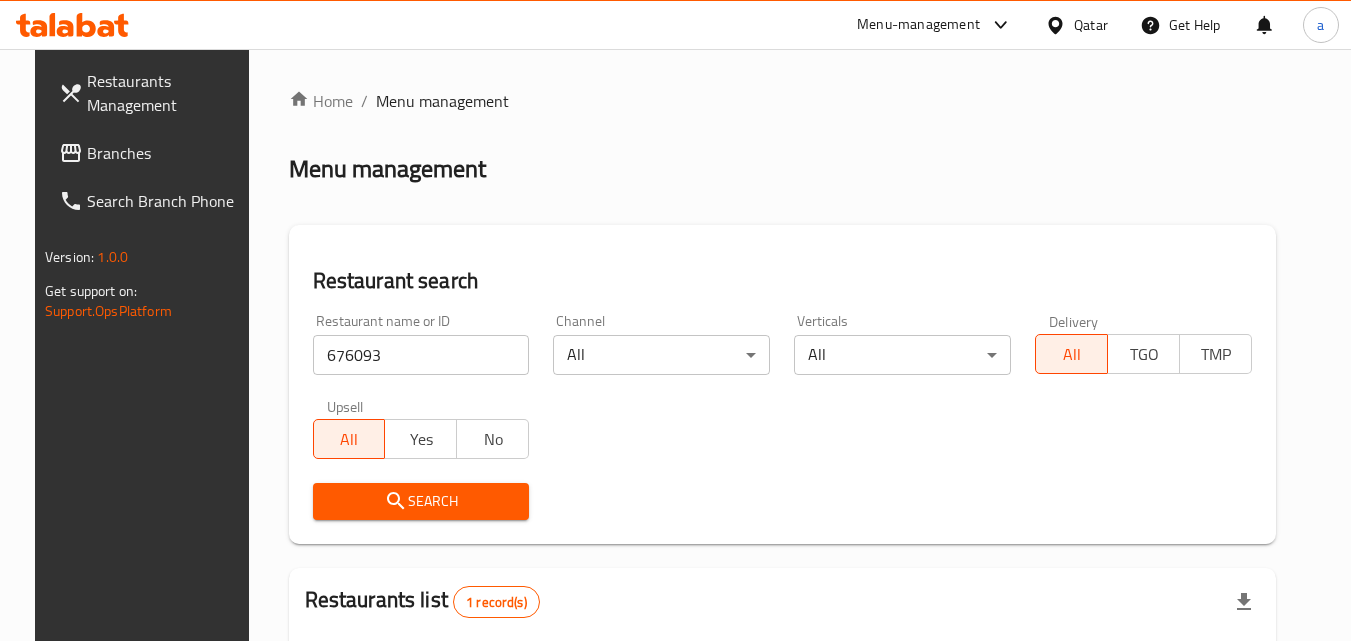 click on "Branches" at bounding box center (166, 153) 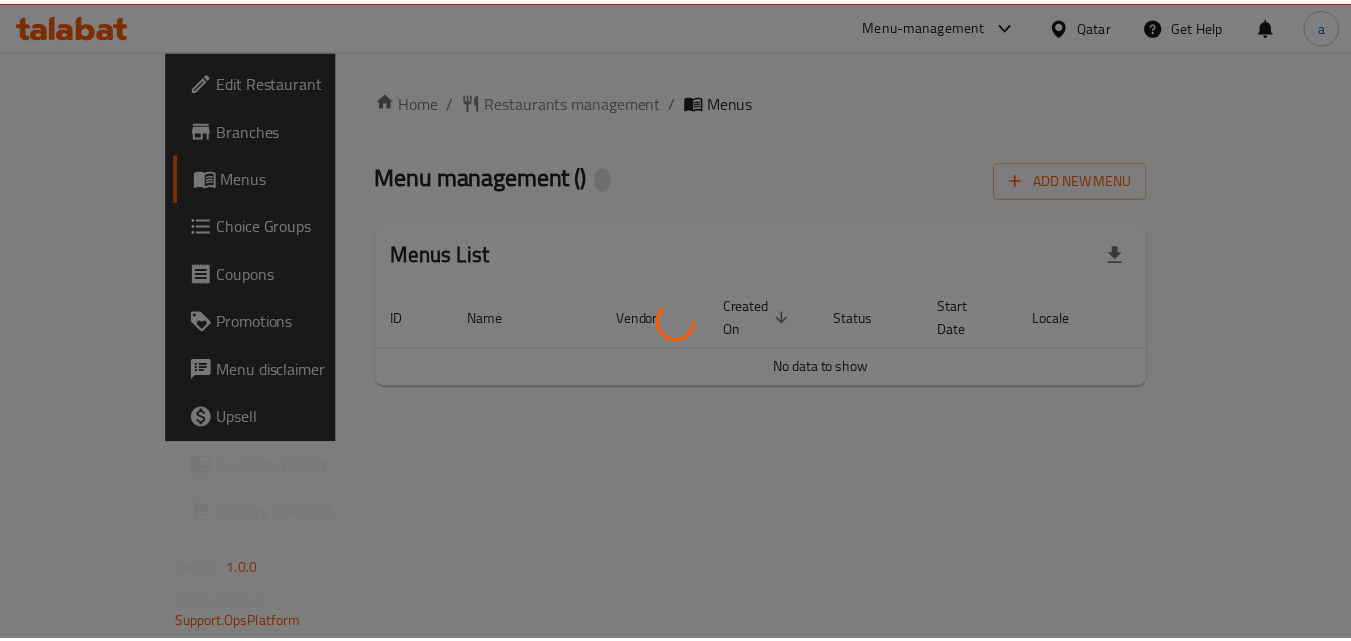 scroll, scrollTop: 0, scrollLeft: 0, axis: both 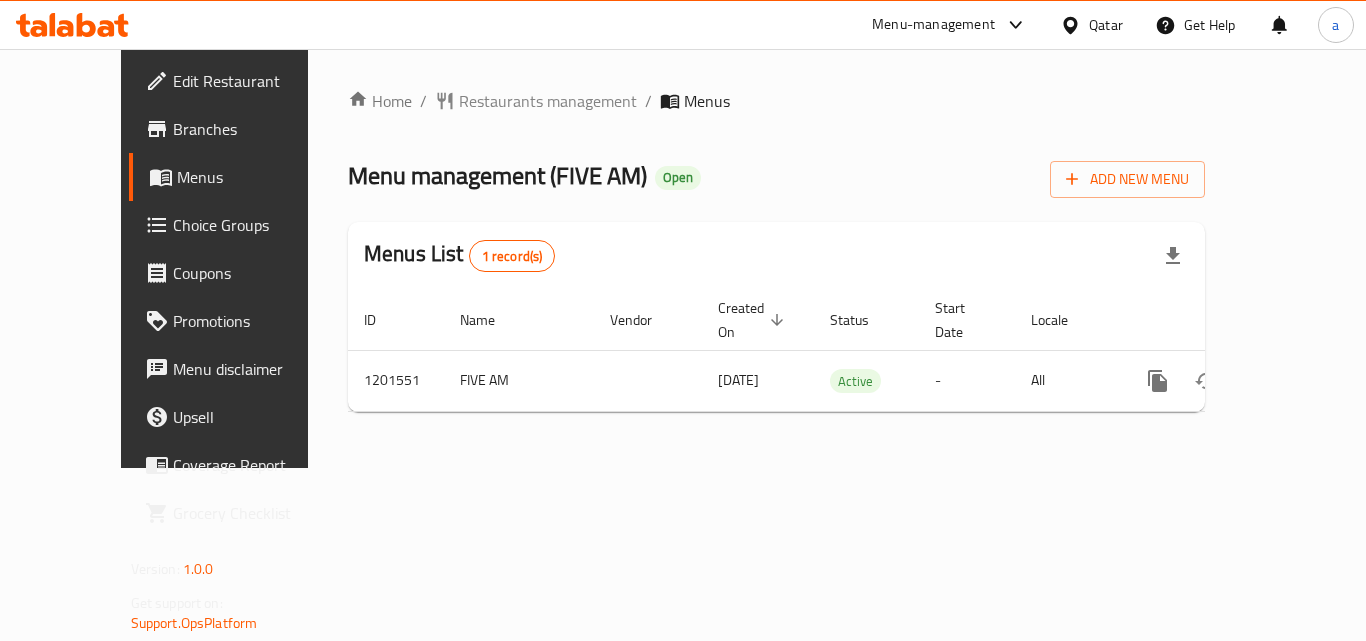 click on "Home / Restaurants management / Menus Menu management ( FIVE AM )  Open Add New Menu Menus List   1 record(s) ID Name Vendor Created On sorted descending Status Start Date Locale Actions 1201551 FIVE AM [DATE] Active - All" at bounding box center [776, 258] 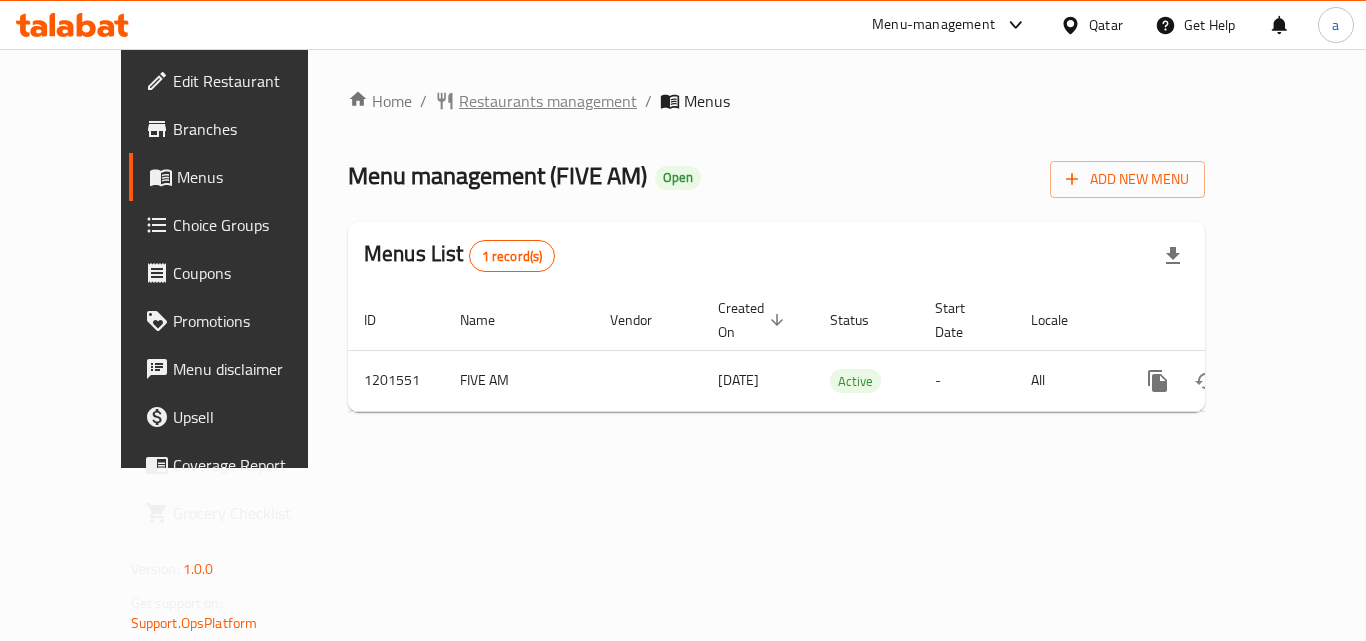 click on "Restaurants management" at bounding box center (548, 101) 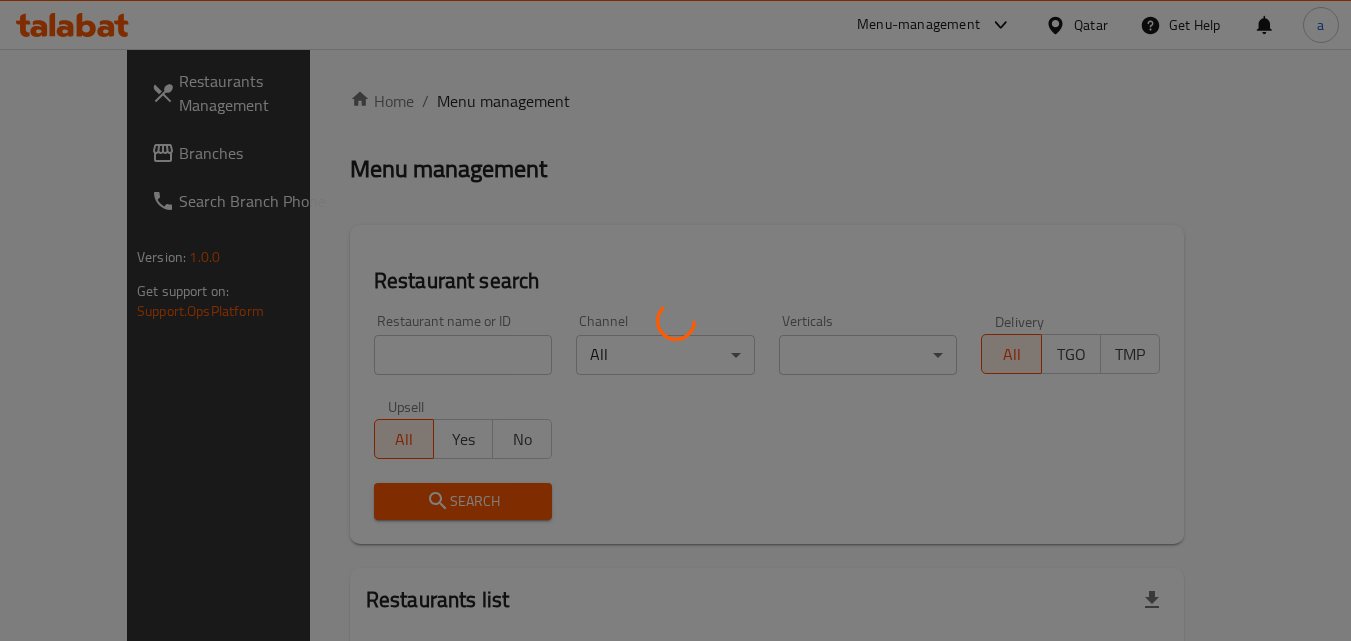click at bounding box center [675, 320] 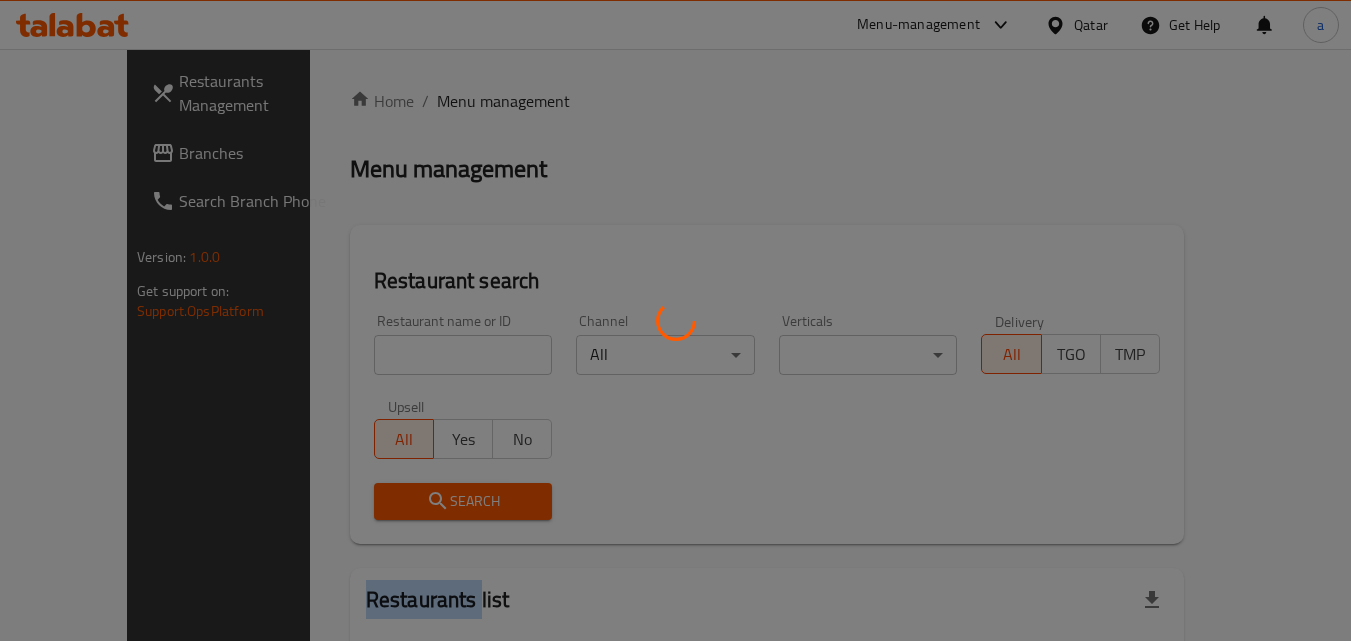 click at bounding box center (675, 320) 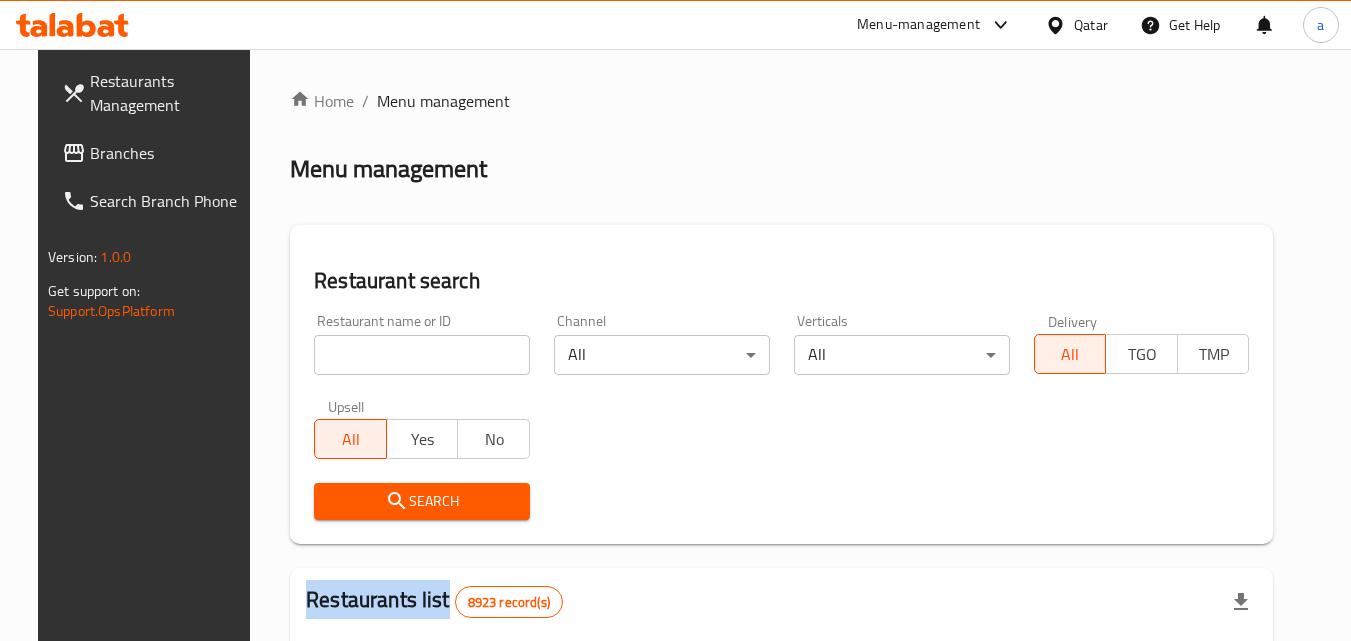 click on "Home / Menu management Menu management Restaurant search Restaurant name or ID Restaurant name or ID Channel All ​ Verticals All ​ Delivery All TGO TMP Upsell All Yes No   Search Restaurants list   8923 record(s) ID sorted ascending Name (En) Name (Ar) Ref. Name Logo Branches Open Busy Closed POS group Status Action 639 Hardee's هارديز TMP 23 18 0 0 Americana-Digital OPEN 663 Jabal Lebnan جبل لبنان 1 1 0 0 HIDDEN 664 Kanafji كنفجي 1 1 0 0 HIDDEN 665 Take Away تيك آوي 1 1 0 0 HIDDEN 666 Zaman Al-Khair Restaurant مطعم زمان الخير 1 0 0 0 INACTIVE 667 Al-Rabwah الربوة 1 0 0 0 INACTIVE 672 Bait Jedy بيت جدي 1 1 0 0 HIDDEN 673 Coffee Centre مركز القهوة 1 0 0 0 INACTIVE 676 Morning fresh مورنيج فريش 1 1 0 0 HIDDEN 680 Al-Qarmouty القرموطي 1 0 0 0 HIDDEN Rows per page: 10 1-10 of 8923" at bounding box center [781, 709] 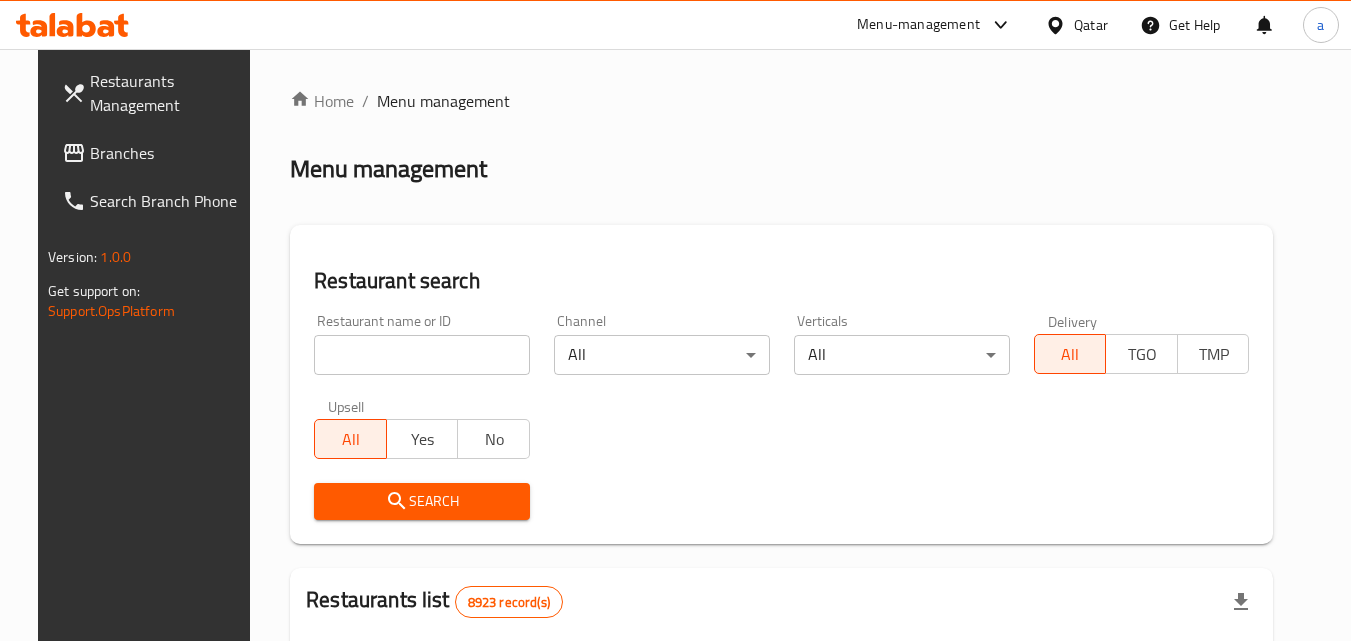 click at bounding box center [422, 355] 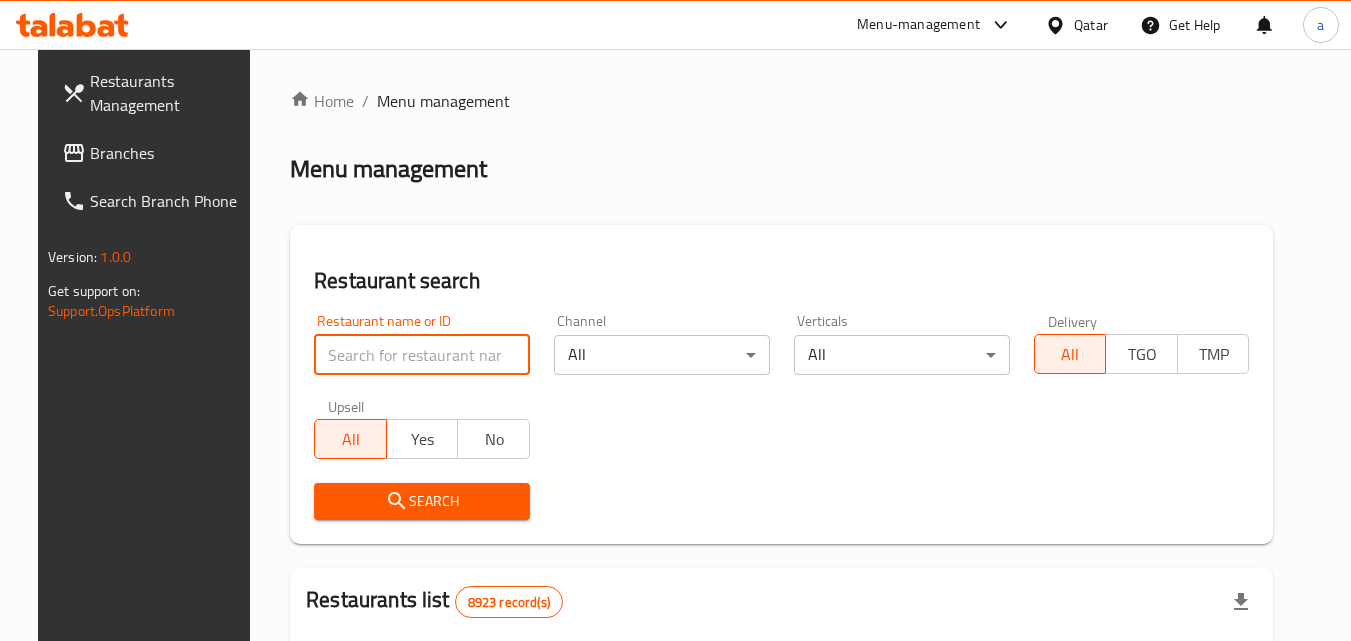 click at bounding box center [422, 355] 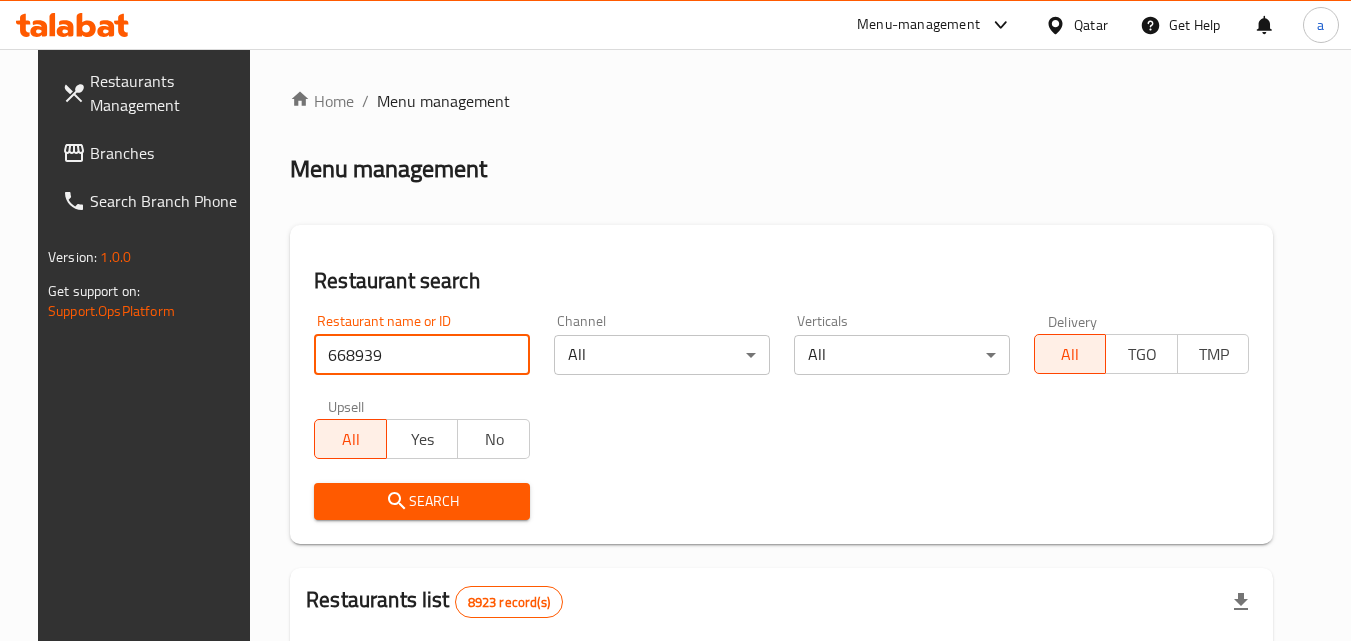 type on "668939" 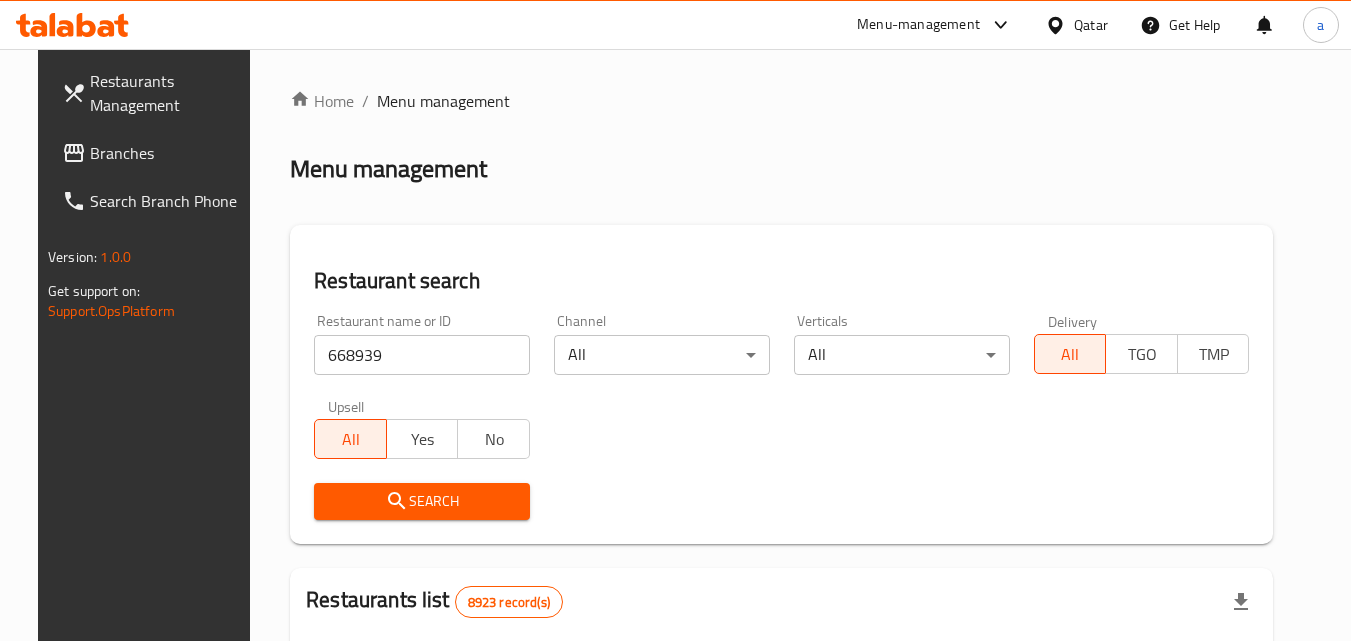 click on "Search" at bounding box center (422, 501) 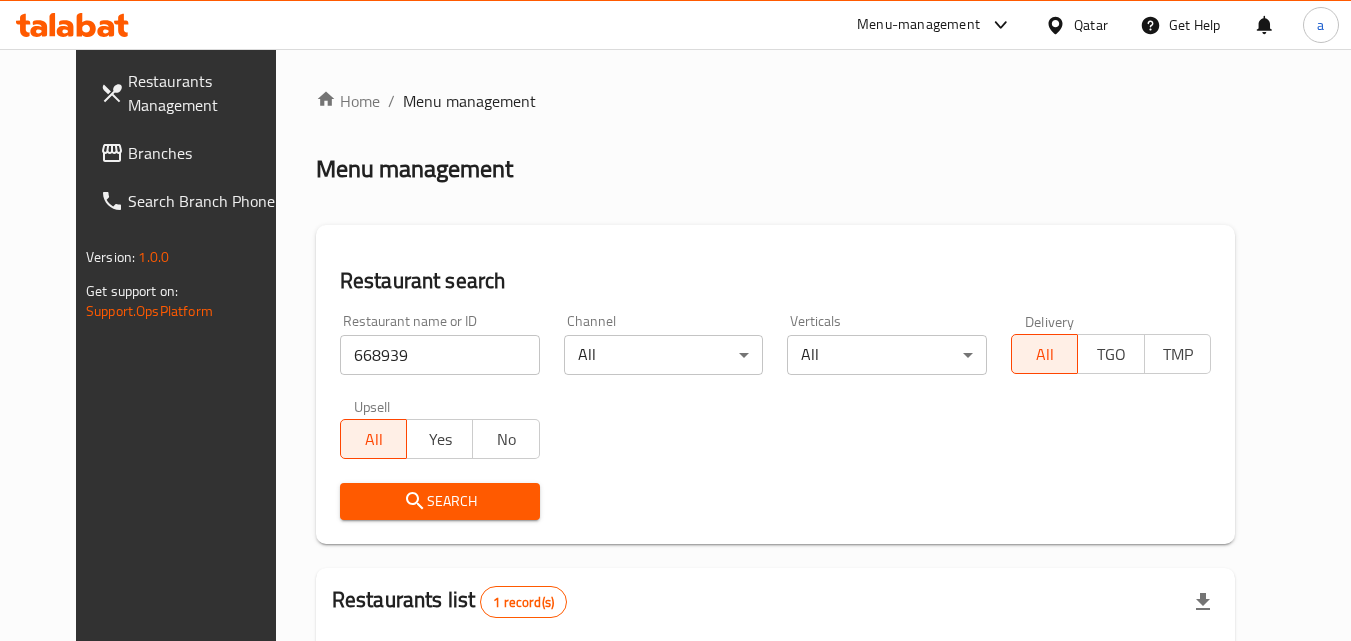 click on "Branches" at bounding box center [207, 153] 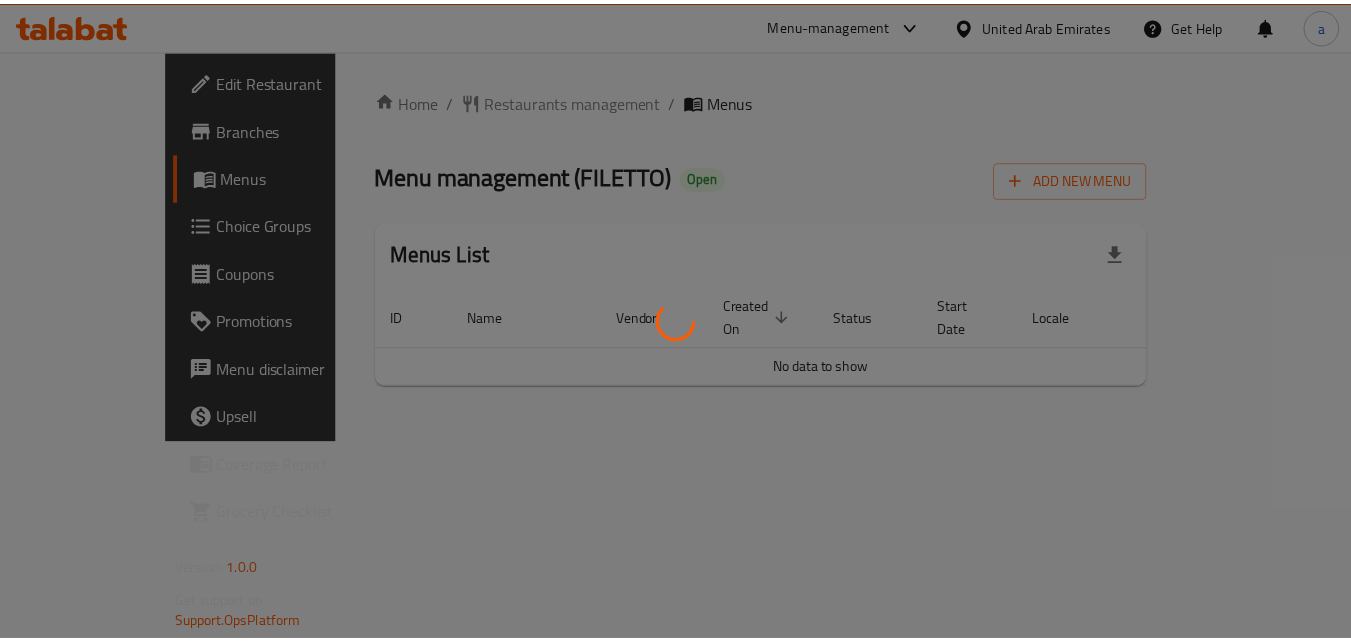 scroll, scrollTop: 0, scrollLeft: 0, axis: both 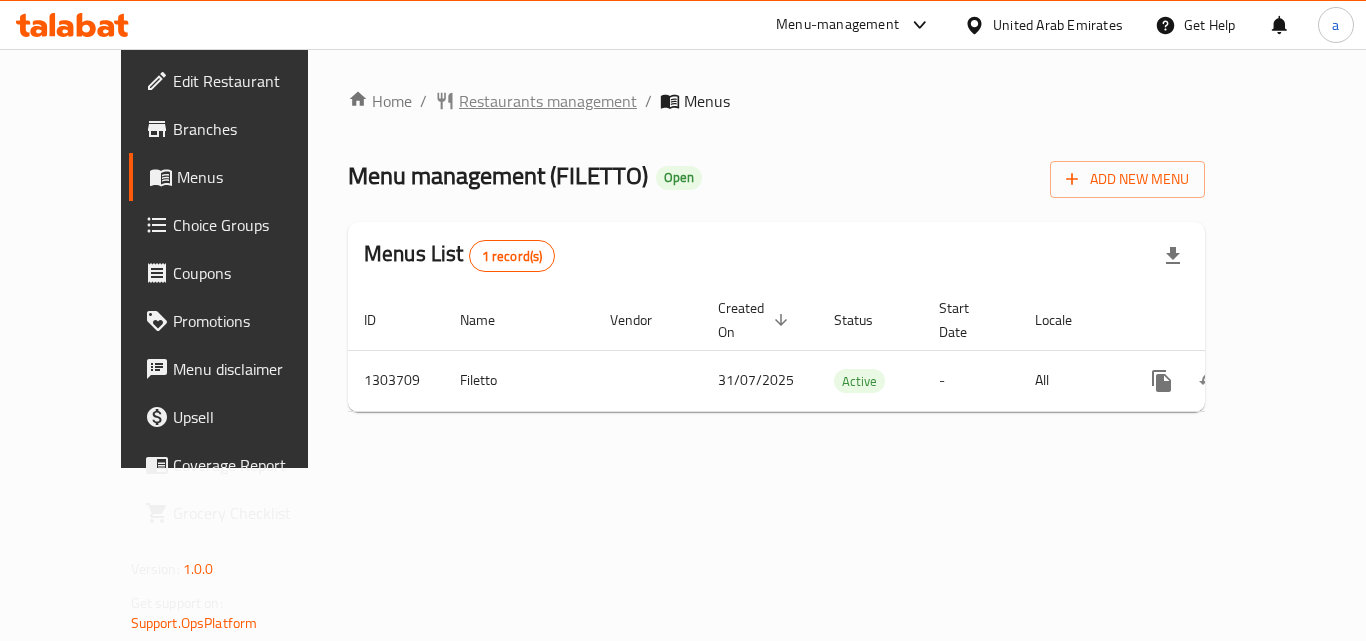 click on "Restaurants management" at bounding box center (548, 101) 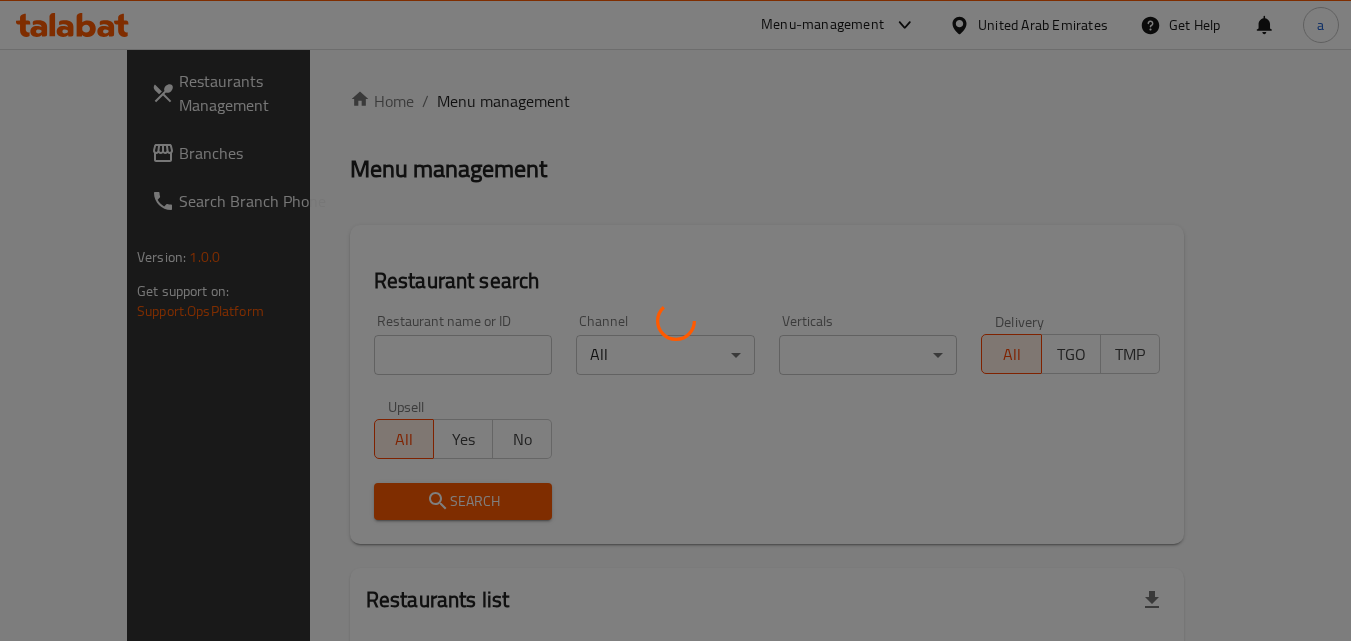 click at bounding box center (675, 320) 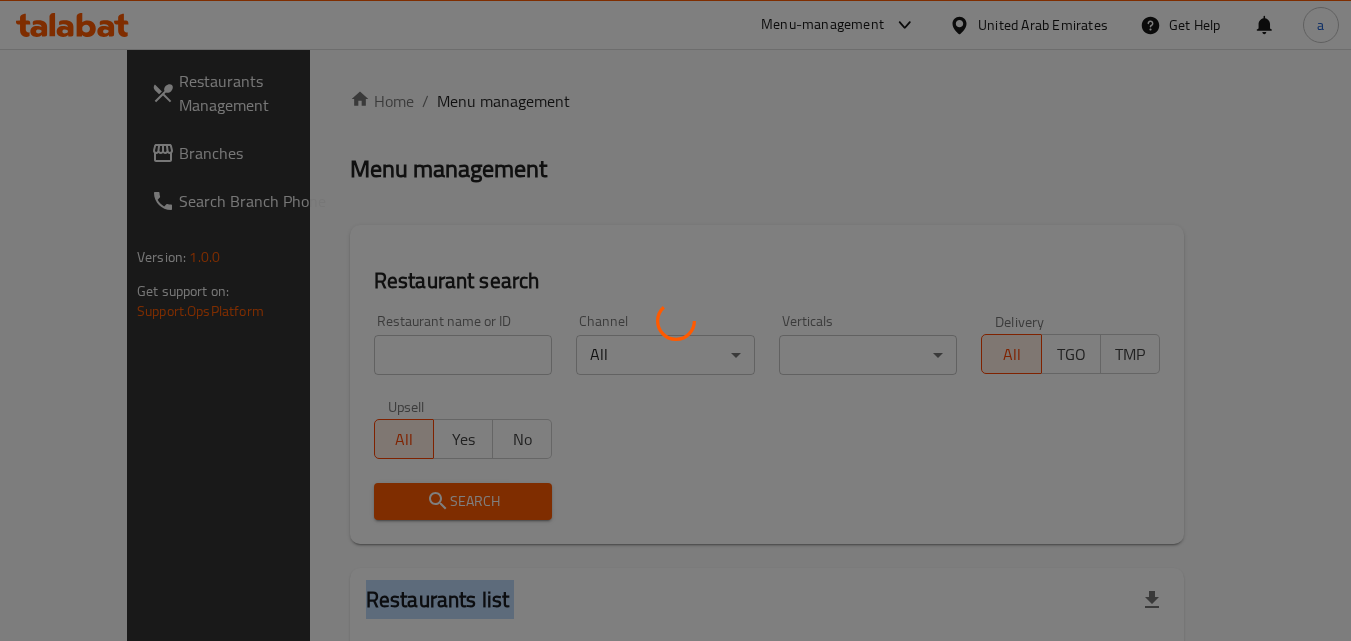 click at bounding box center (675, 320) 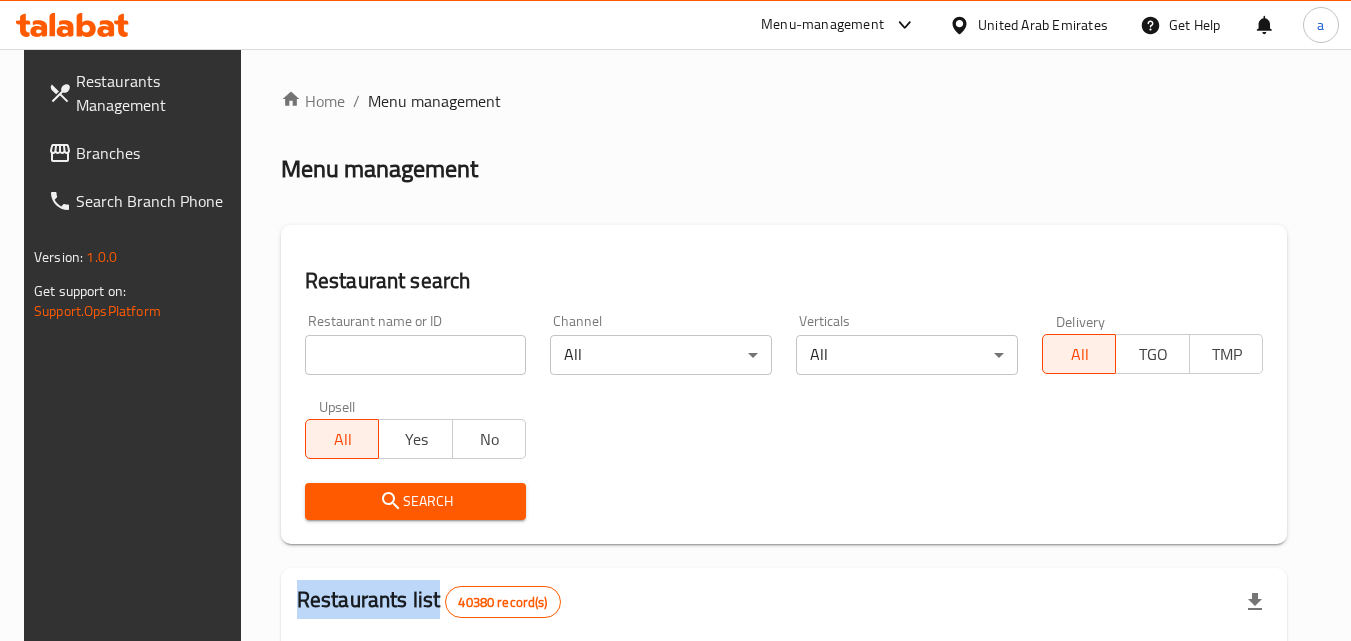 click at bounding box center (675, 320) 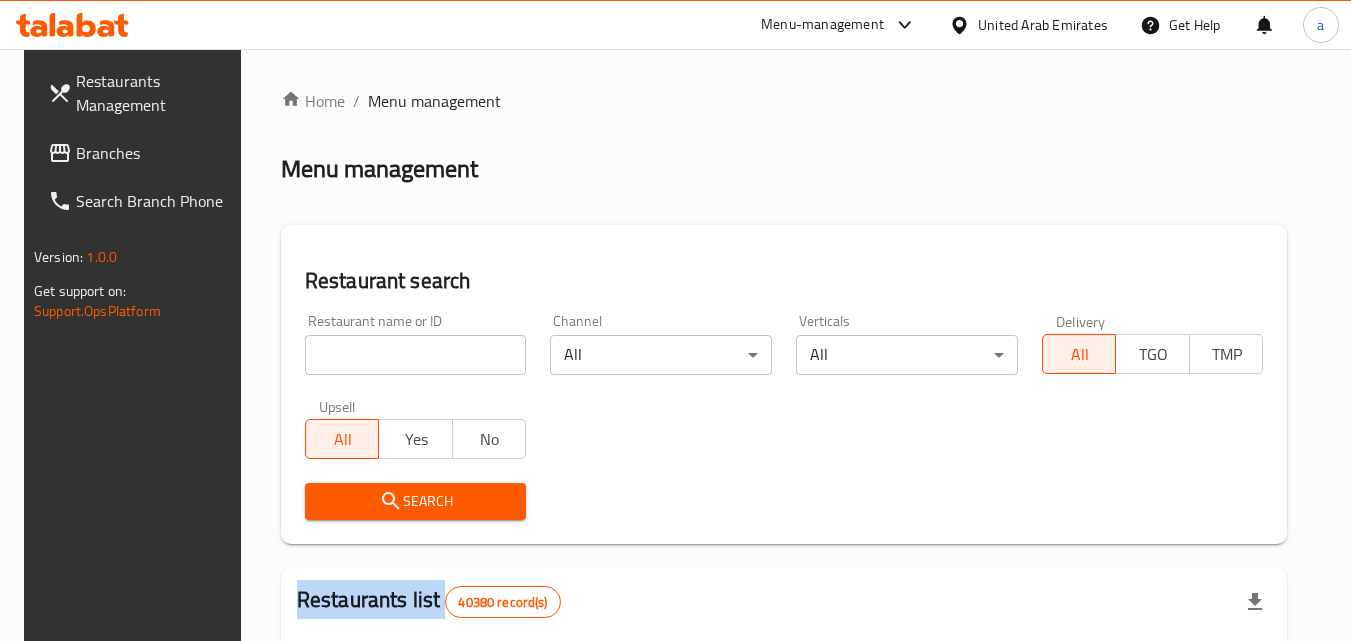 click at bounding box center [675, 320] 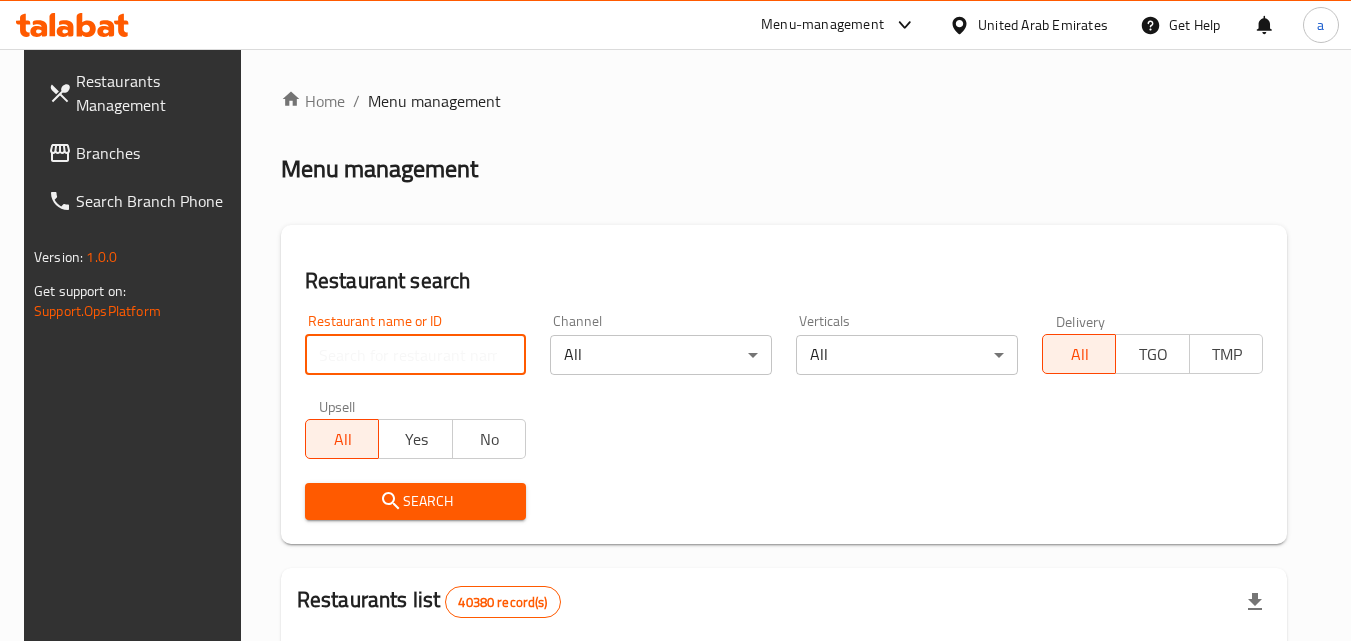 click at bounding box center (416, 355) 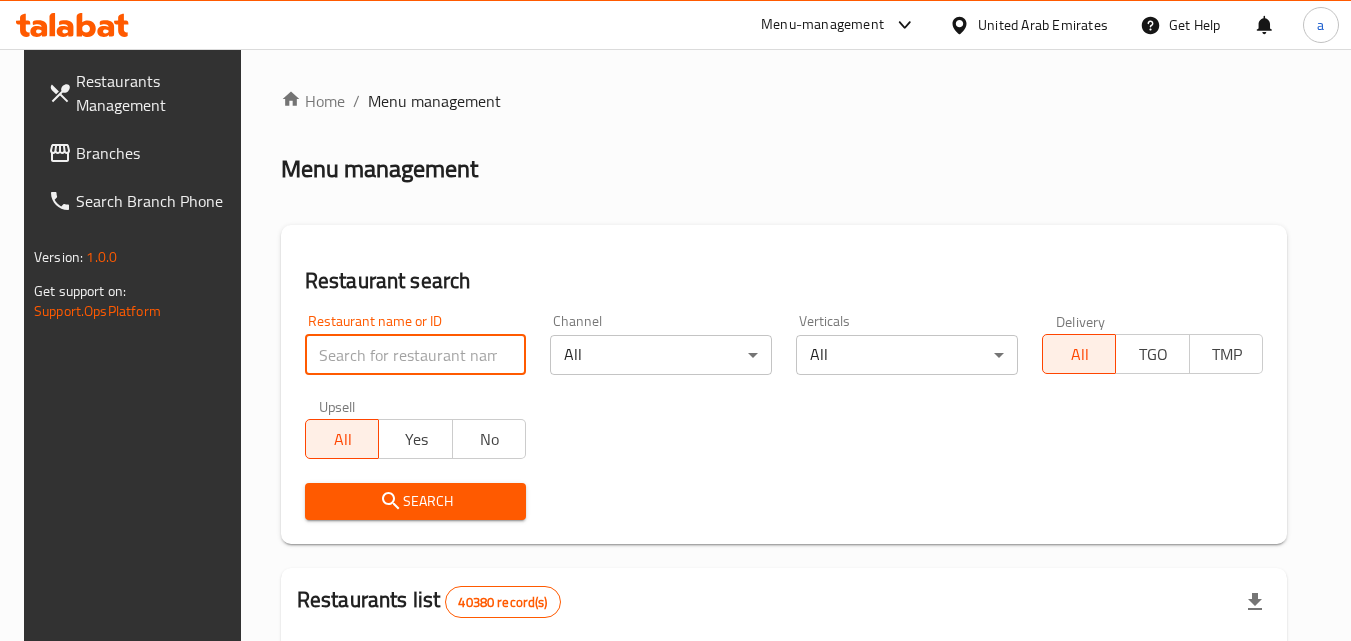 paste on "702930" 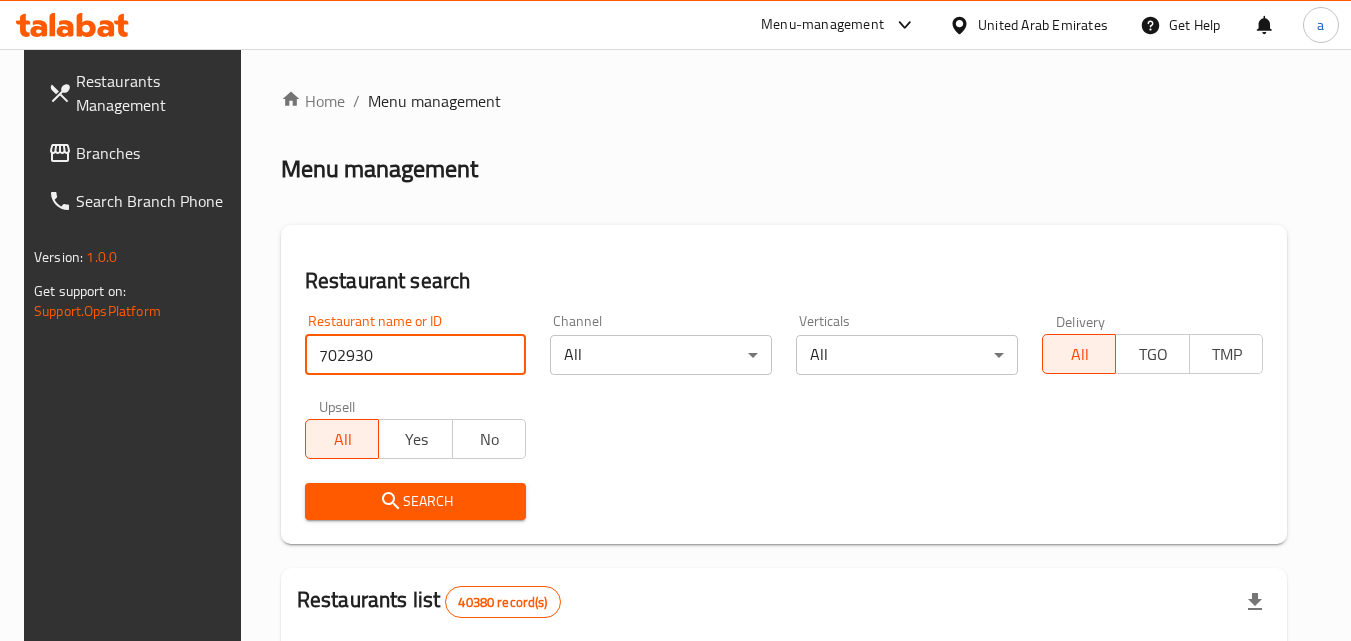type on "702930" 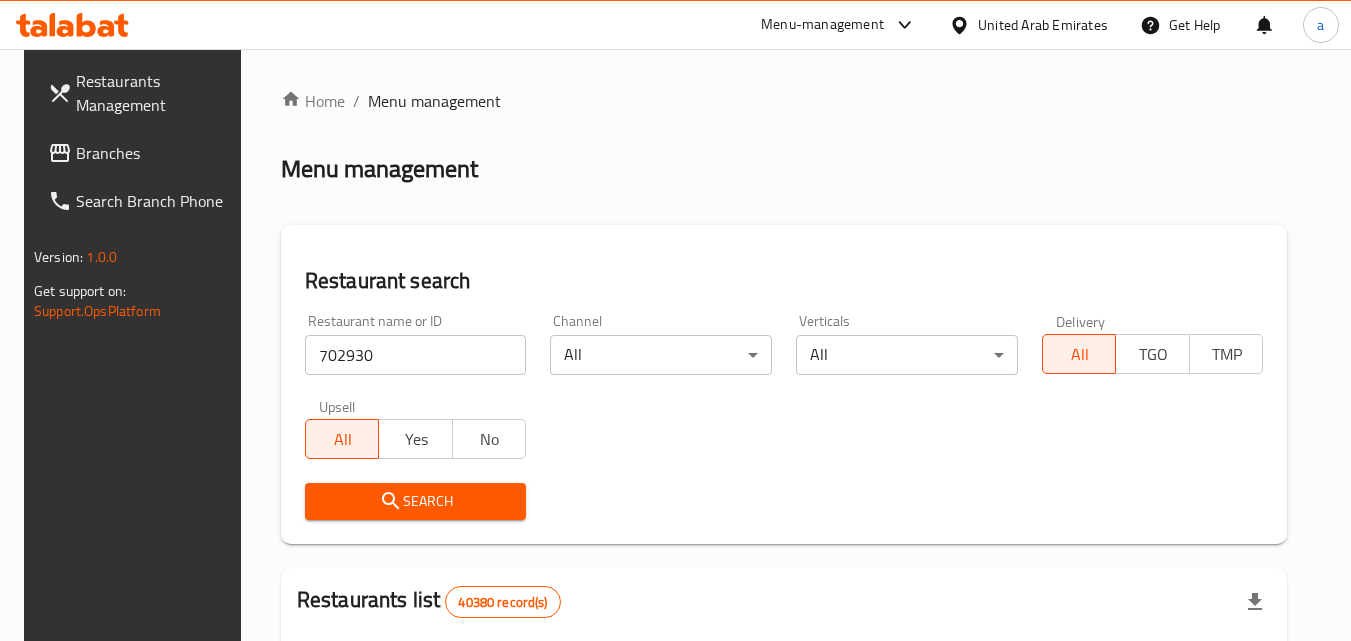 click 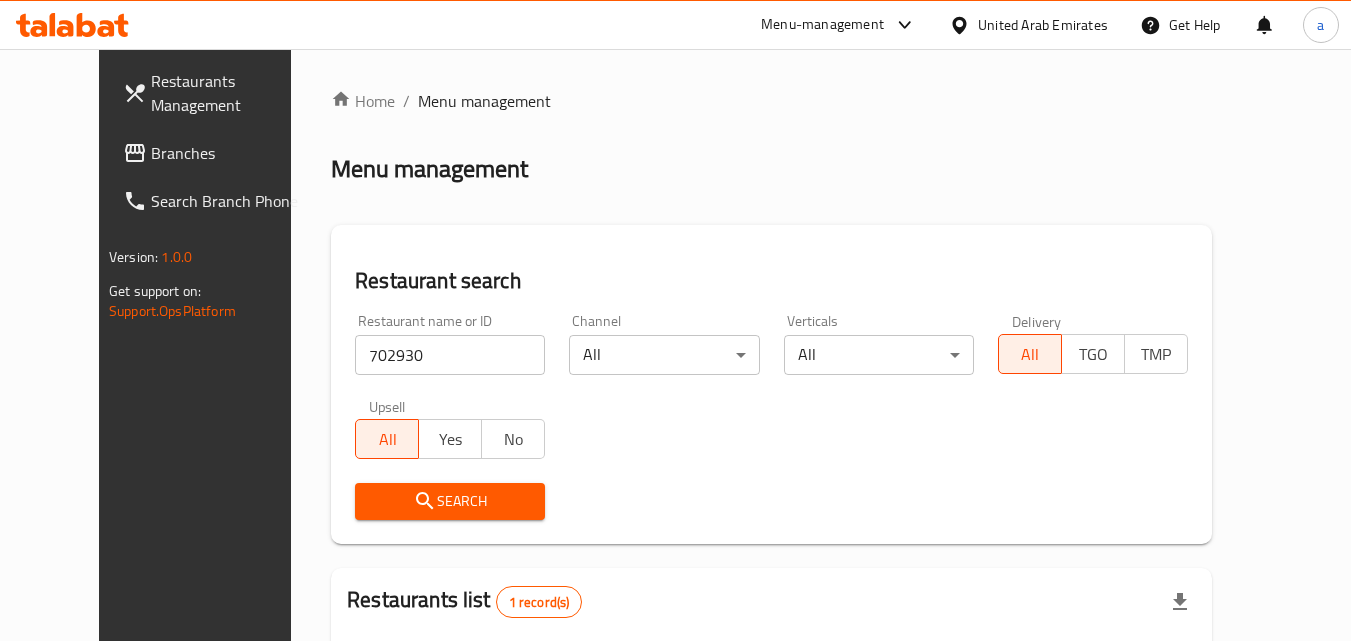 click on "Branches" at bounding box center [230, 153] 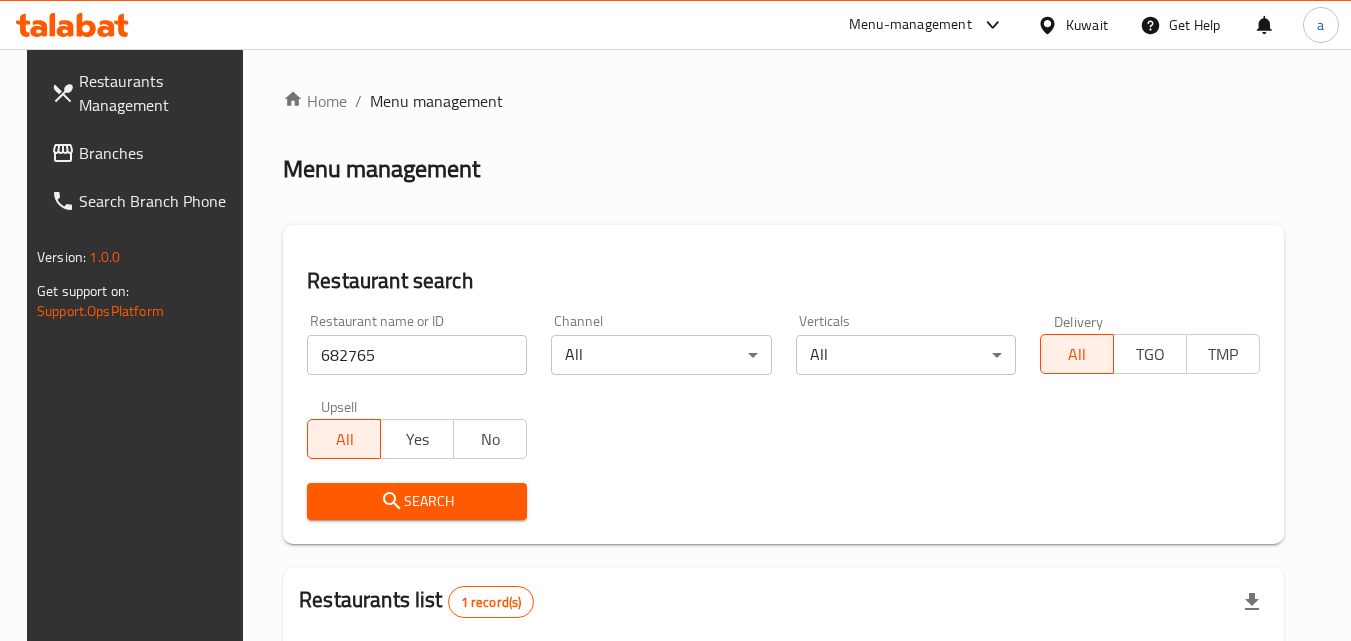 scroll, scrollTop: 218, scrollLeft: 0, axis: vertical 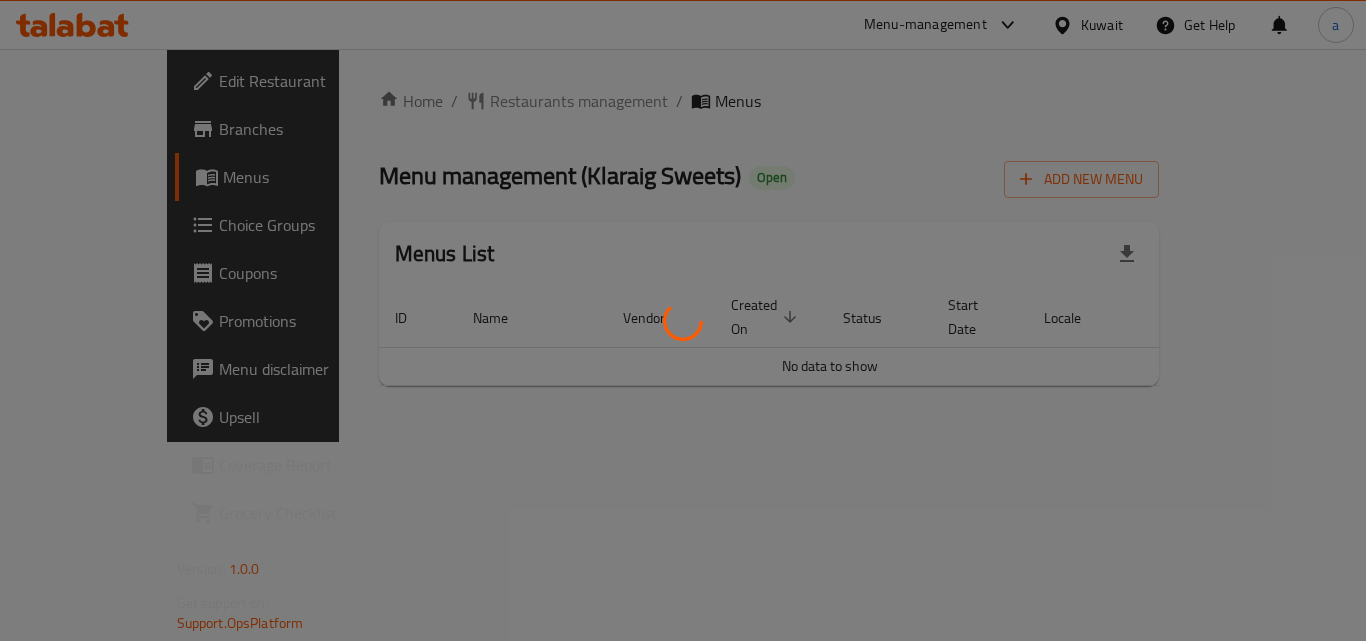 click at bounding box center (683, 320) 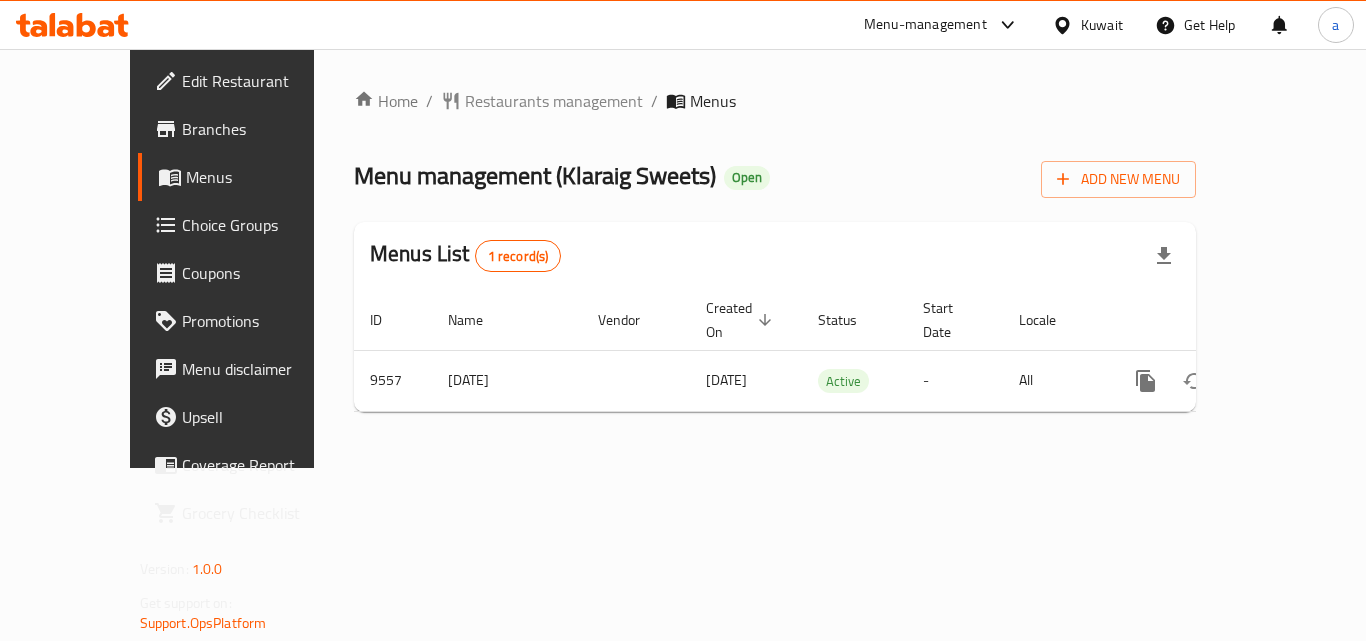 click on "Restaurants management" at bounding box center (554, 101) 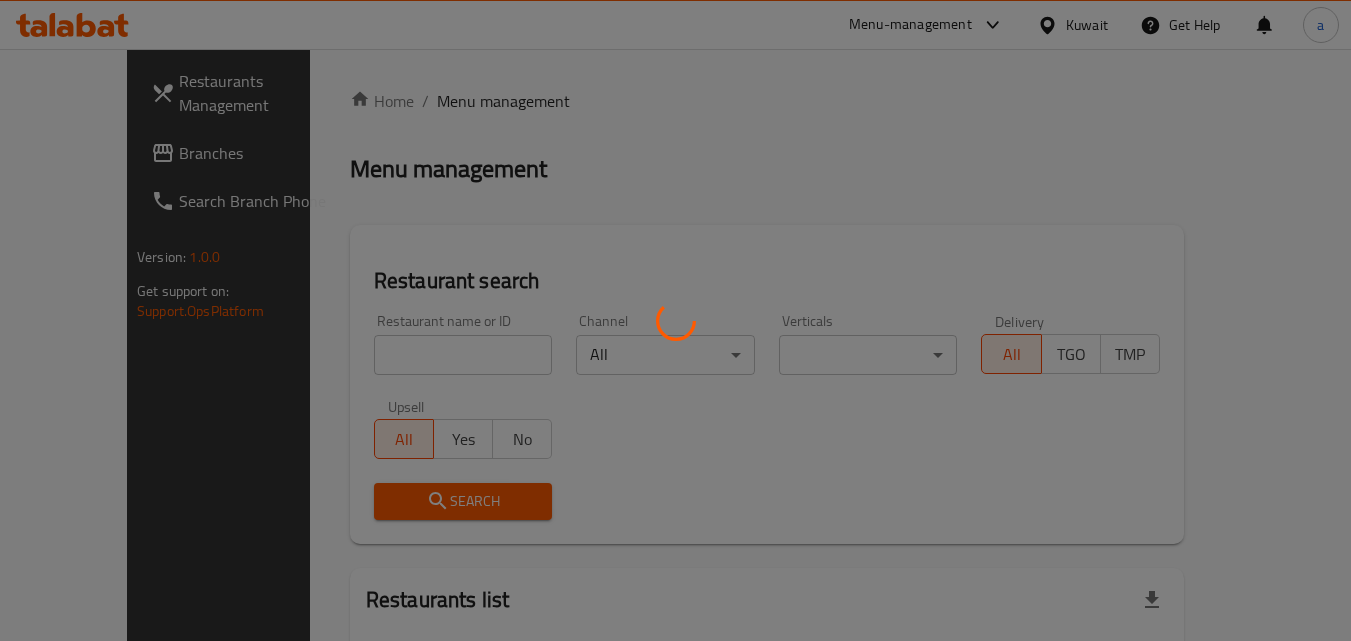 click at bounding box center (675, 320) 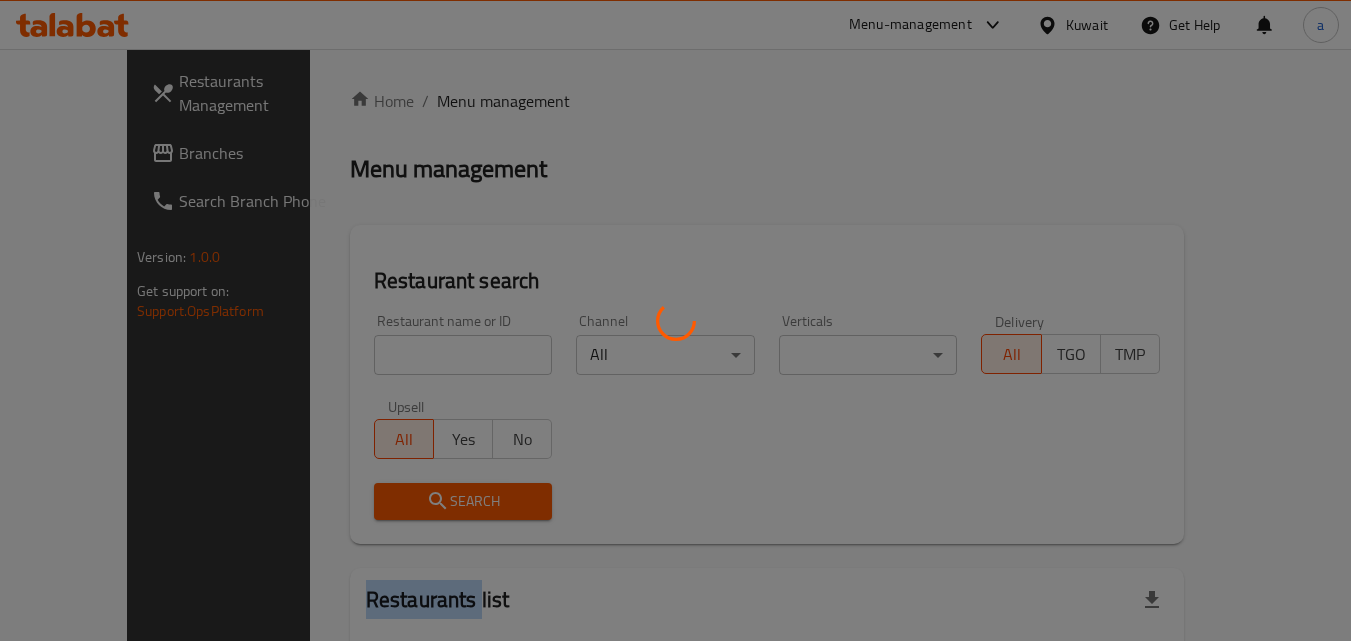 click at bounding box center (675, 320) 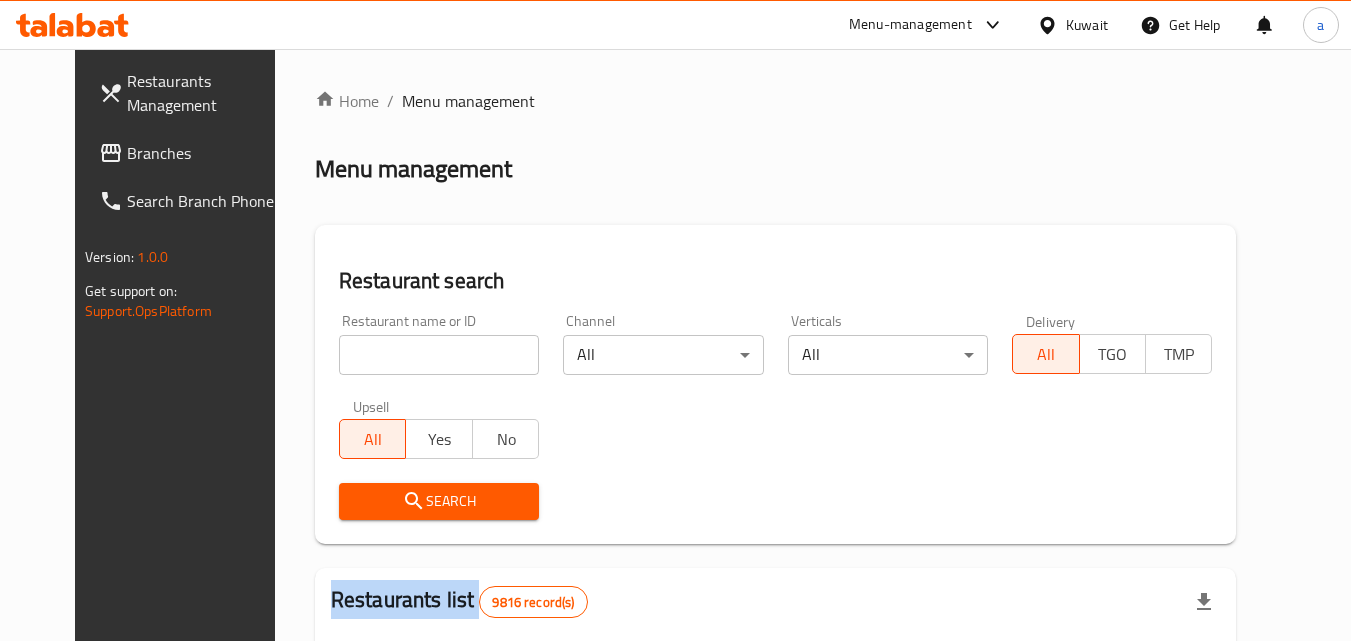 click on "Home / Menu management Menu management Restaurant search Restaurant name or ID Restaurant name or ID Channel All ​ Verticals All ​ Delivery All TGO TMP Upsell All Yes No   Search Restaurants list   9816 record(s) ID sorted ascending Name (En) Name (Ar) Ref. Name Logo Branches Open Busy Closed POS group Status Action 1 Little Caesars  ليتل سيزرز 6 0 0 0 INACTIVE 2 Pizza Hut بيتزا هت 68 0 0 2 KFG HIDDEN 3 old kfg BK-3 old kfg BK-3 77 0 0 0 KFG HIDDEN 4 Hardee's هارديز 58 51 0 0 Americana-Digital OPEN 5 Chicken Tikka دجاج تكا 15 12 0 0 OPEN 6 KFC كنتاكى 69 61 0 0 Americana-Digital OPEN 7 Dairy Queen ديري كوين 0 0 0 0 OPEN 8 Mais Alghanim ميس الغانم 11 11 0 0 OCIMS OPEN 9 Maki ماكي 2 2 0 0 OPEN 10 Rose PATISSERIE روز للمعجنات 1 1 0 0 OPEN Rows per page: 10 1-10 of 9816" at bounding box center (776, 696) 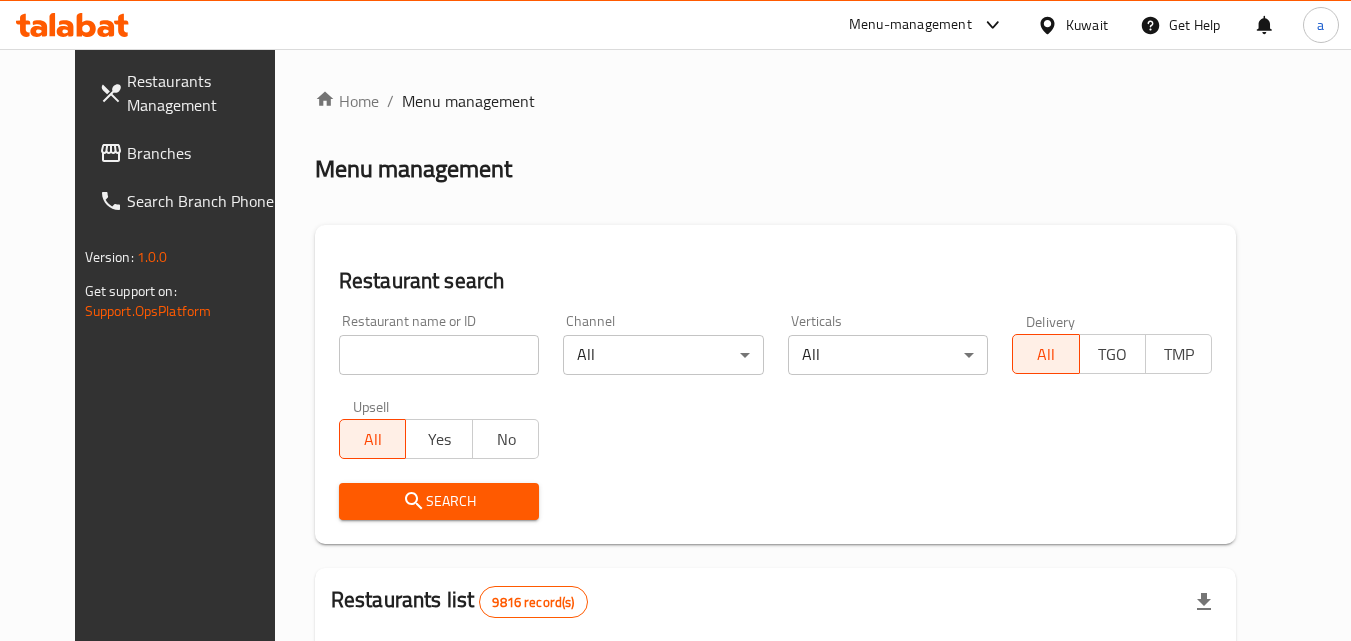 click on "Restaurant name or ID Restaurant name or ID" at bounding box center [439, 344] 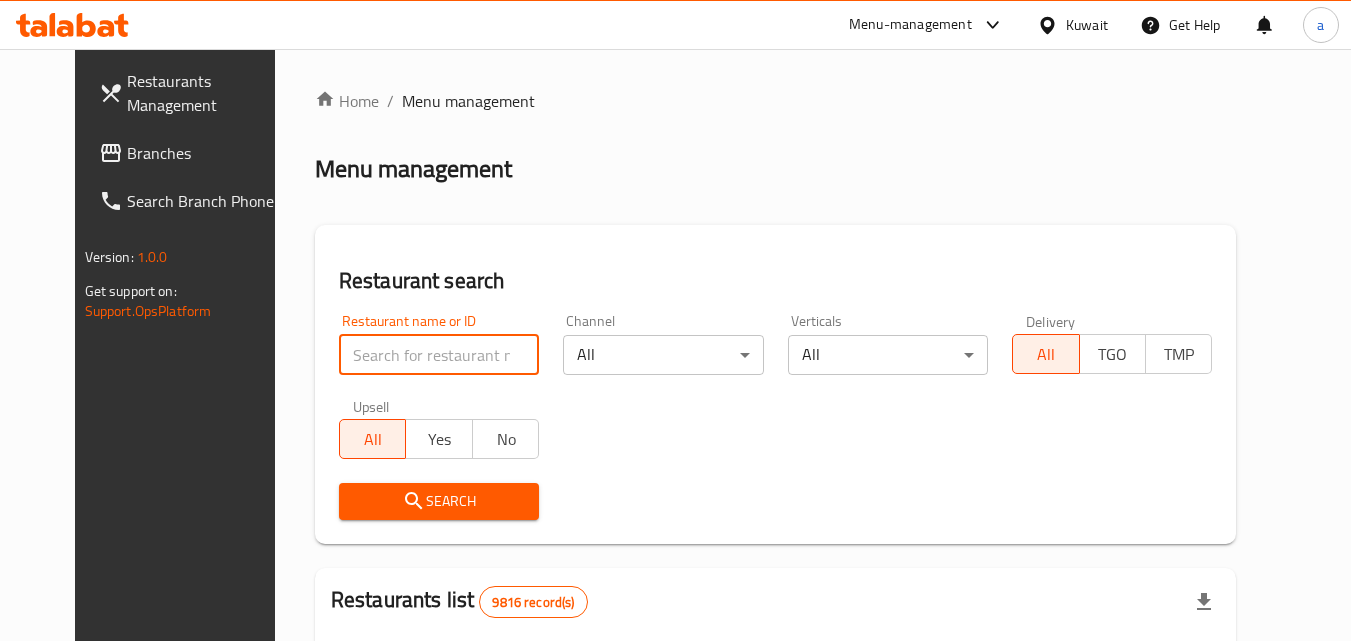 paste on "5784" 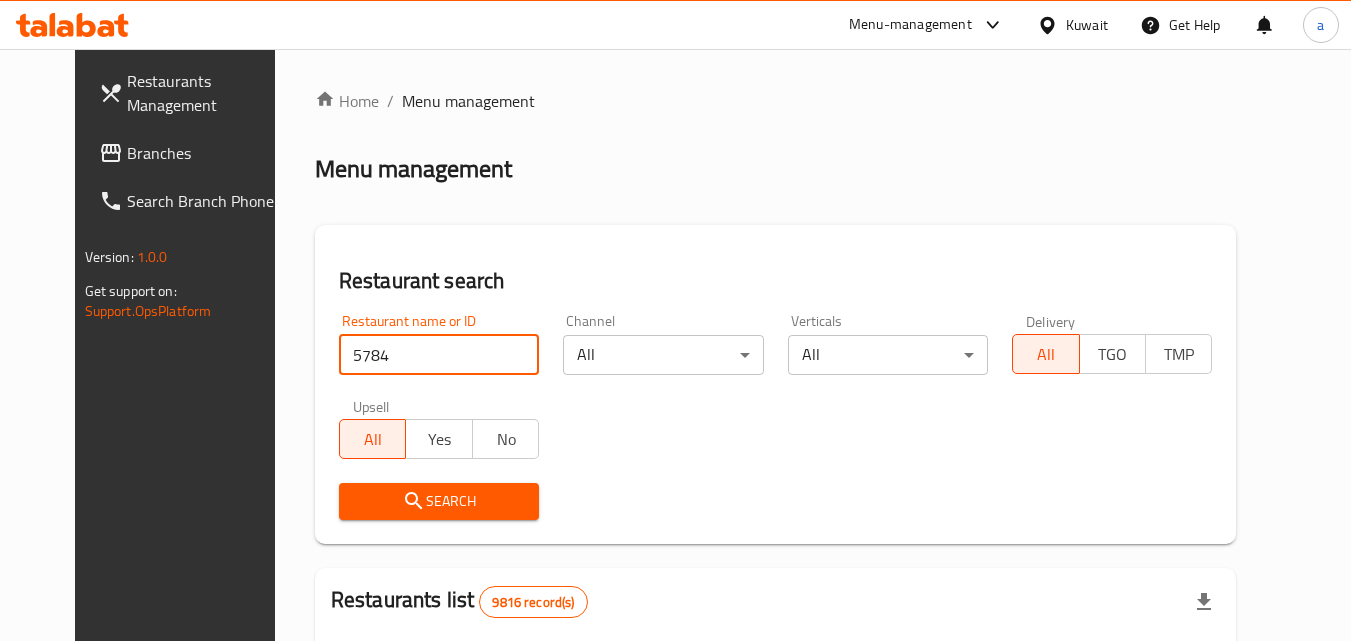 type on "5784" 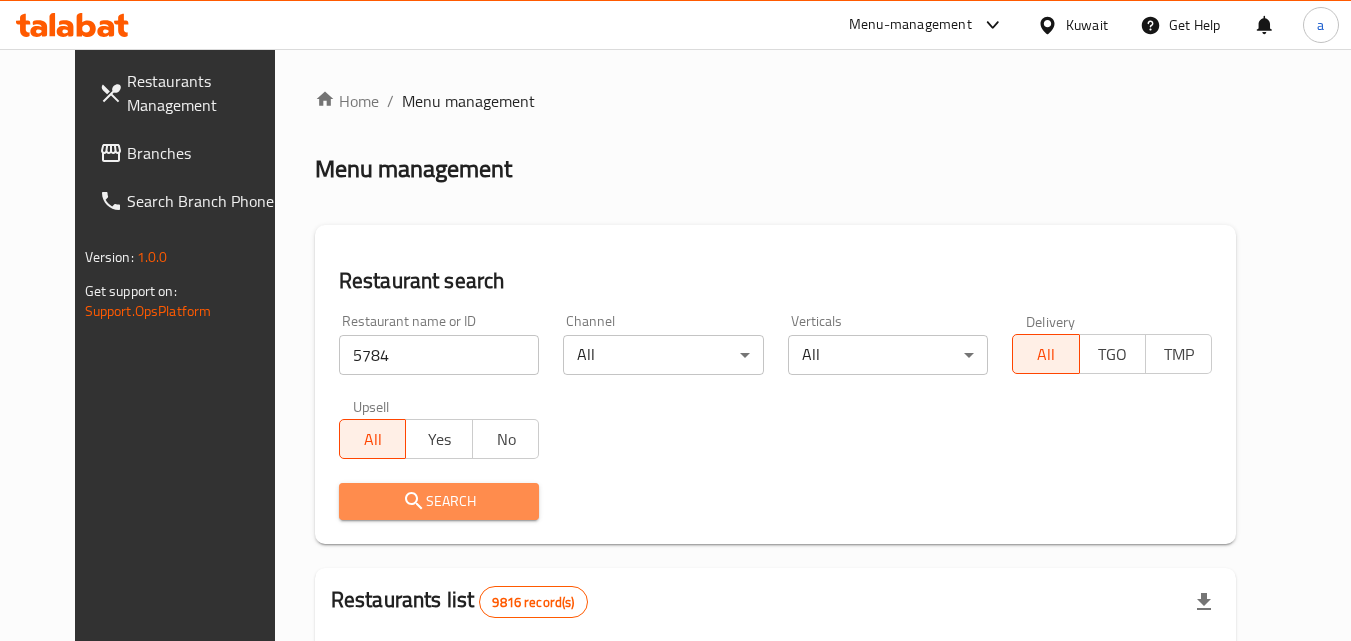 click 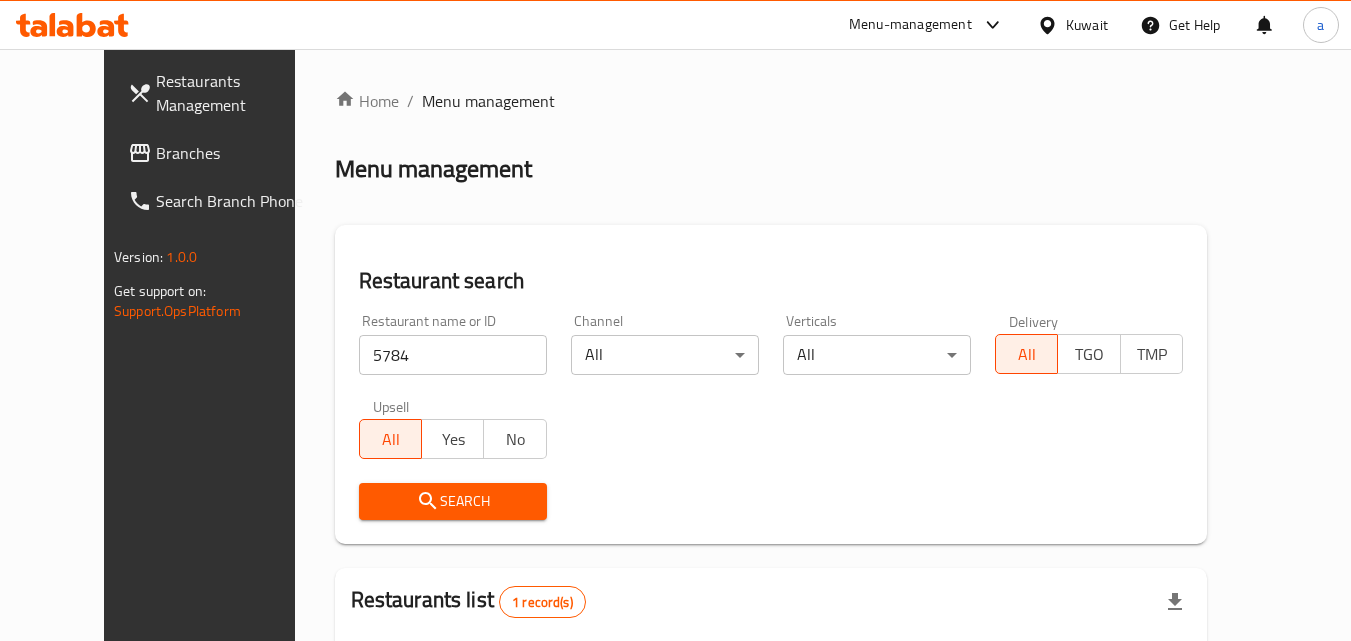 click on "Branches" at bounding box center (235, 153) 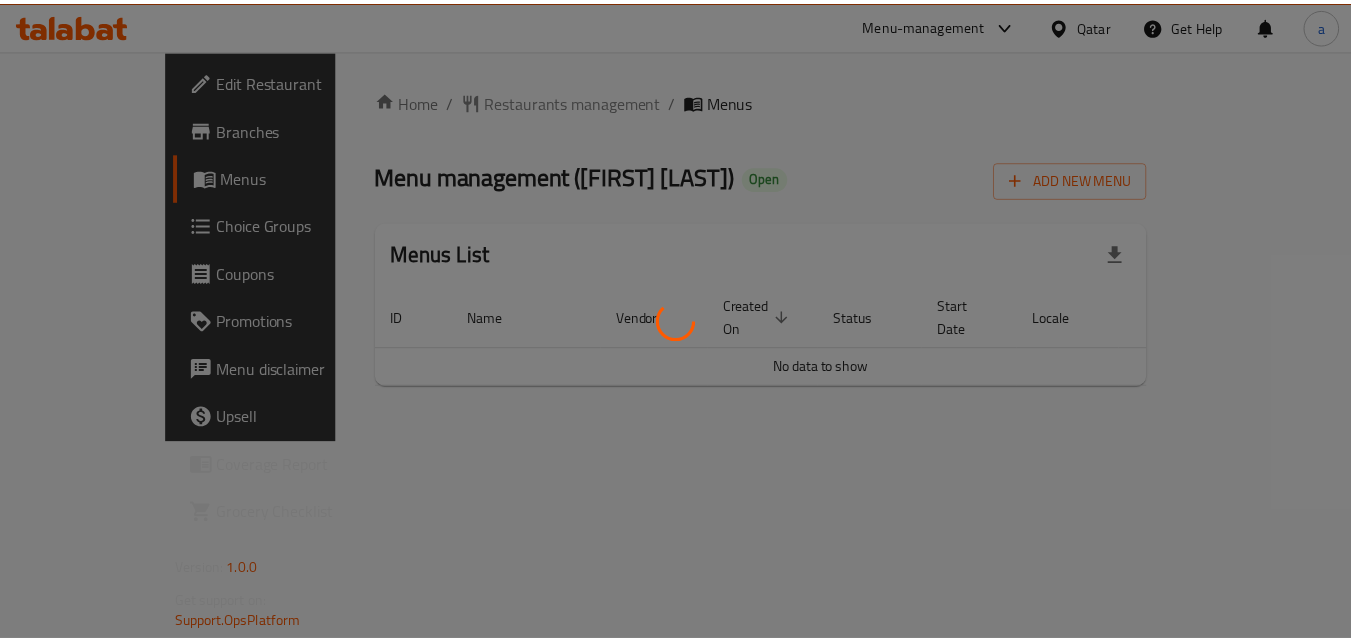 scroll, scrollTop: 0, scrollLeft: 0, axis: both 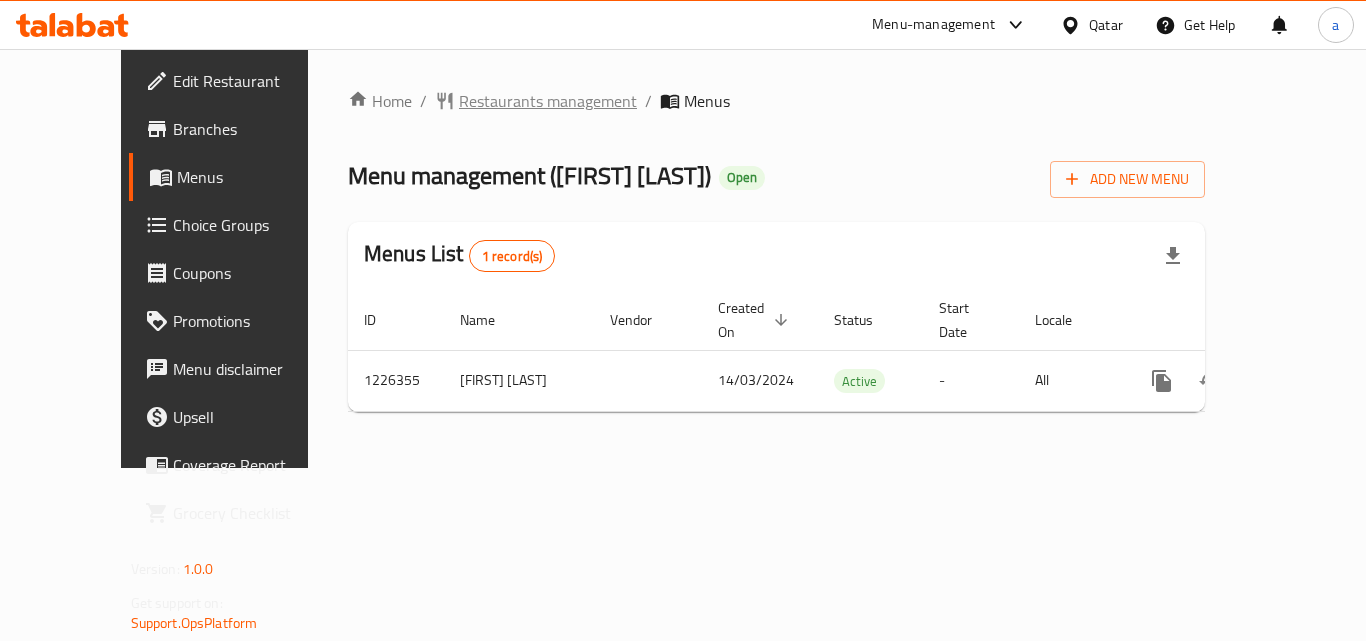 click on "Restaurants management" at bounding box center (548, 101) 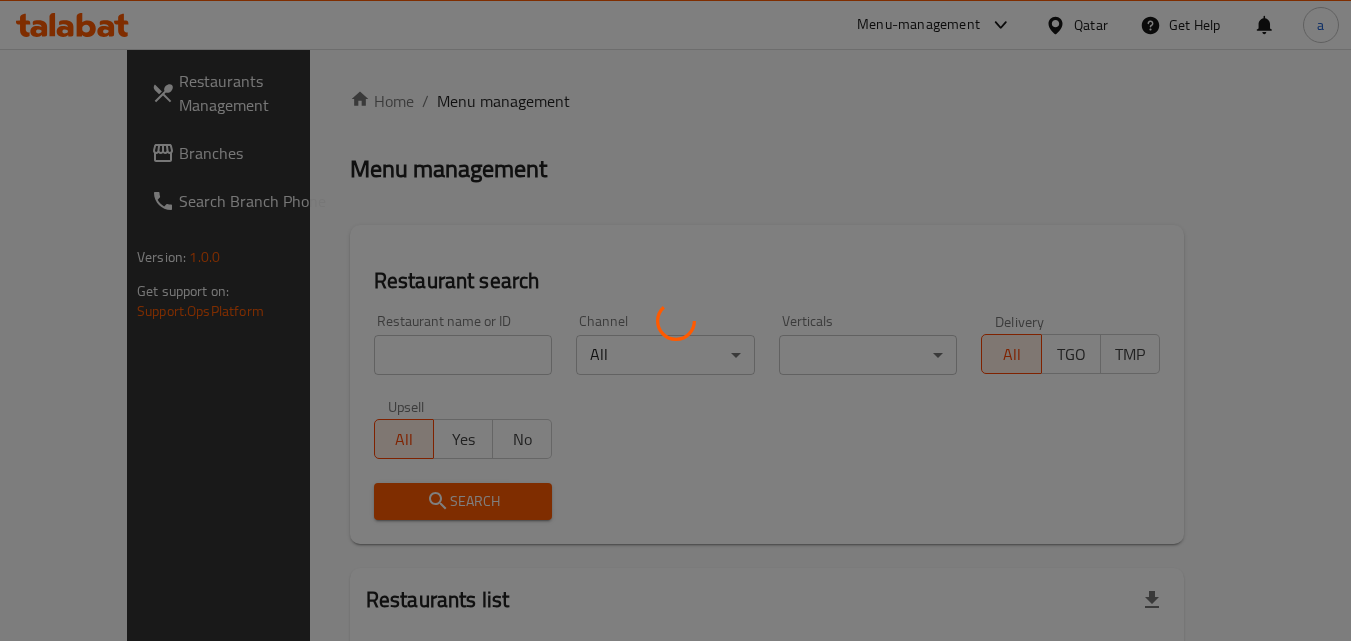 click at bounding box center (675, 320) 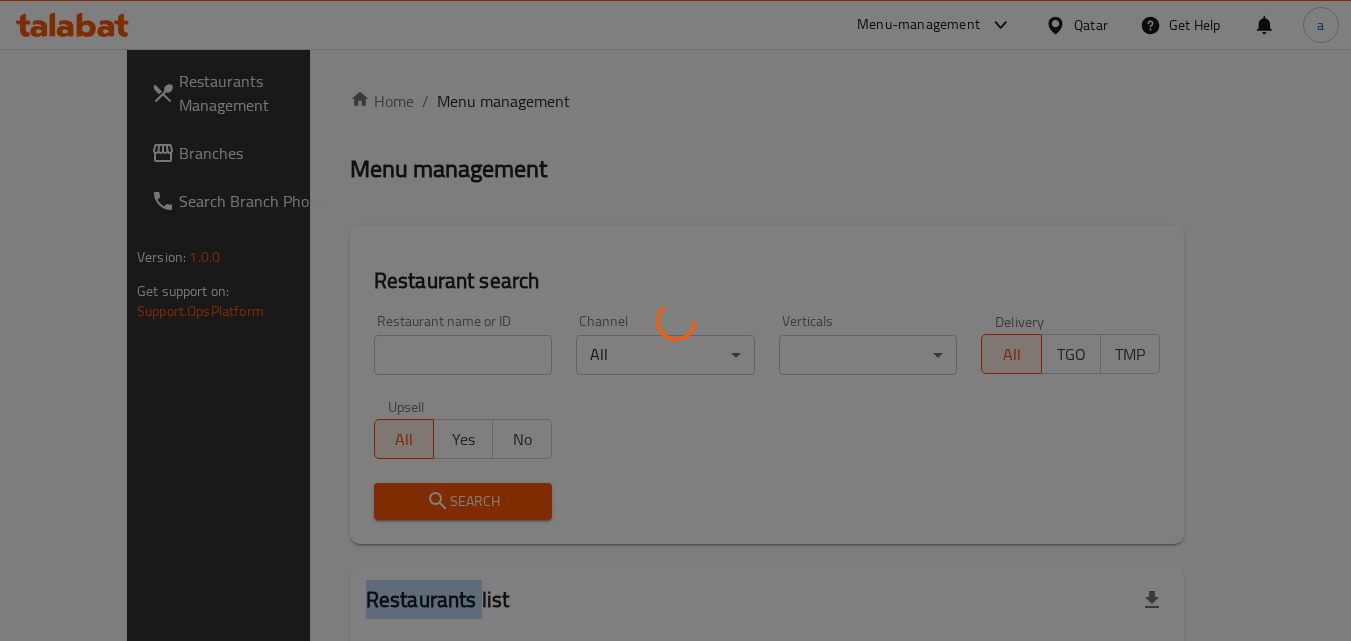 click at bounding box center [675, 320] 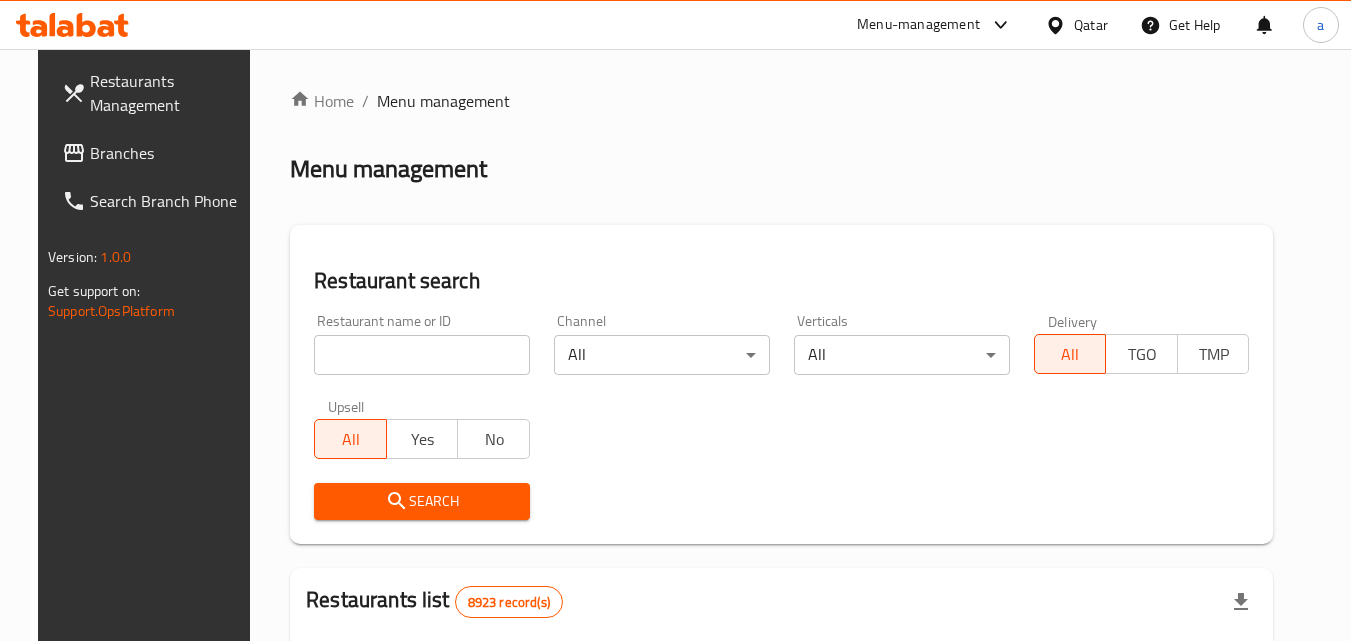 click on "Home / Menu management Menu management Restaurant search Restaurant name or ID Restaurant name or ID Channel All ​ Verticals All ​ Delivery All TGO TMP Upsell All Yes No   Search Restaurants list   8923 record(s) ID sorted ascending Name (En) Name (Ar) Ref. Name Logo Branches Open Busy Closed POS group Status Action 639 Hardee's هارديز TMP 23 18 0 0 Americana-Digital OPEN 663 Jabal Lebnan جبل لبنان 1 1 0 0 HIDDEN 664 Kanafji كنفجي 1 1 0 0 HIDDEN 665 Take Away تيك آوي 1 1 0 0 HIDDEN 666 Zaman Al-Khair Restaurant مطعم زمان الخير 1 0 0 0 INACTIVE 667 Al-Rabwah الربوة 1 0 0 0 INACTIVE 672 Bait Jedy بيت جدي 1 1 0 0 HIDDEN 673 Coffee Centre مركز القهوة 1 0 0 0 INACTIVE 676 Morning fresh مورنيج فريش 1 1 0 0 HIDDEN 680 Al-Qarmouty القرموطي 1 0 0 0 HIDDEN Rows per page: 10 1-10 of 8923" at bounding box center (781, 709) 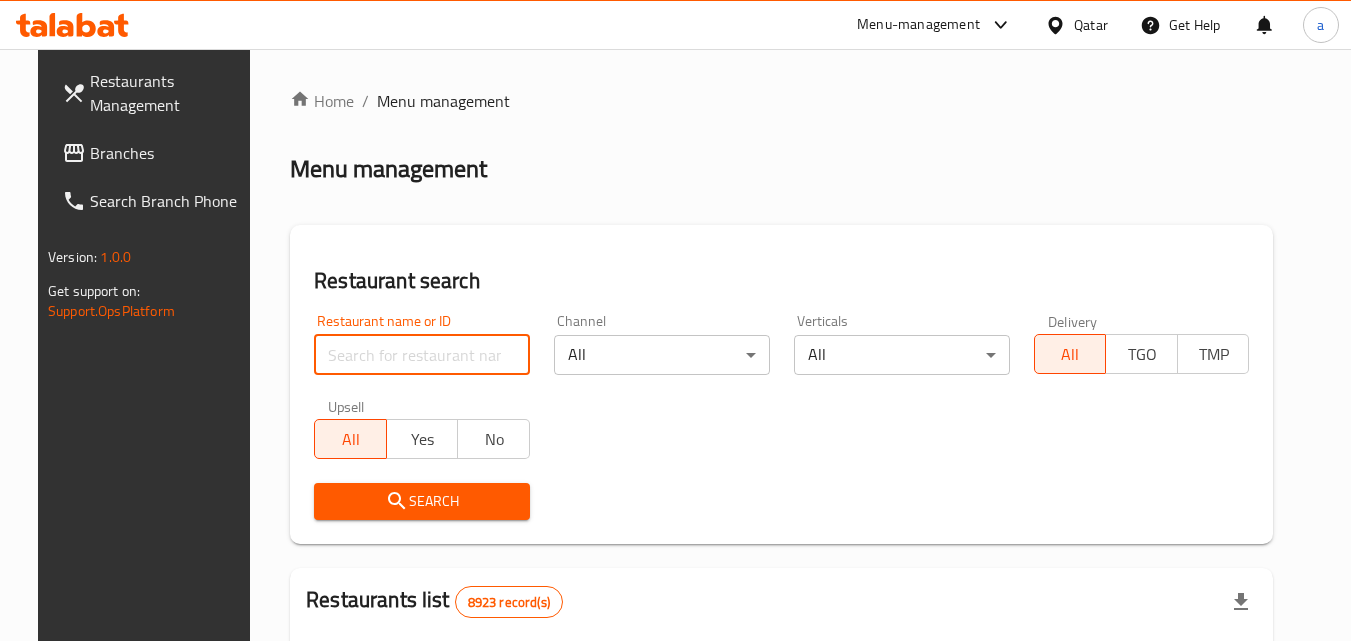 paste on "675649" 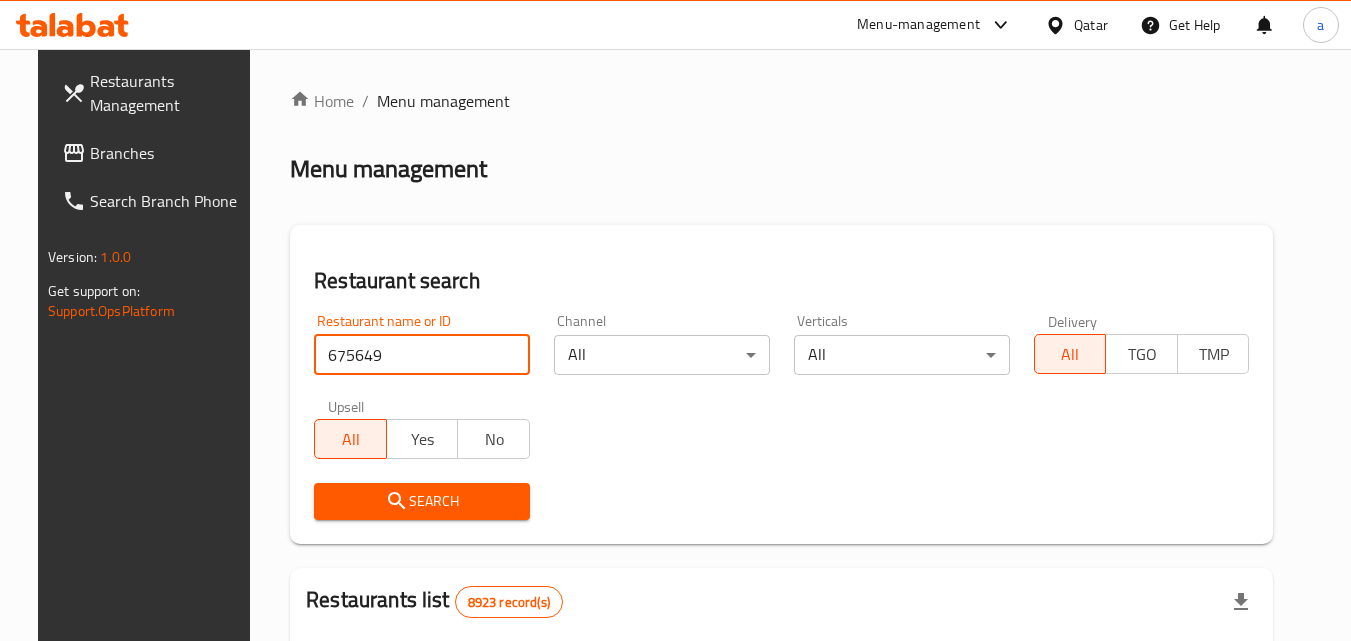 type on "675649" 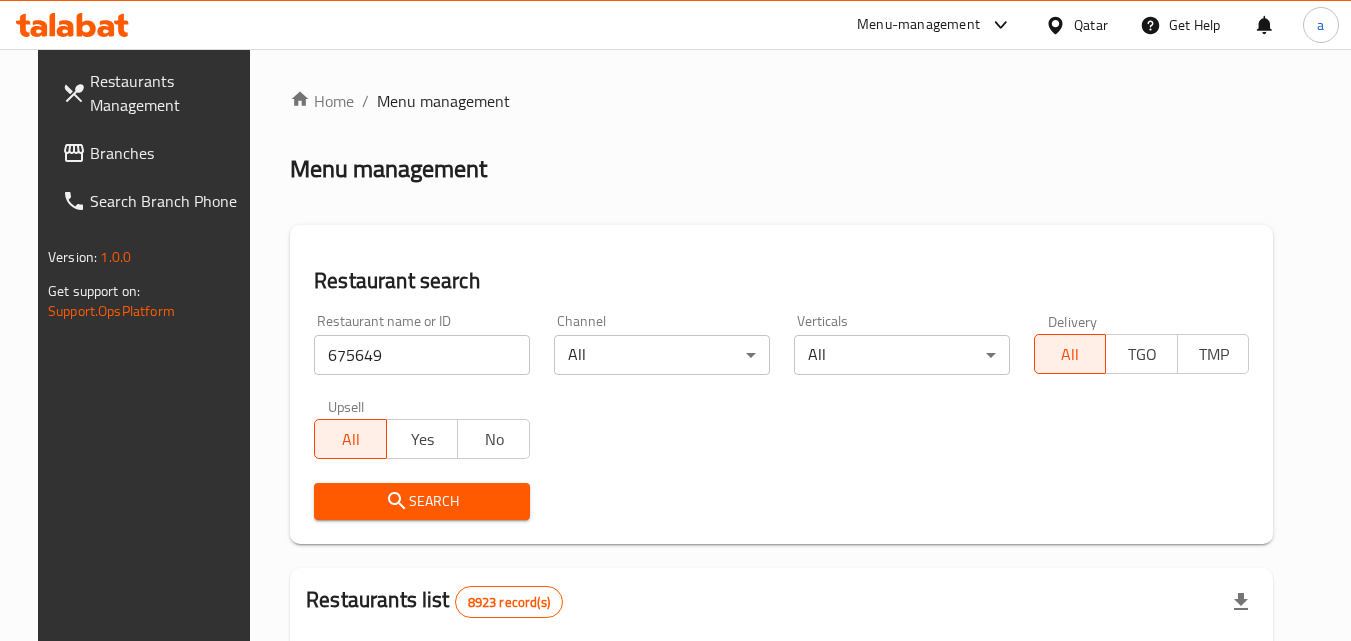 click on "Search" at bounding box center [422, 501] 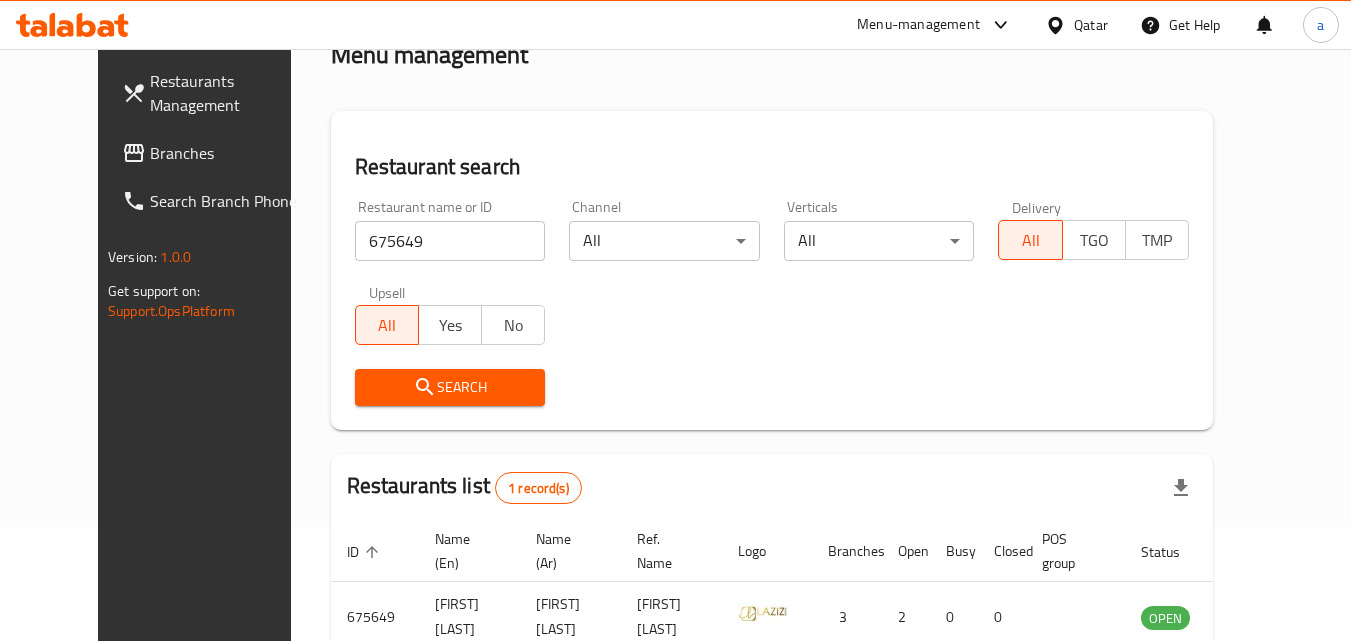 scroll, scrollTop: 0, scrollLeft: 0, axis: both 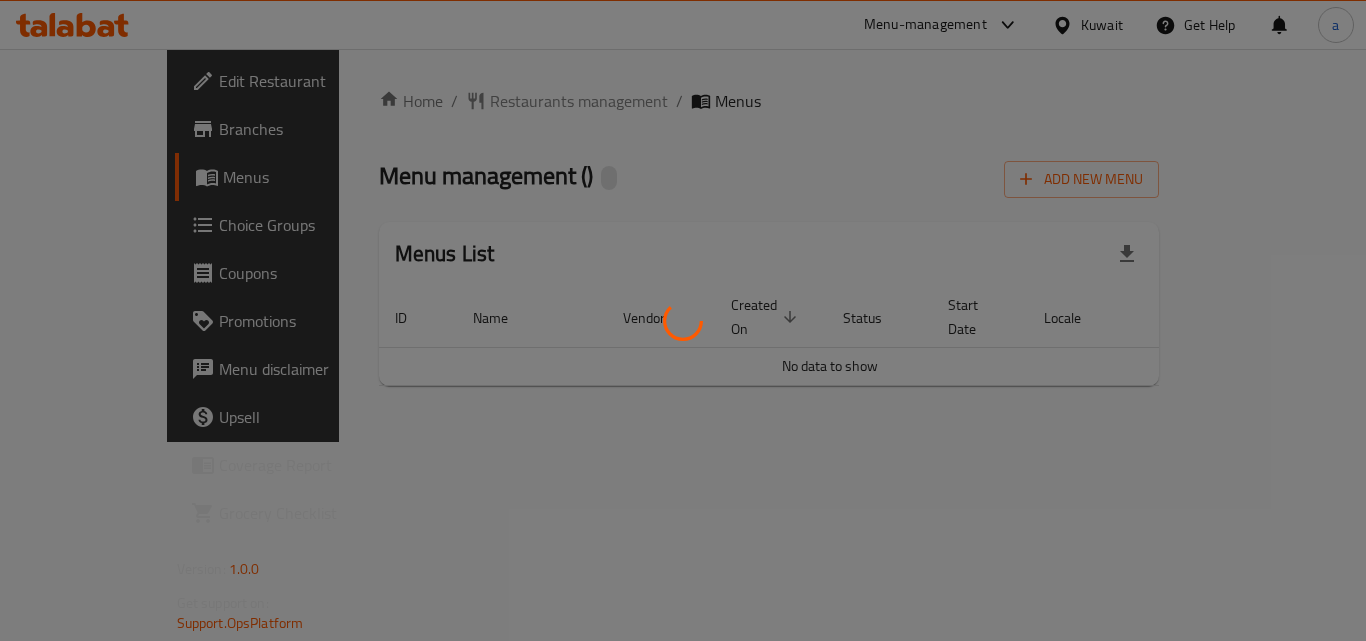 click at bounding box center (683, 320) 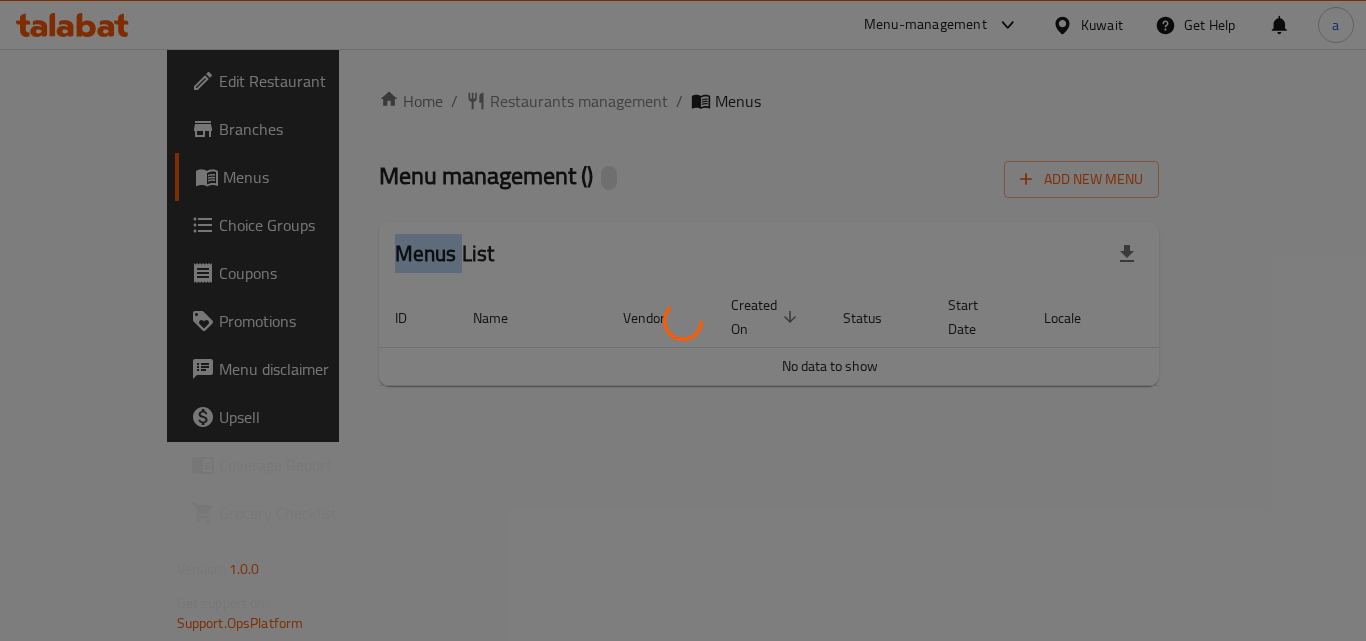 click at bounding box center [683, 320] 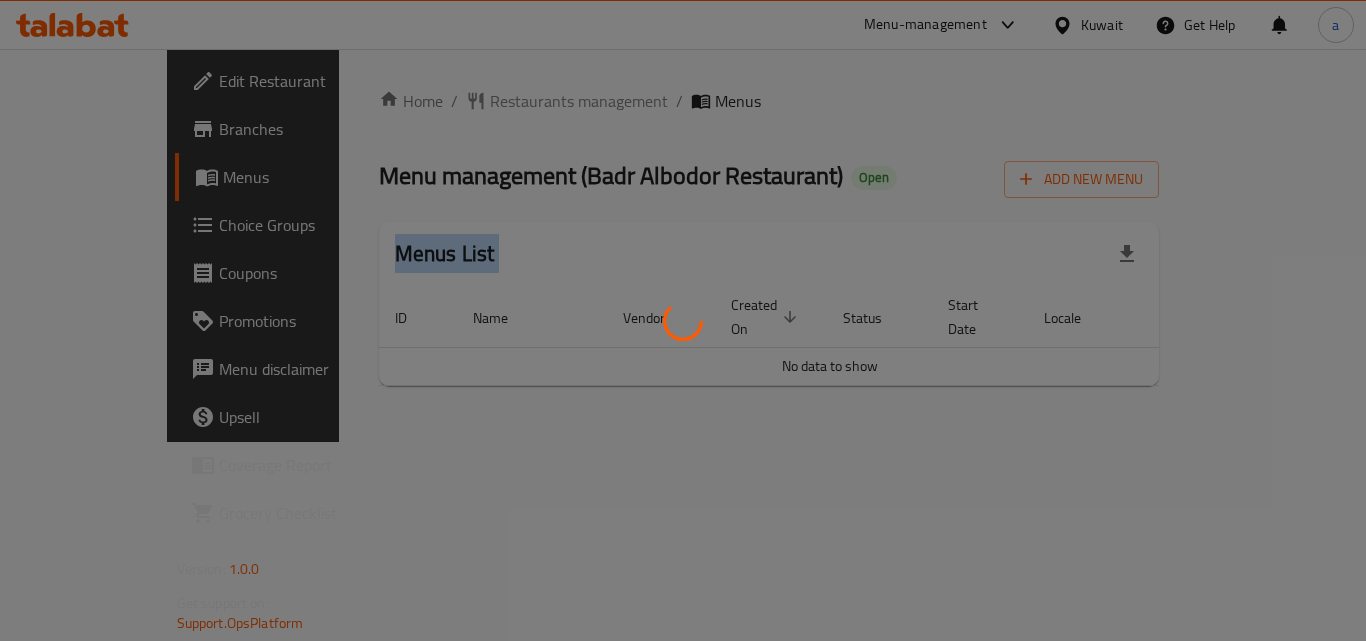 click at bounding box center [683, 320] 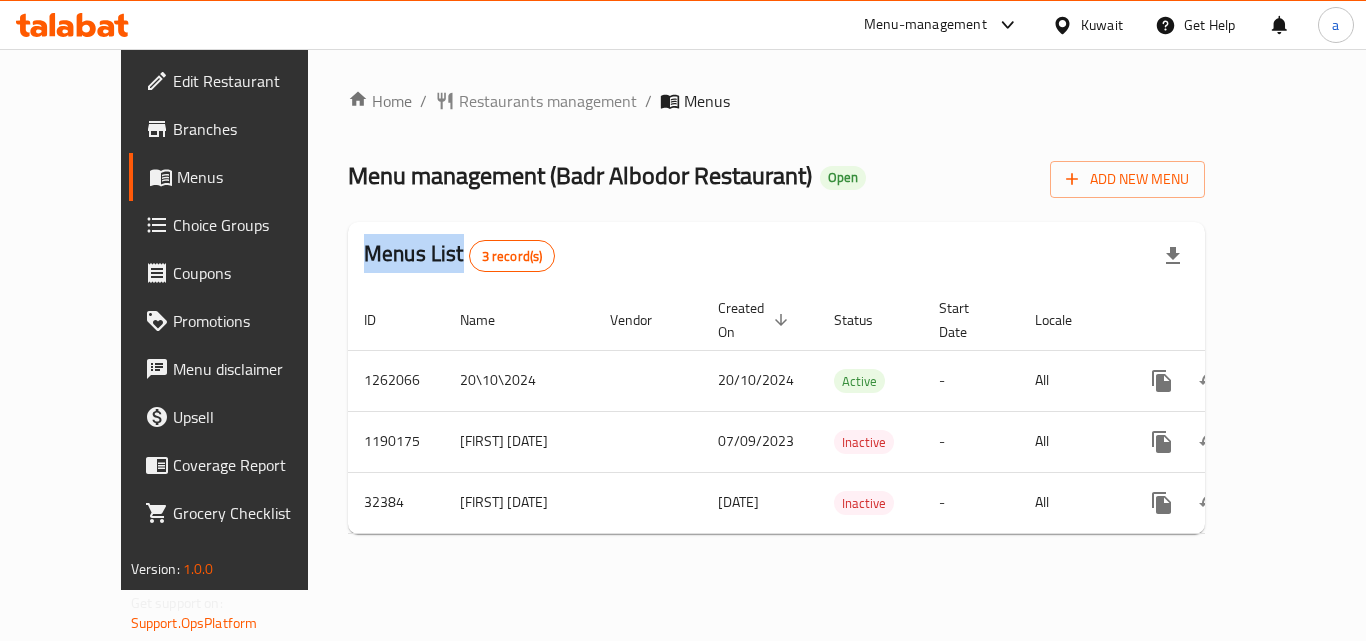 click at bounding box center [683, 320] 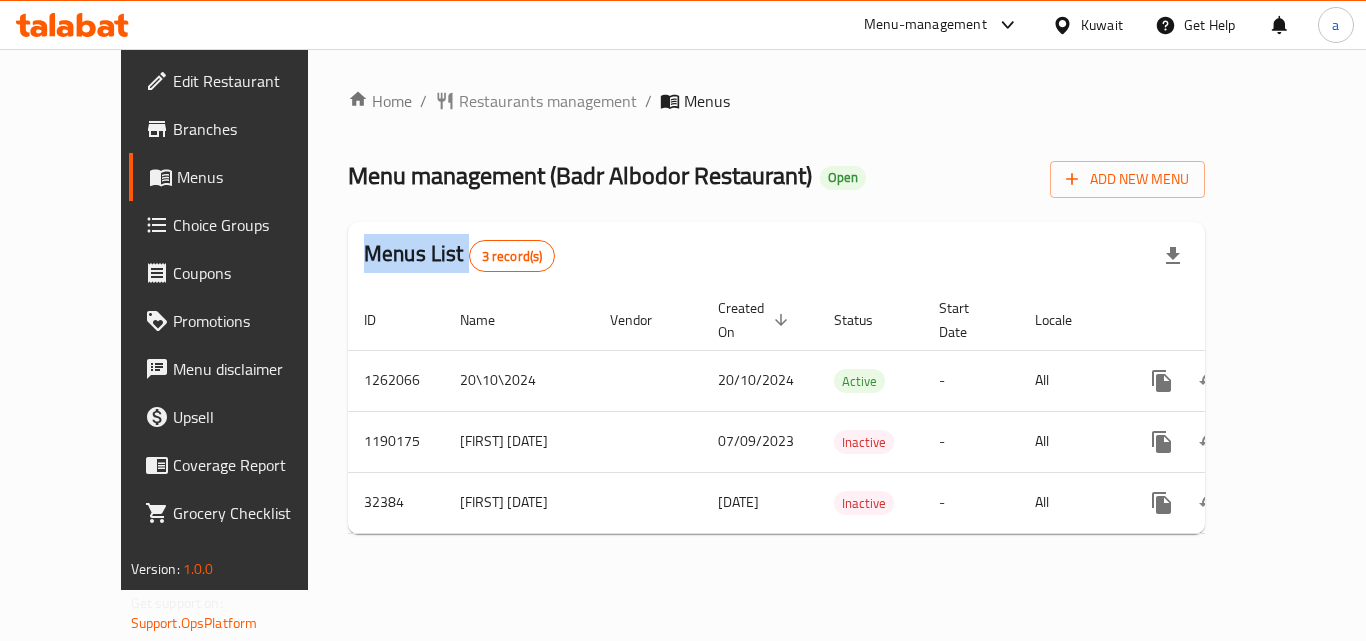 click on "Home / Restaurants management / Menus Menu management ( Badr Albodor Restaurant )  Open Add New Menu Menus List   3 record(s) ID Name Vendor Created On sorted descending Status Start Date Locale Actions 1262066 20\10\2024 20/10/2024 Active - All 1190175 Moha 20/1-cg migration 07/09/2023 Inactive - All 32384 Moha 20/1 20/01/2019 Inactive - All" at bounding box center (776, 319) 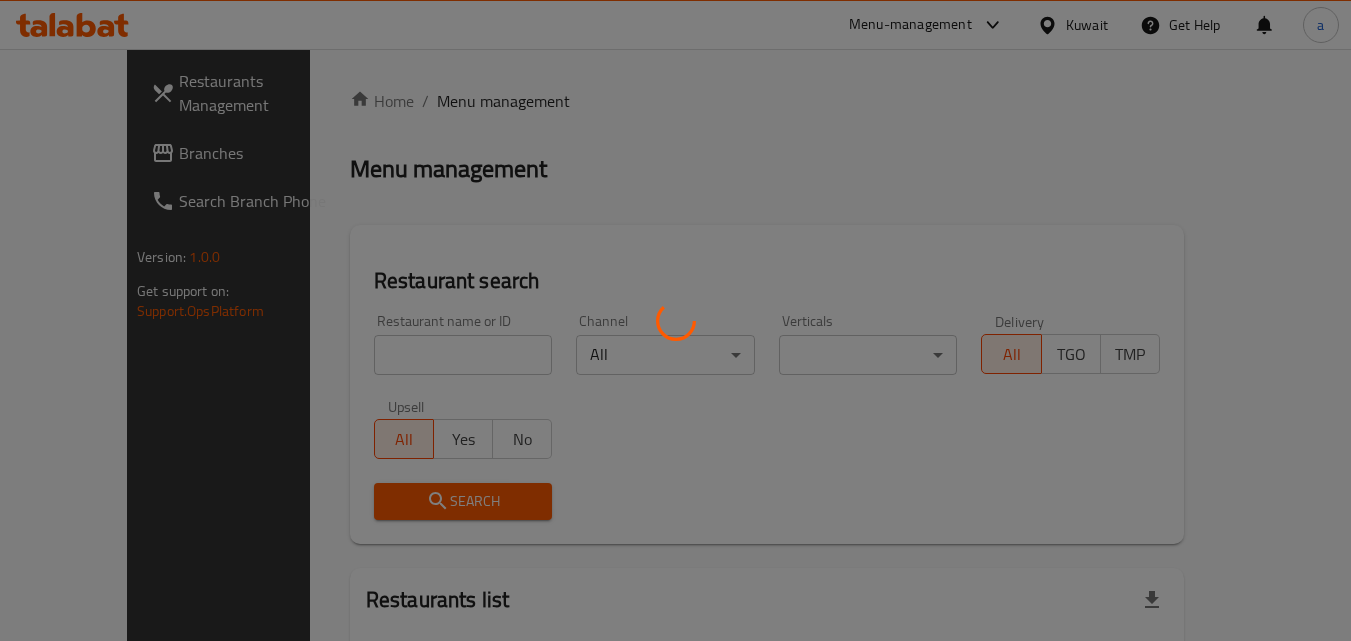 click at bounding box center (675, 320) 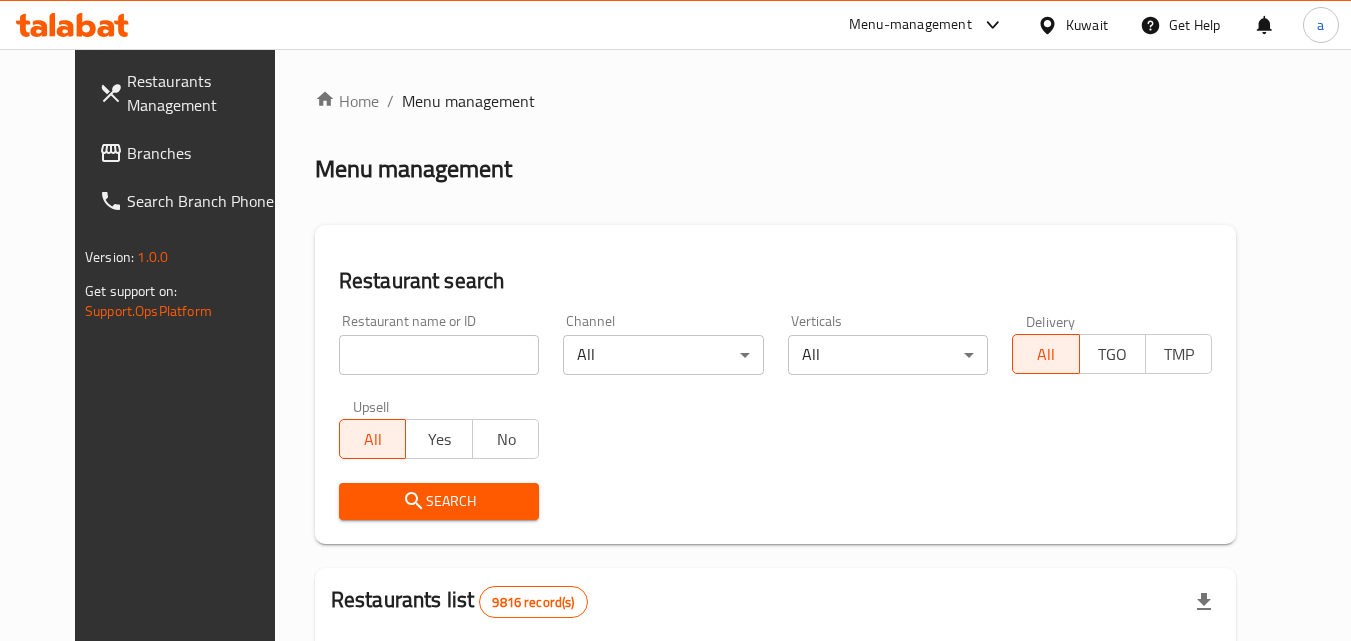 click at bounding box center [675, 320] 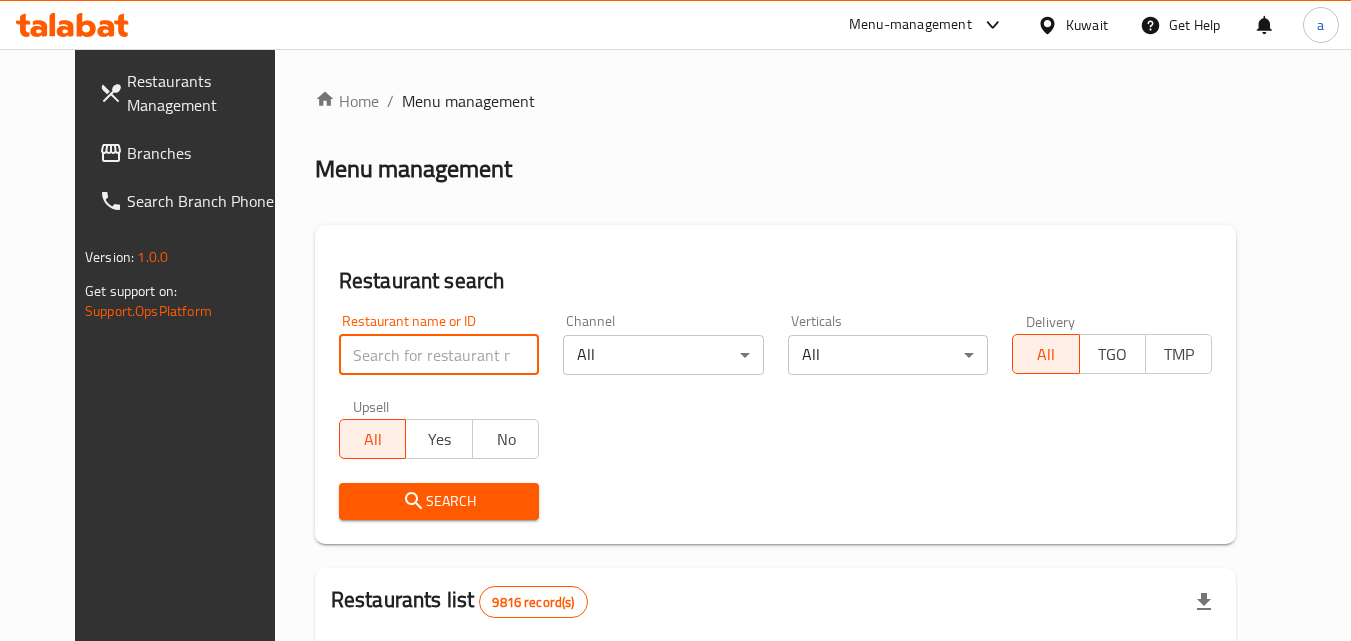 click at bounding box center [439, 355] 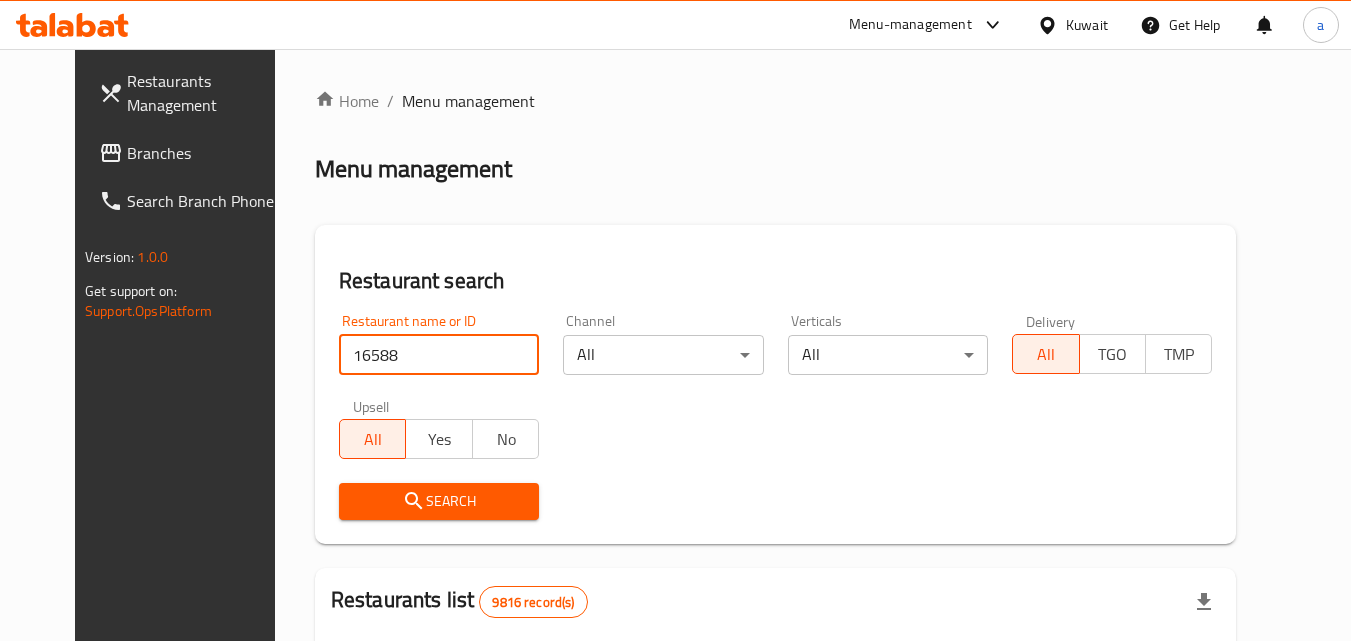 type on "16588" 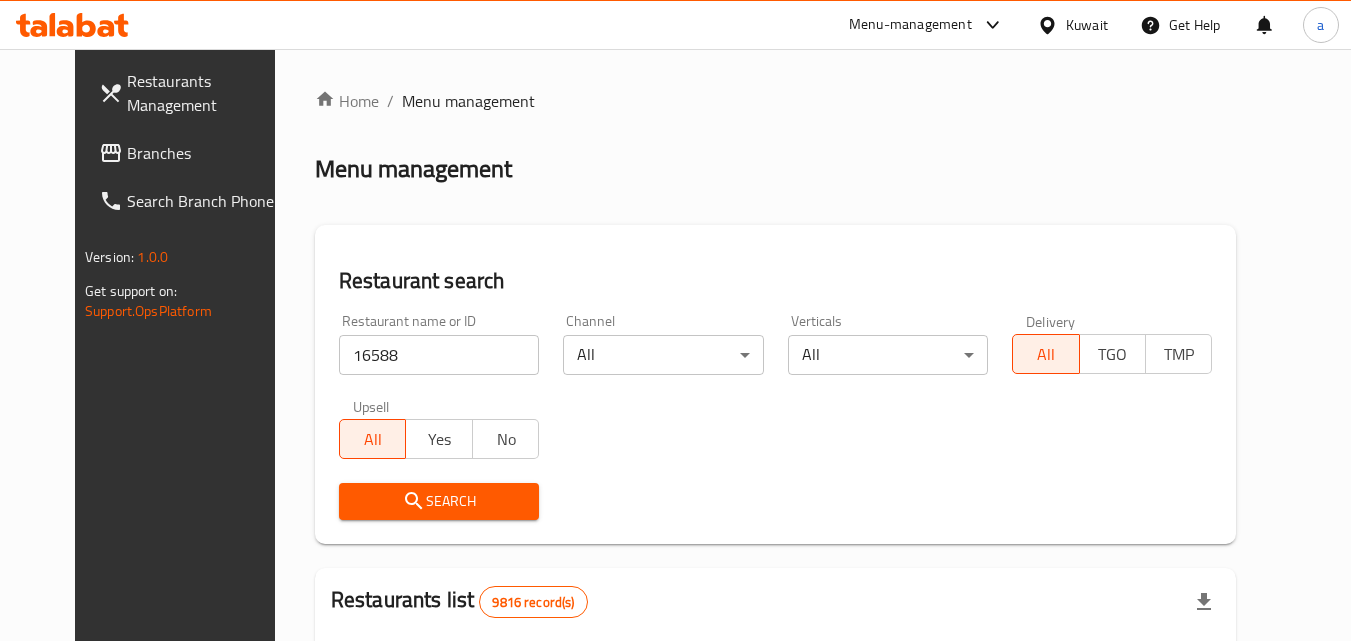 click 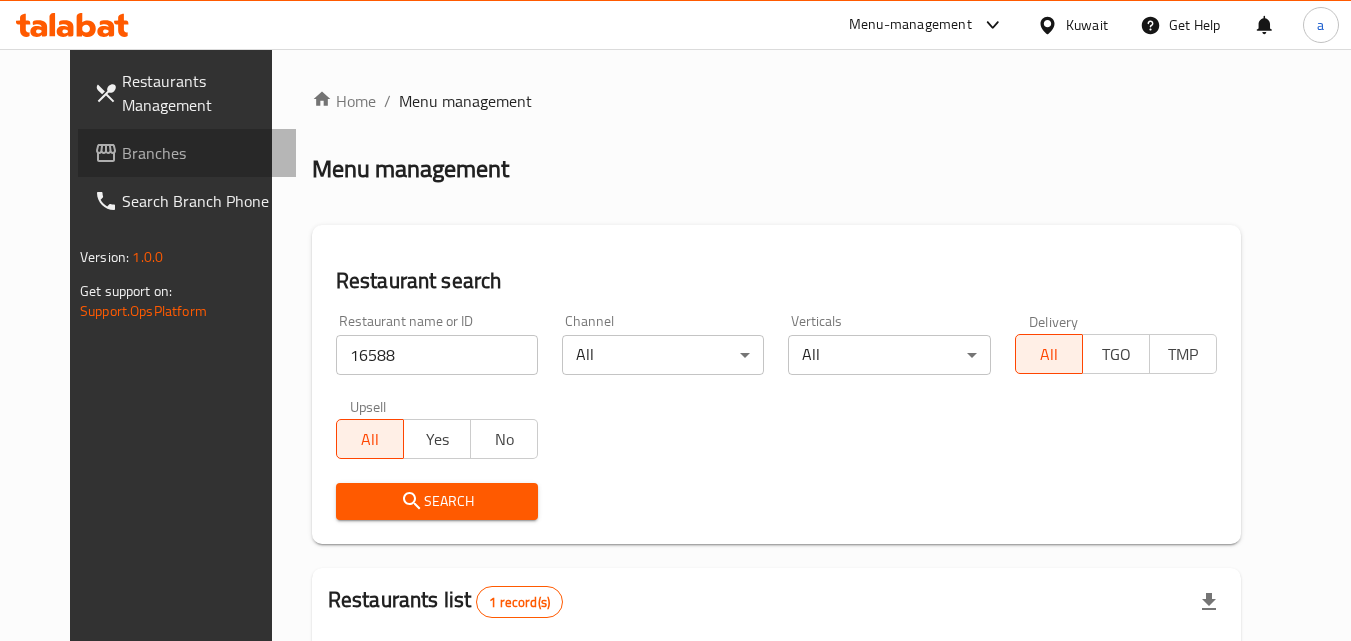 click on "Branches" at bounding box center [201, 153] 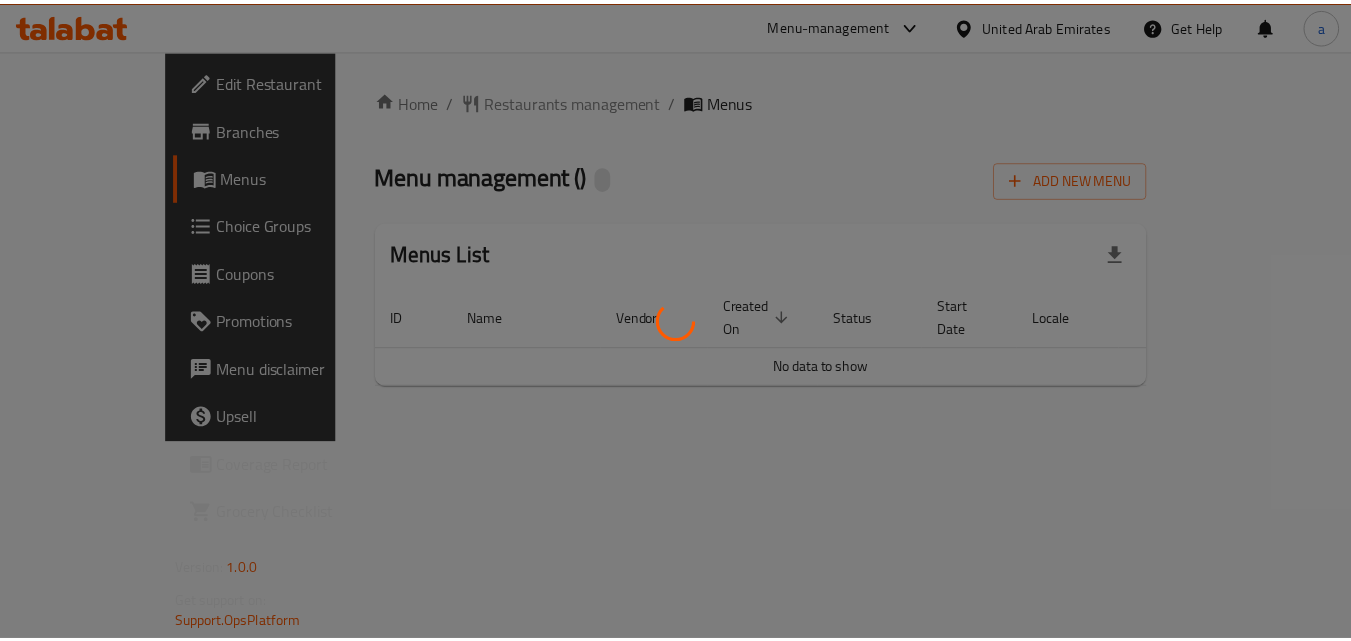 scroll, scrollTop: 0, scrollLeft: 0, axis: both 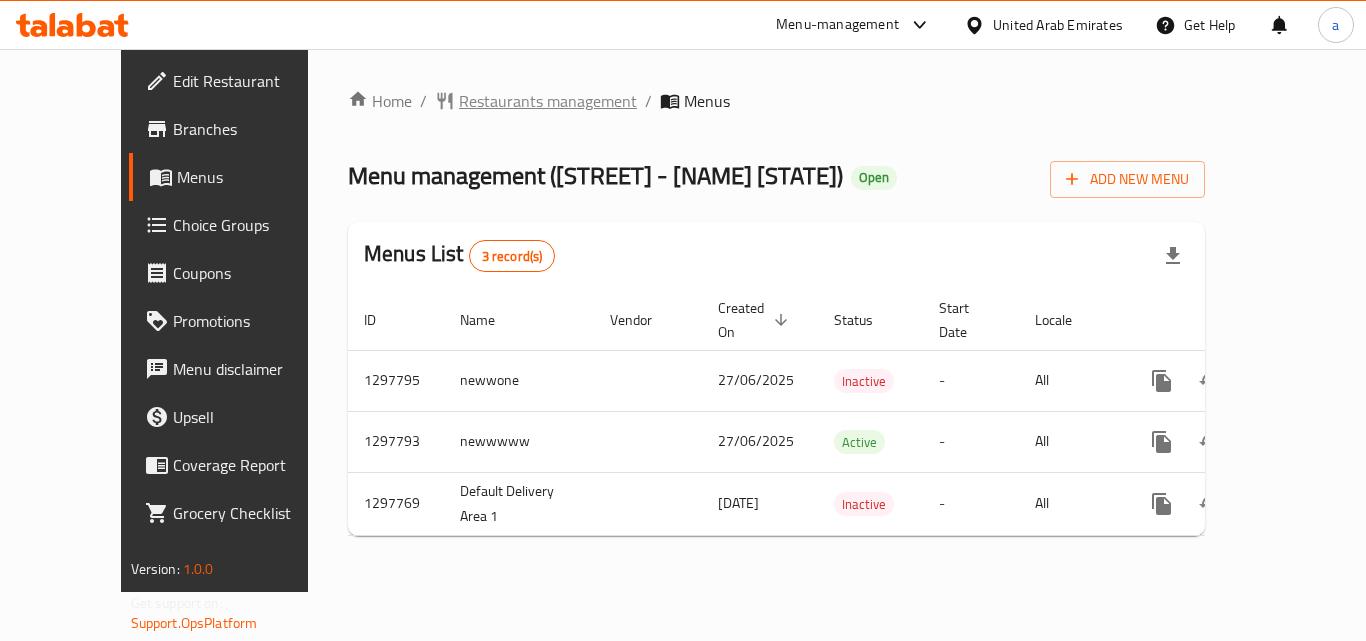 click on "Restaurants management" at bounding box center (548, 101) 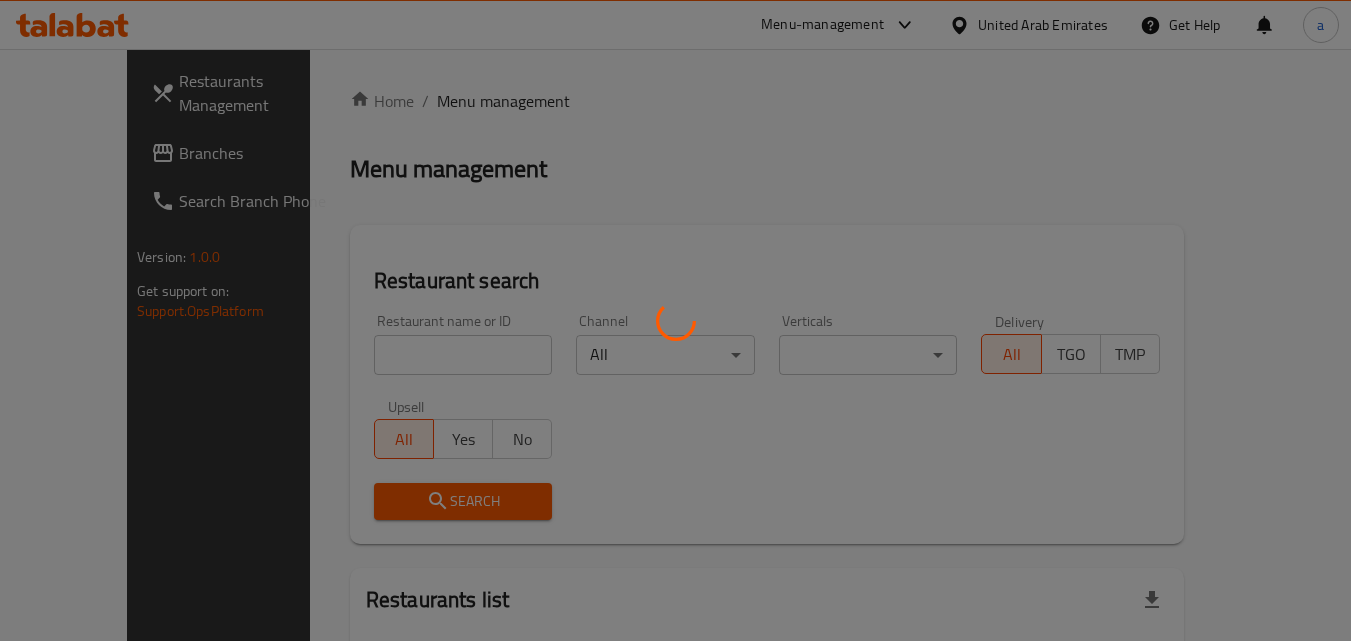 click at bounding box center (675, 320) 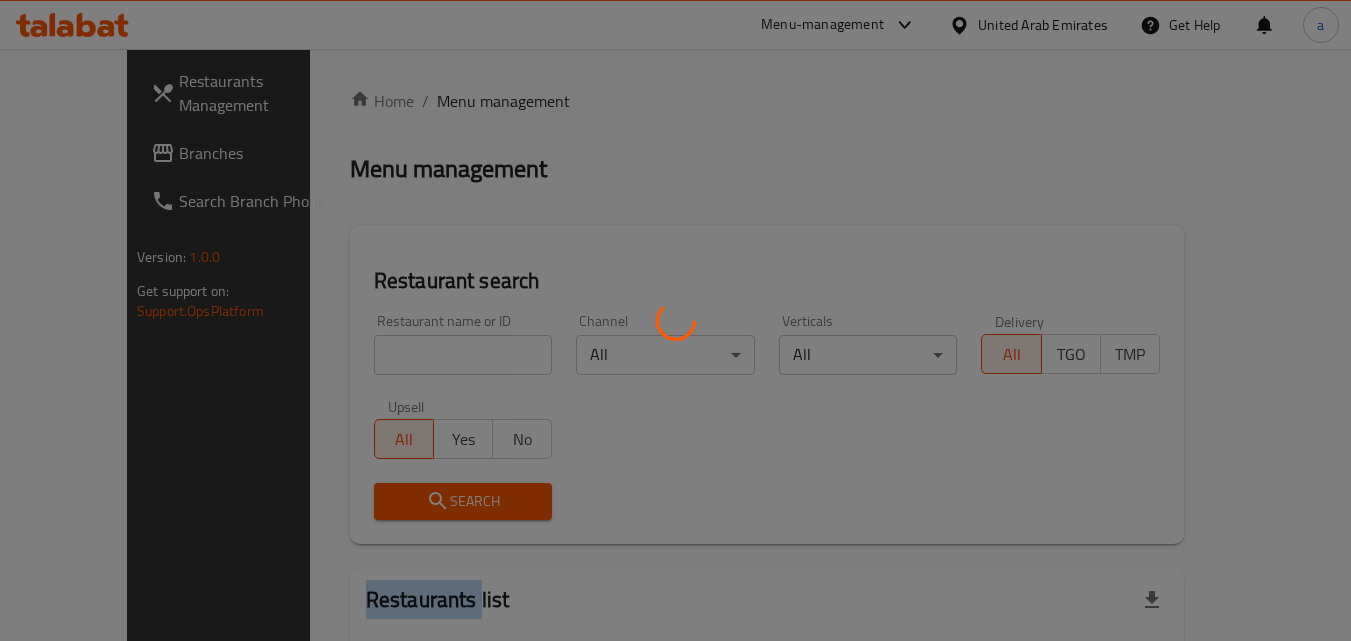 click at bounding box center (675, 320) 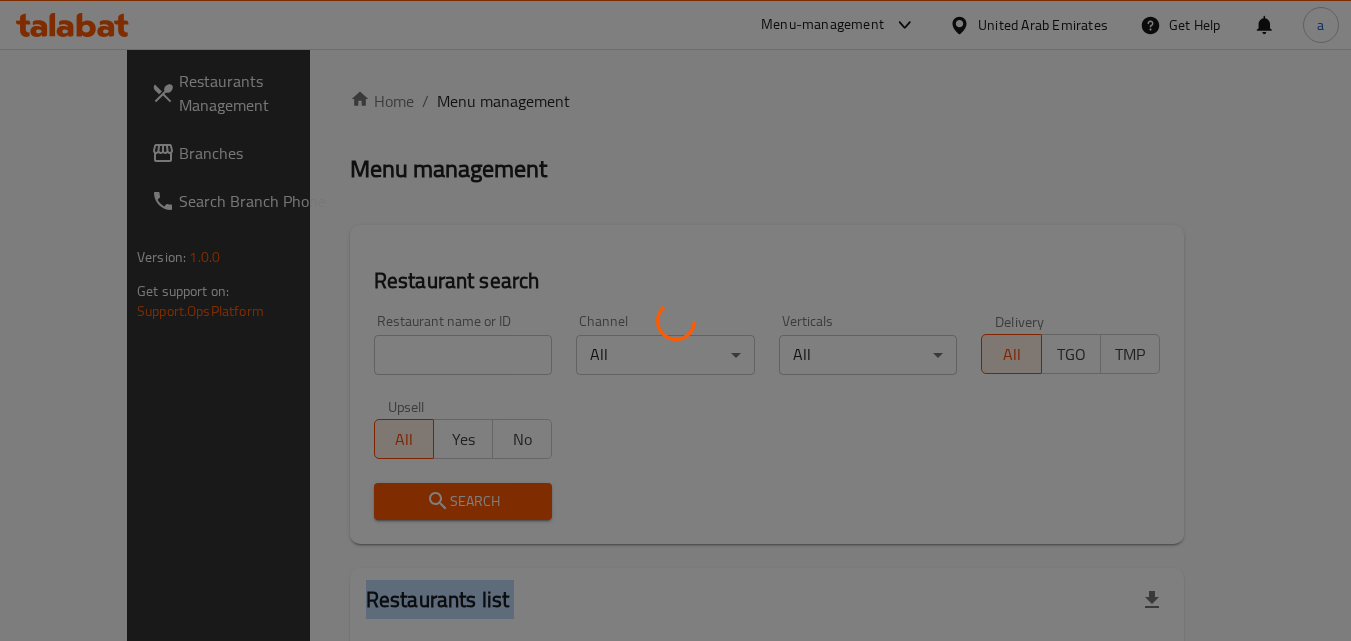 click at bounding box center (675, 320) 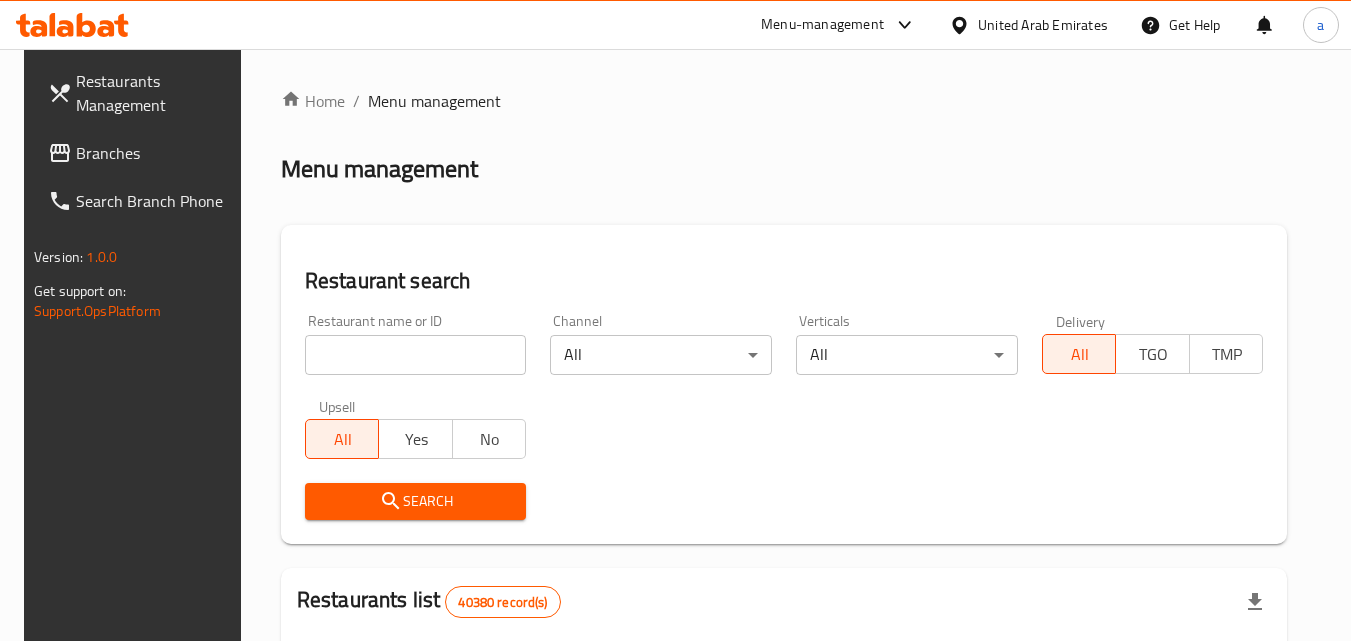 click at bounding box center [416, 355] 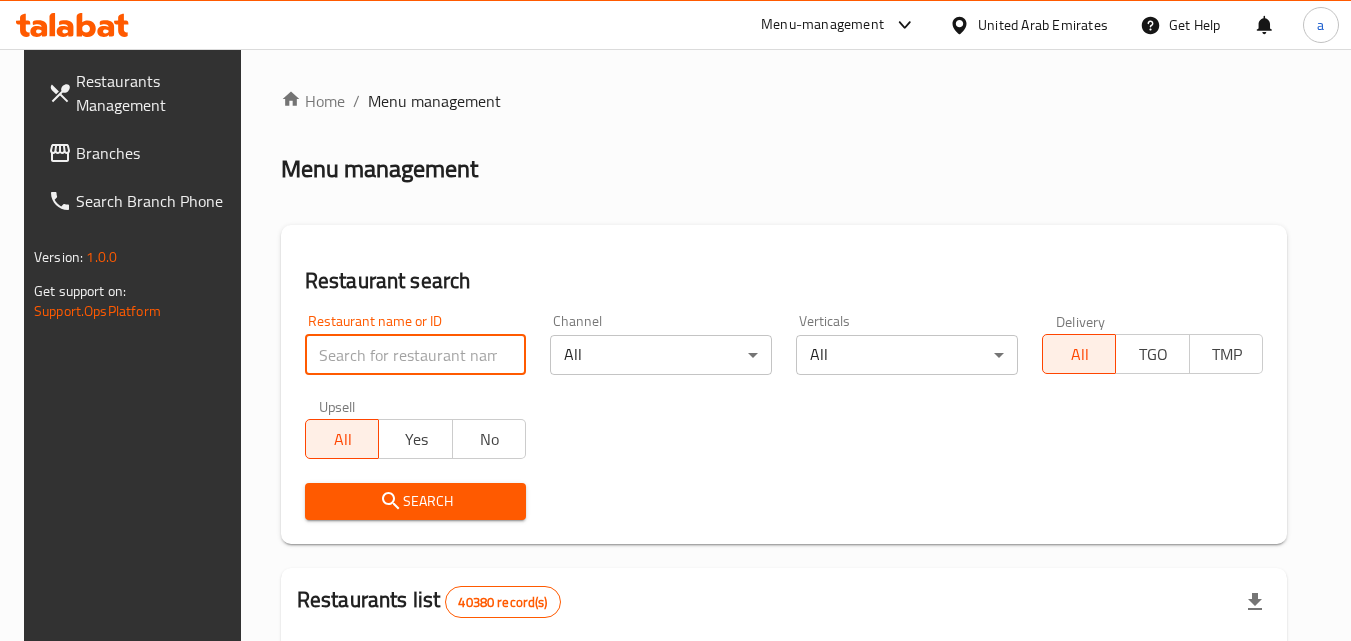 click at bounding box center [416, 355] 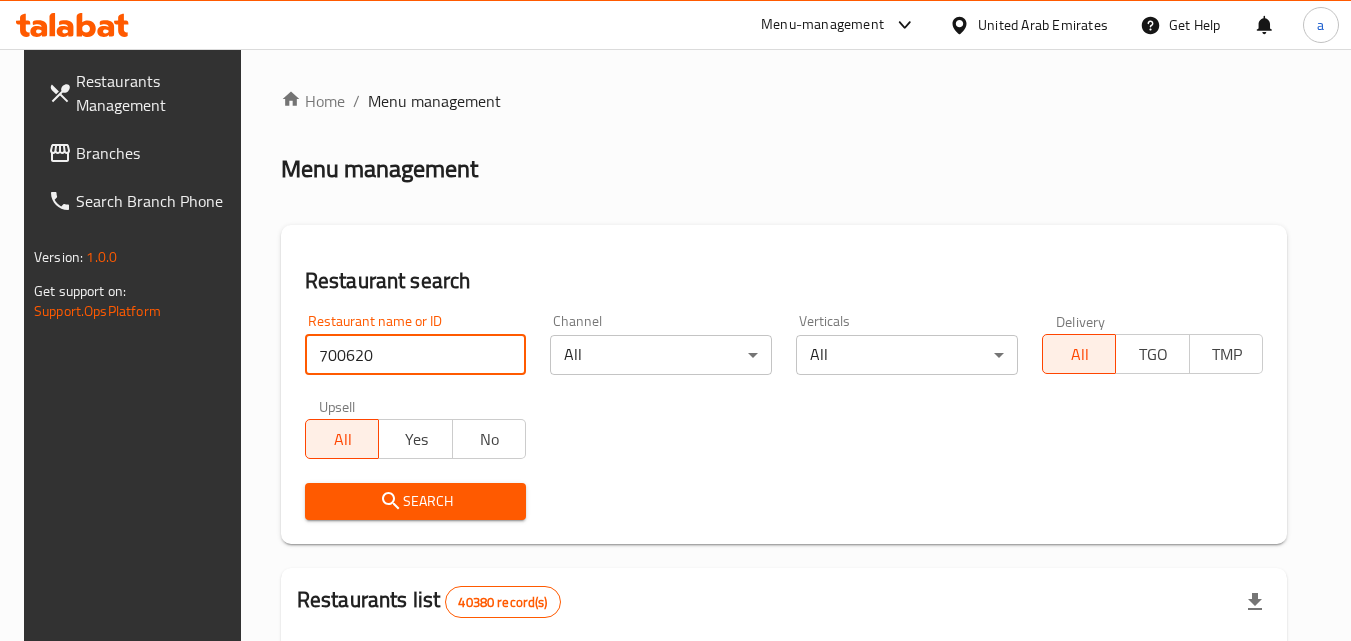 type on "700620" 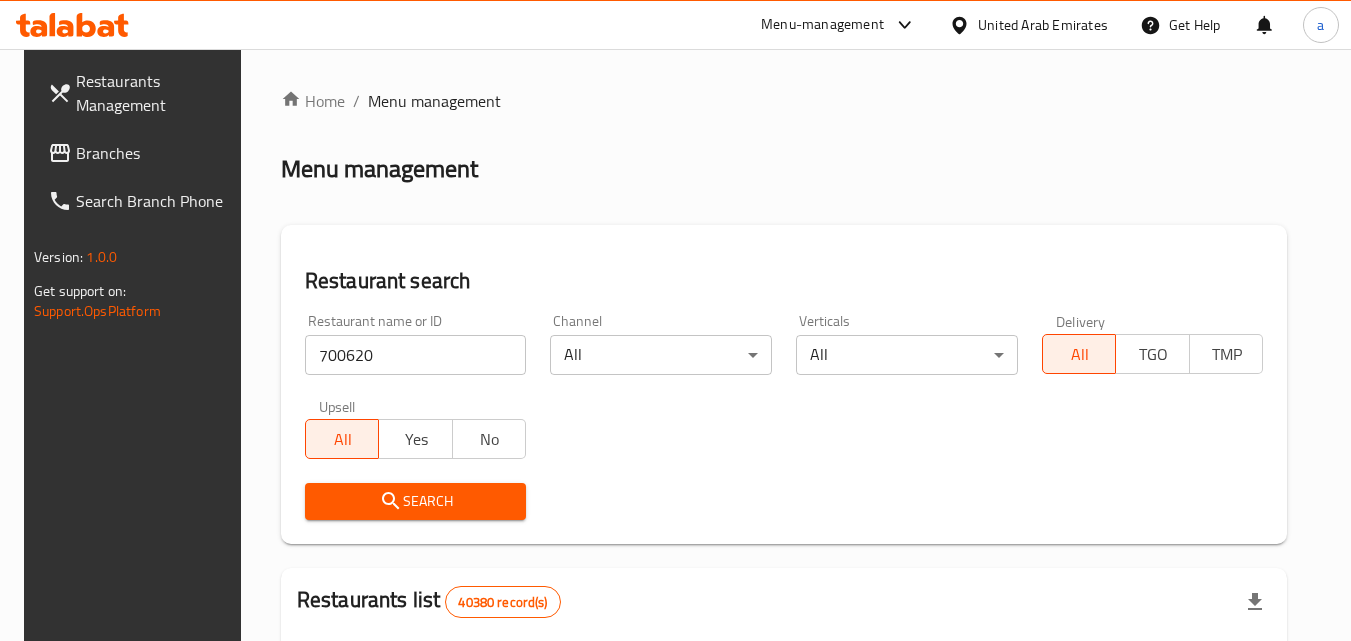 click on "Search" at bounding box center [416, 501] 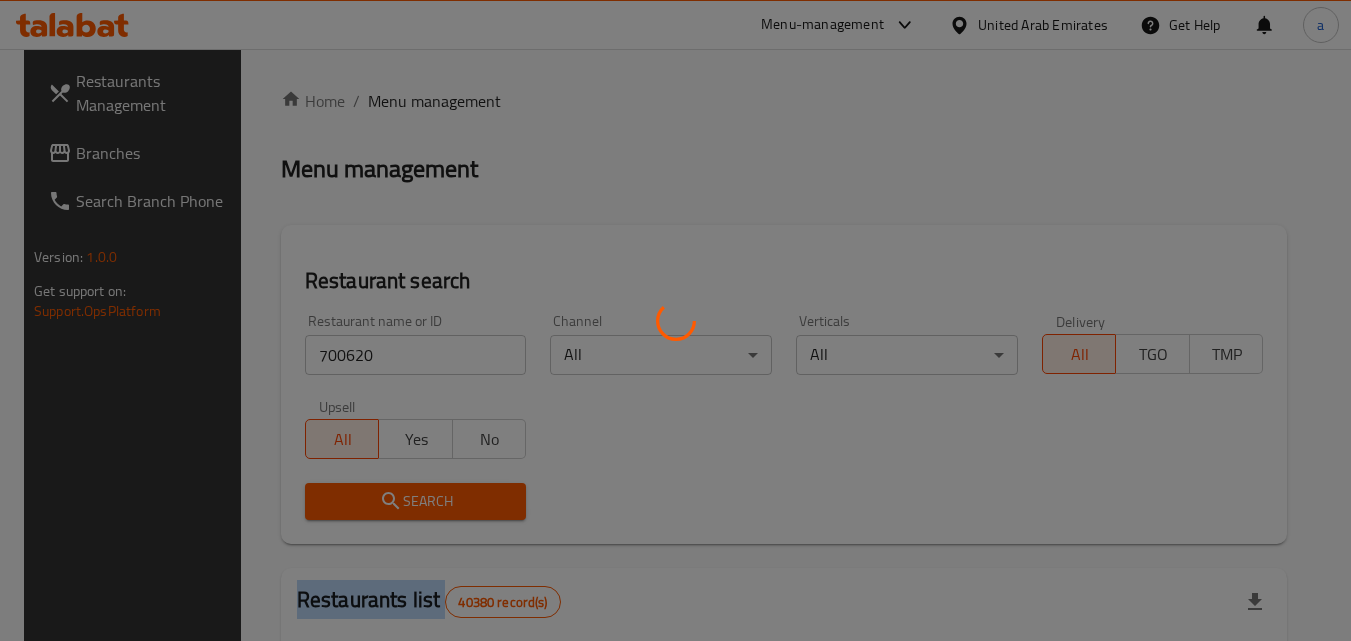 click at bounding box center [675, 320] 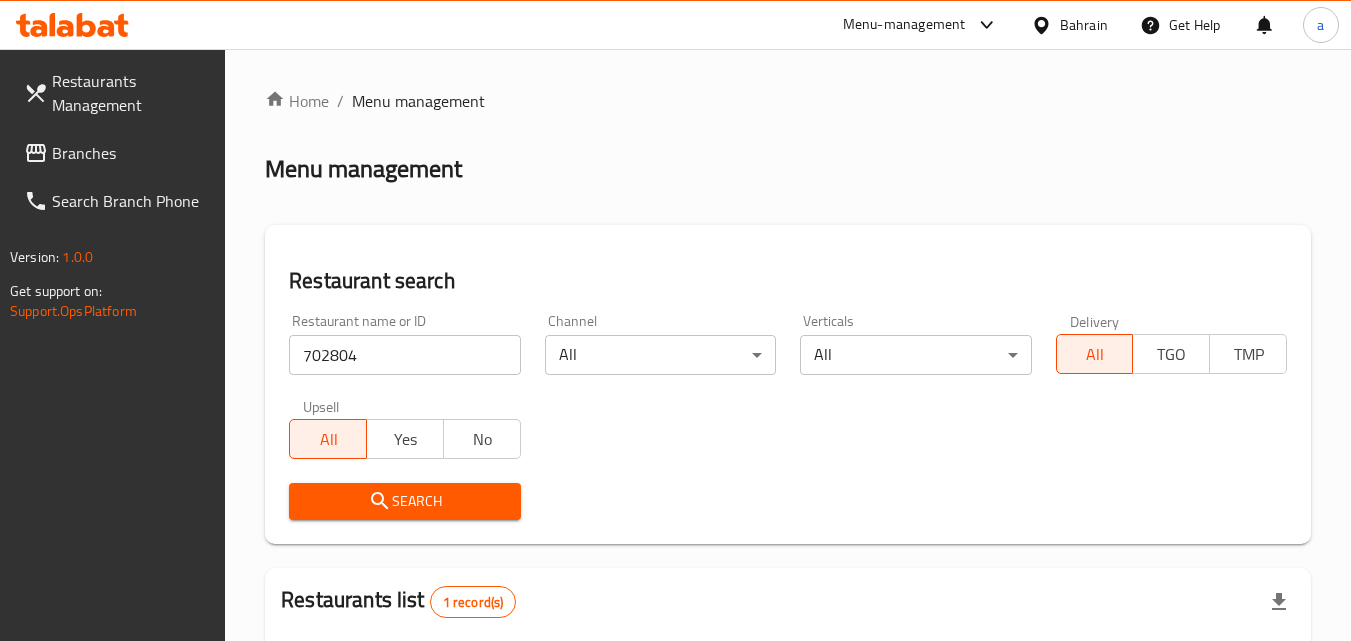 scroll, scrollTop: 0, scrollLeft: 0, axis: both 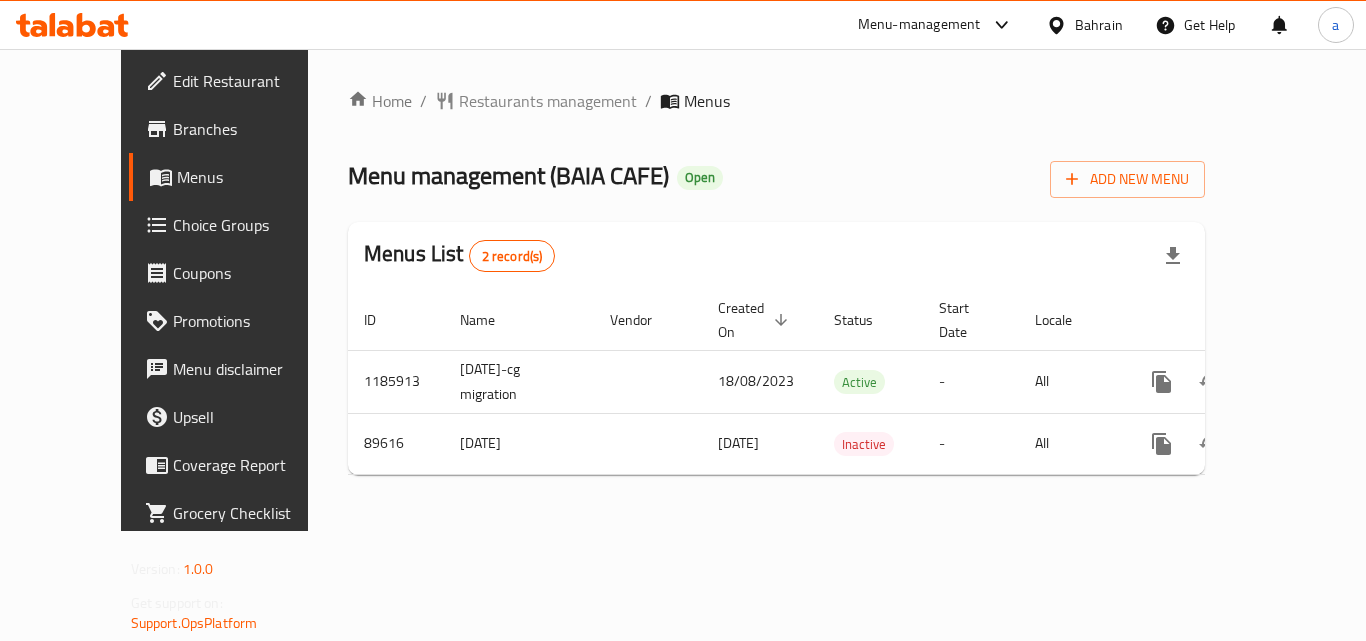 click on "Home / Restaurants management / Menus Menu management ( BAIA CAFE ) Open Add New Menu Menus List 2 record(s) ID Name Vendor Created On sorted descending Status Start Date Locale Actions 1185913 5/7/2020-cg migration 18/08/2023 Active - All 89616 5/7/2020 05/07/2020 Inactive - All" at bounding box center [776, 290] 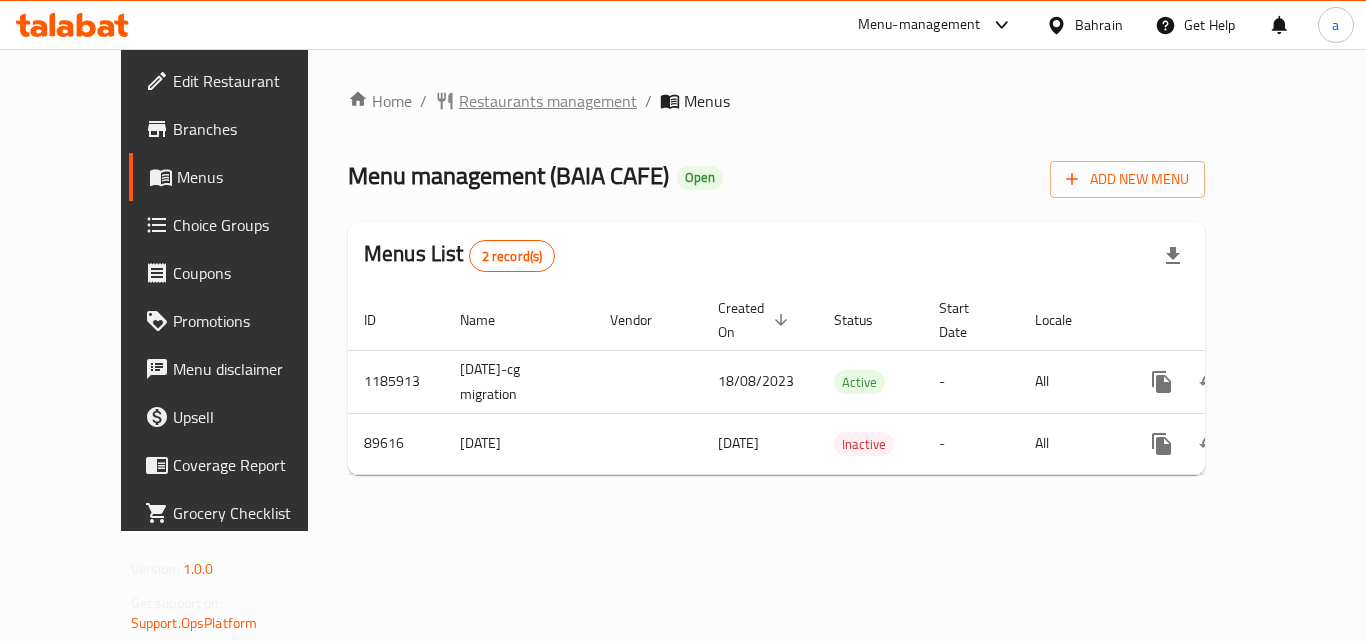 click on "Restaurants management" at bounding box center (548, 101) 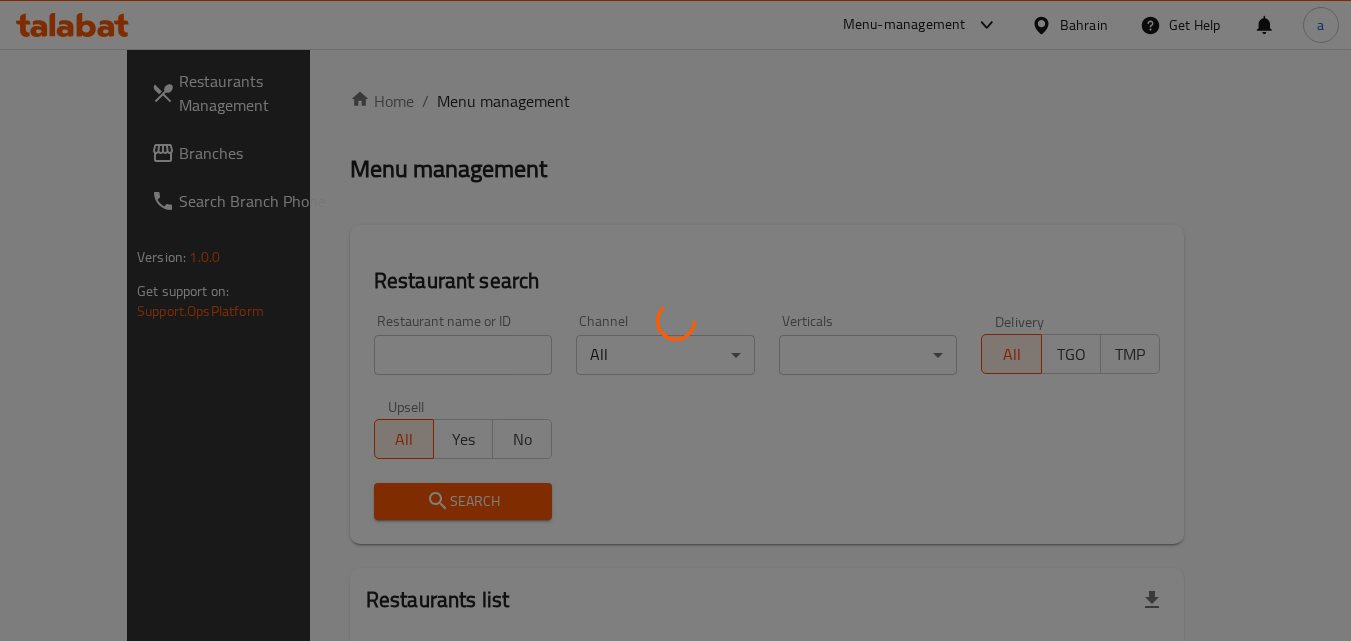 click at bounding box center [675, 320] 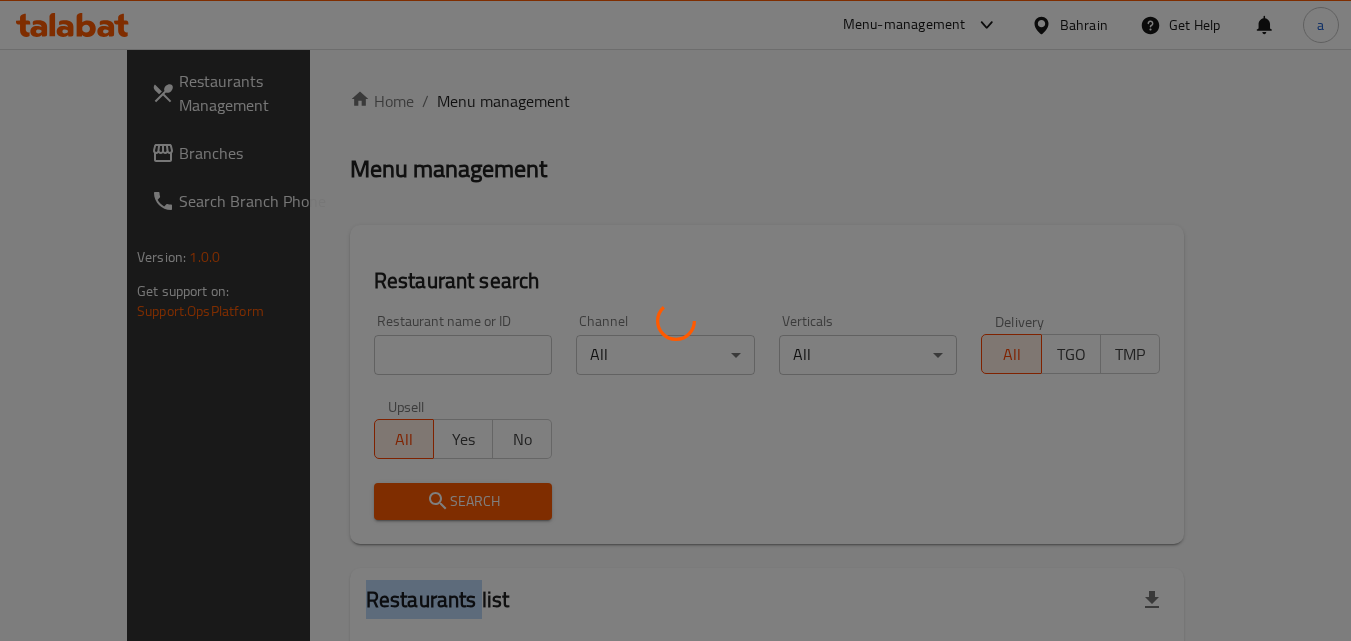 click at bounding box center [675, 320] 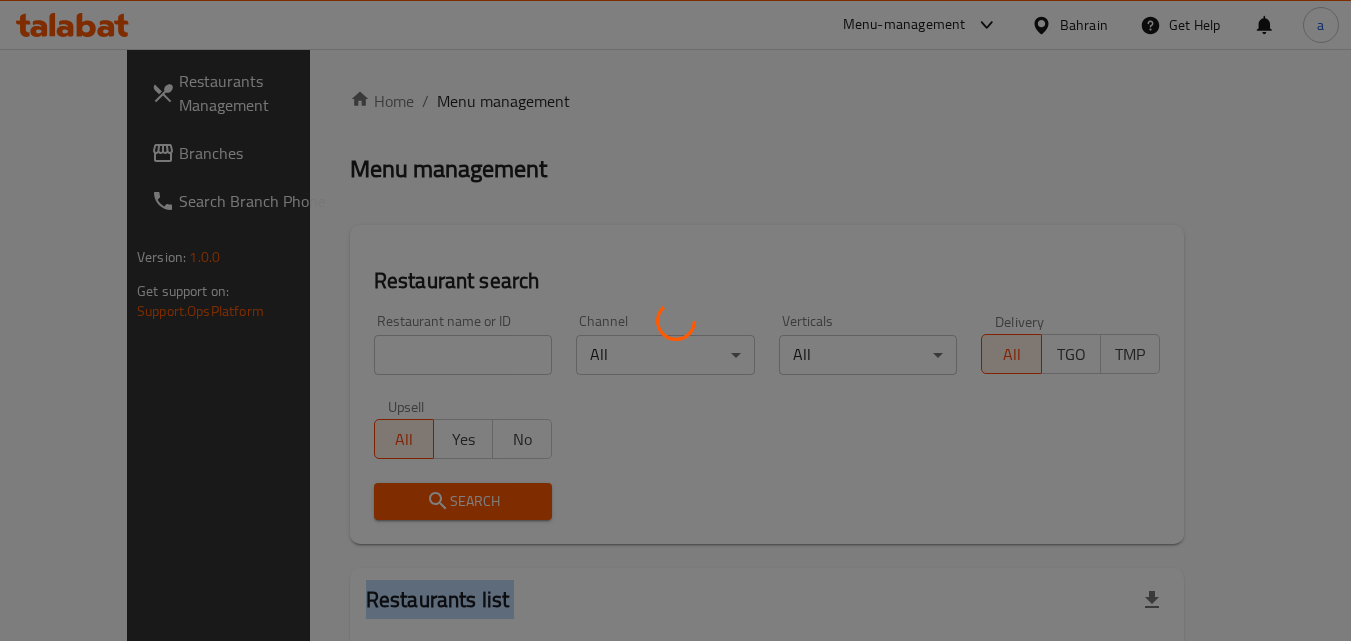 click at bounding box center (675, 320) 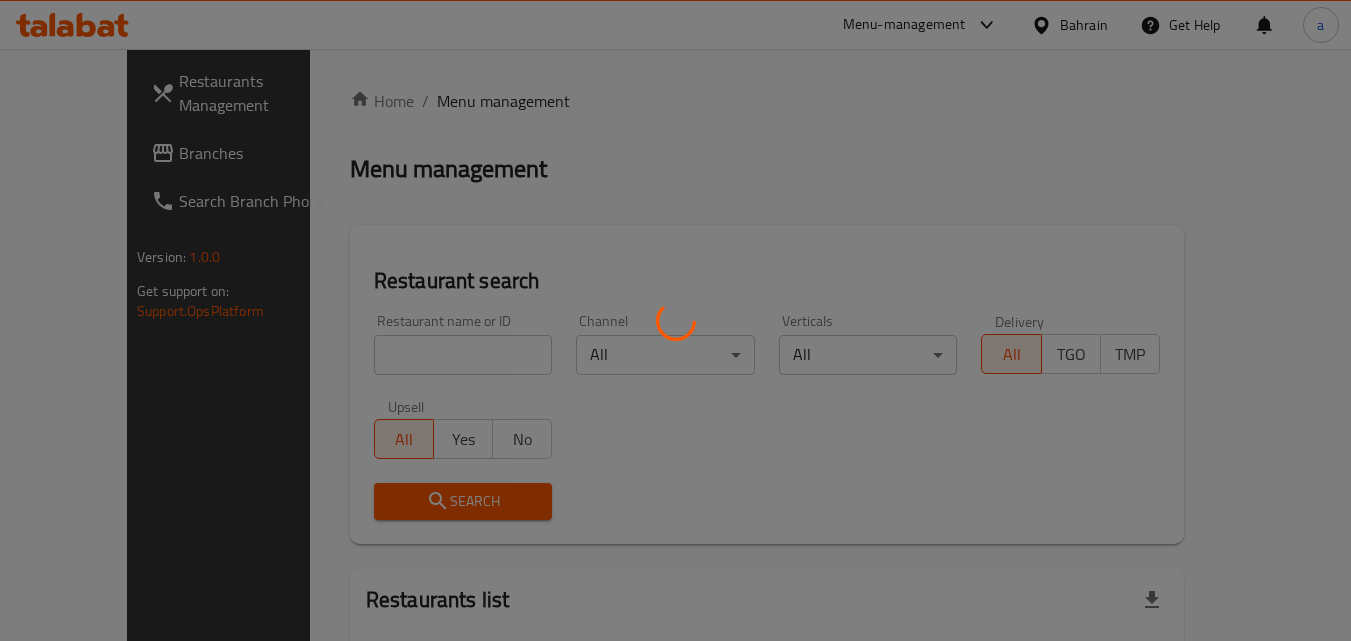click at bounding box center [675, 320] 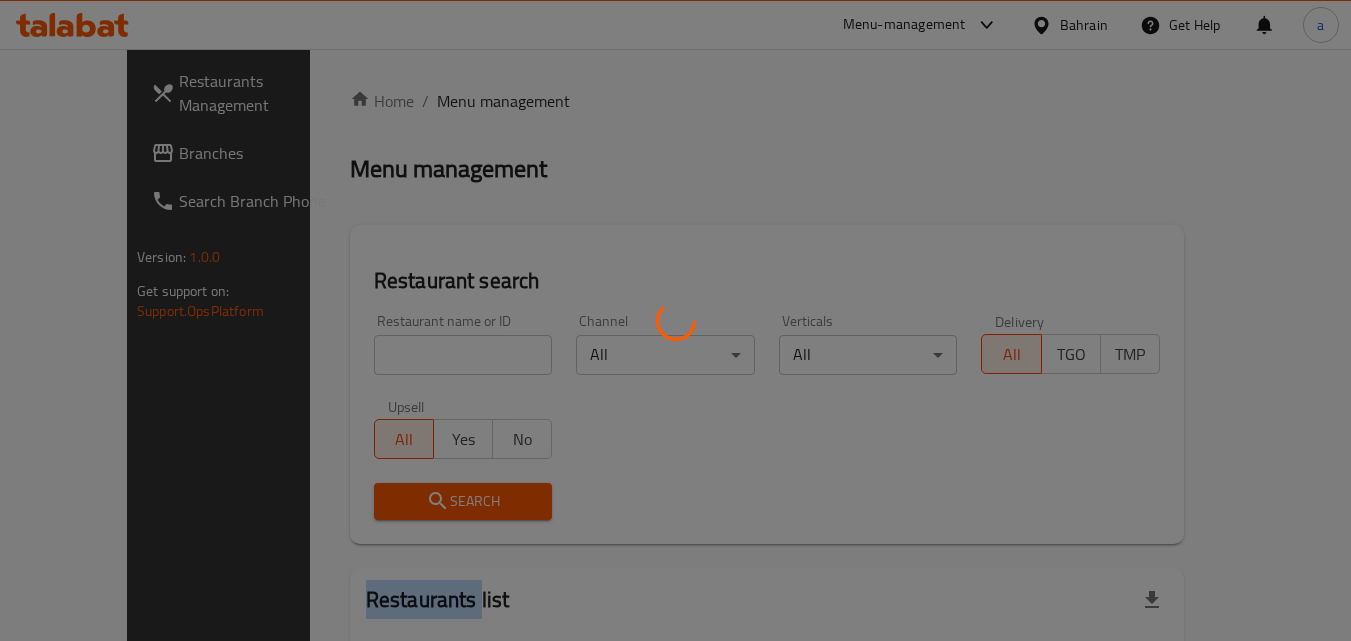 click at bounding box center (675, 320) 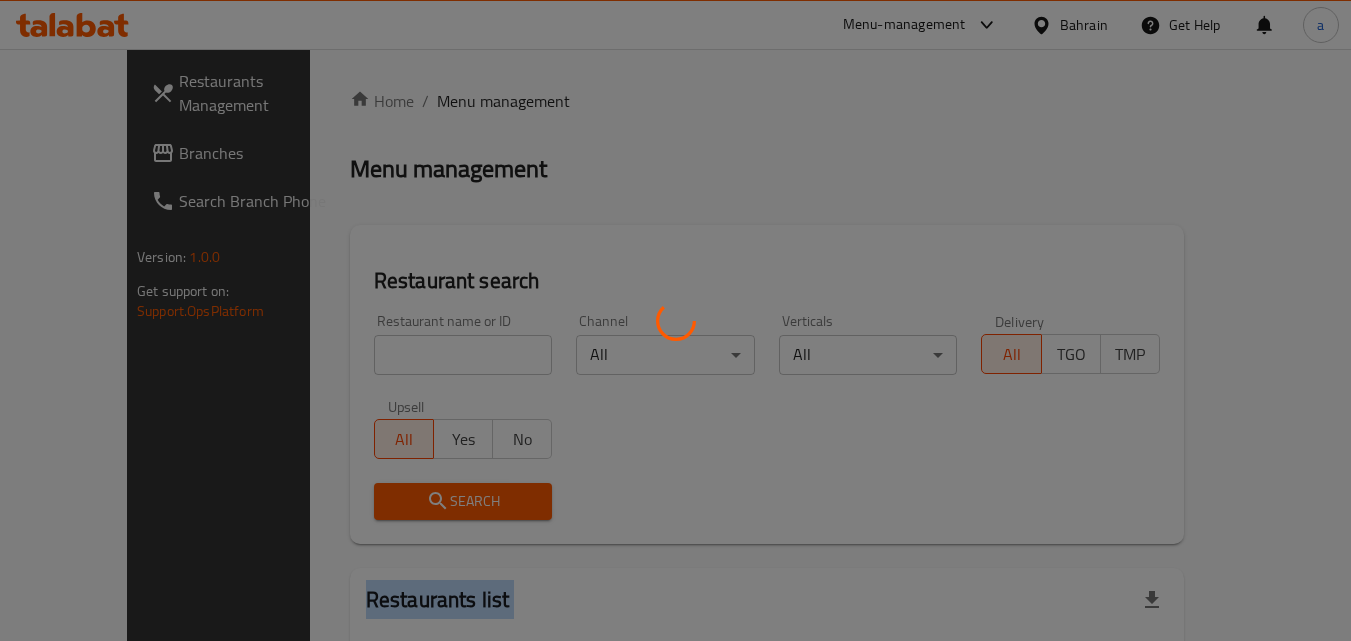 click at bounding box center (675, 320) 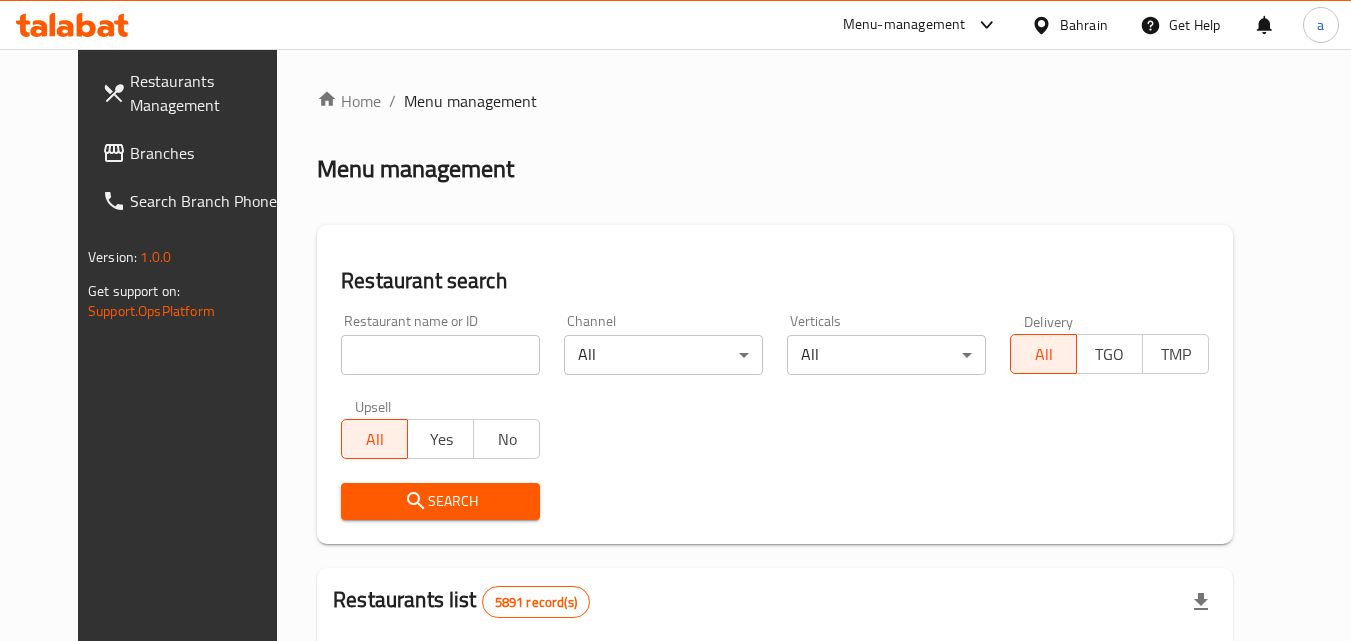 click at bounding box center [675, 320] 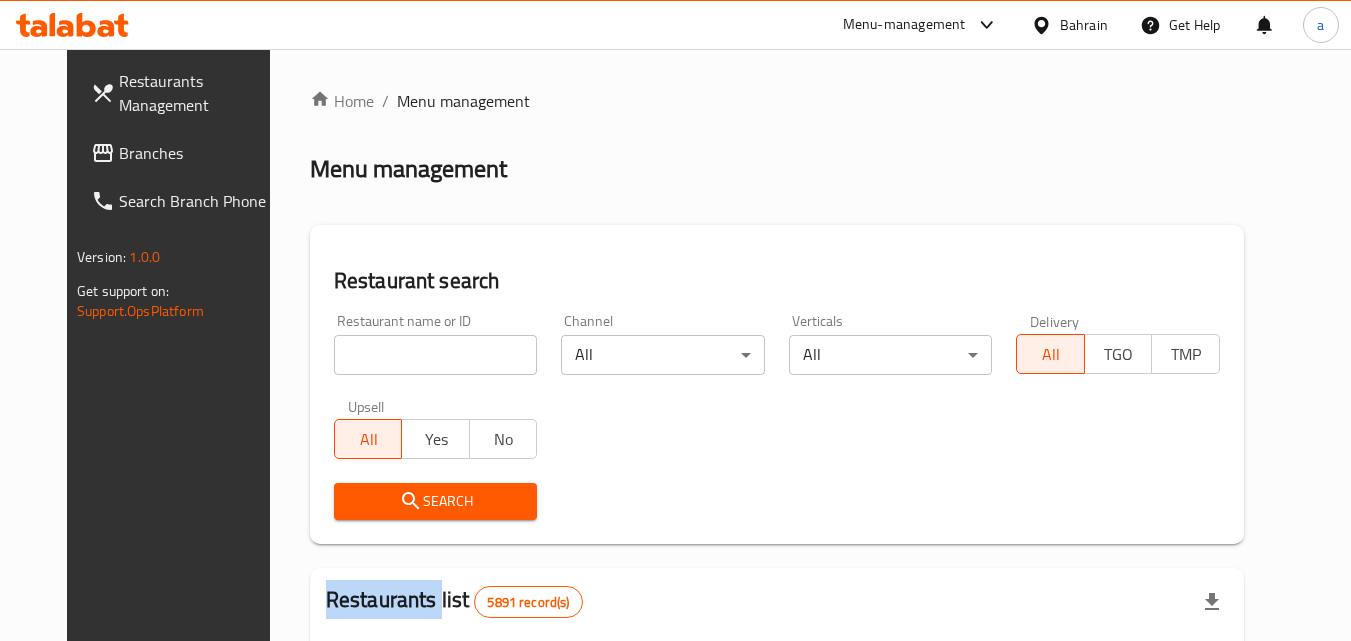 click on "Home / Menu management Menu management Restaurant search Restaurant name or ID Restaurant name or ID Channel All ​ Verticals All ​ Delivery All TGO TMP Upsell All Yes No   Search Restaurants list   5891 record(s) ID sorted ascending Name (En) Name (Ar) Ref. Name Logo Branches Open Busy Closed POS group Status Action 332 Zeitouna زيتونة 4 0 0 0 OPEN 333 Carinos كارينوز 1 0 0 0 INACTIVE 334 Leila Min Lebnan ليلى من لبنان 3 1 0 0 OPEN 335 Johnny Rockets جوني روكيتس 4 0 0 0 INACTIVE 336 Hussien حسين 1 0 0 0 INACTIVE 337 2466 2466 1 0 0 0 INACTIVE 341 Healthy Calorie هيلثي كالوري 7 3 0 0 OPEN 344 Franks A Lot فرانكس ألوت 2 1 0 0 OPEN 346 Mr.Candy مستر.كاندي 1 0 0 0 INACTIVE 351 REDPAN BURGER STEAK رد بان برجر ستيك 1 0 0 0 INACTIVE Rows per page: 10 1-10 of 5891" at bounding box center (777, 709) 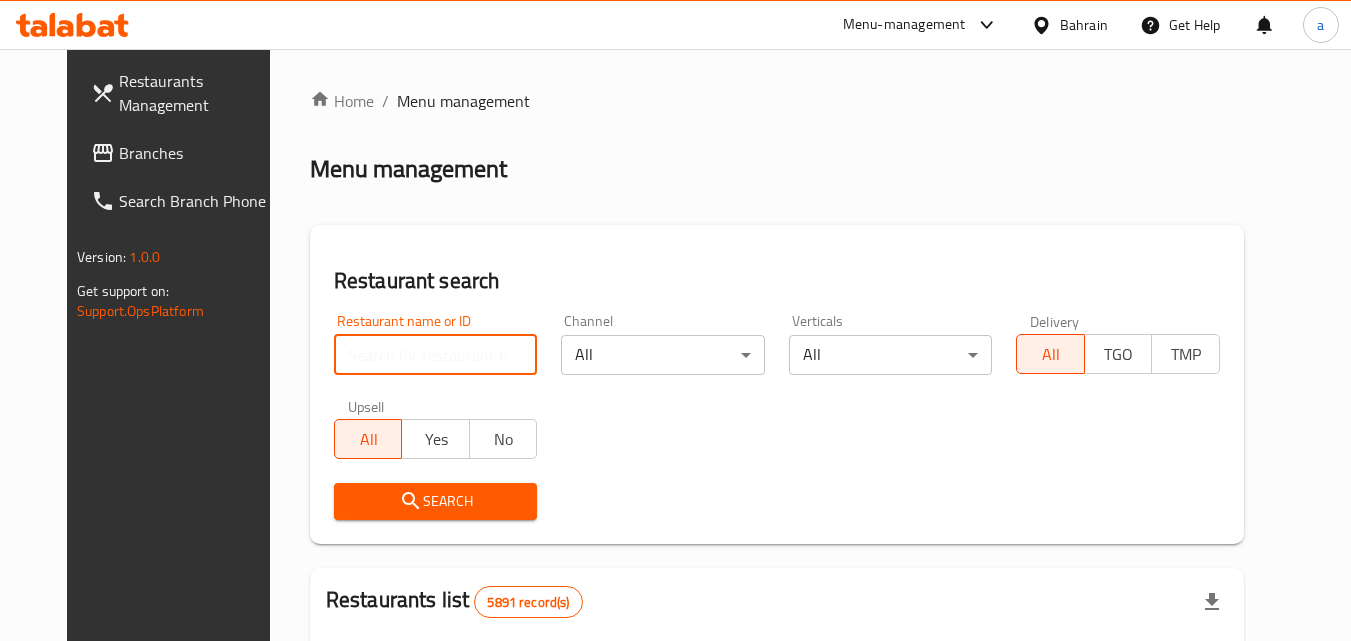 paste on "601300" 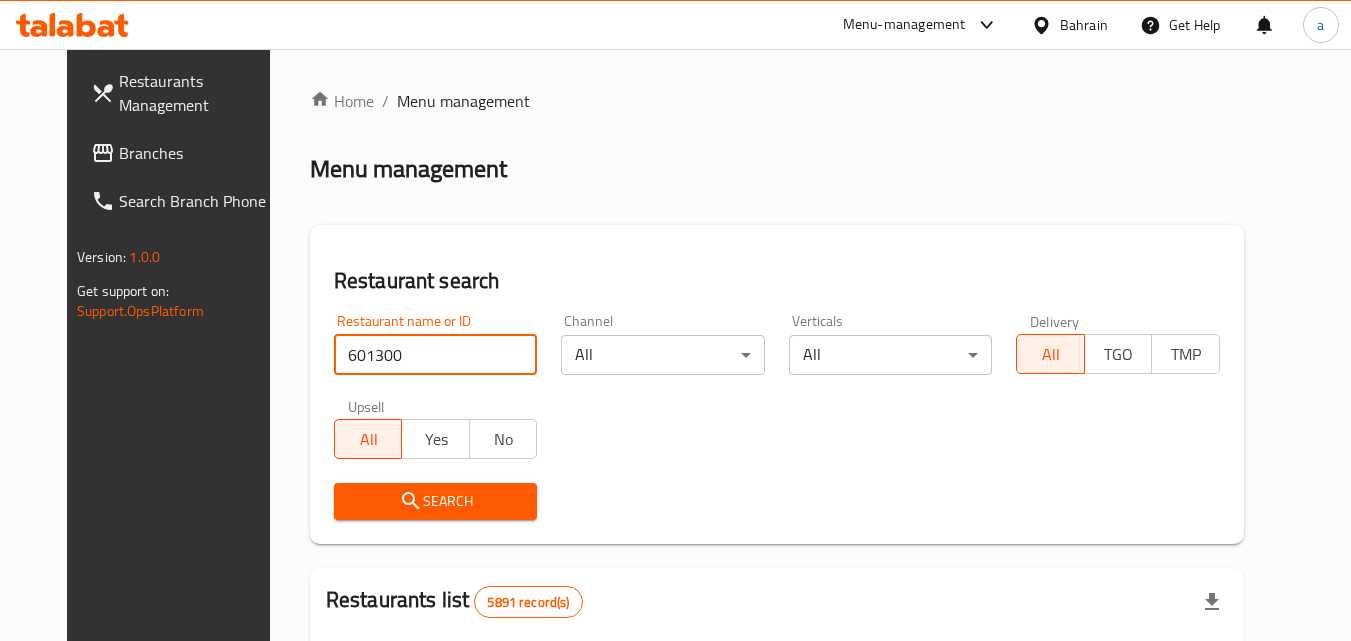 type on "601300" 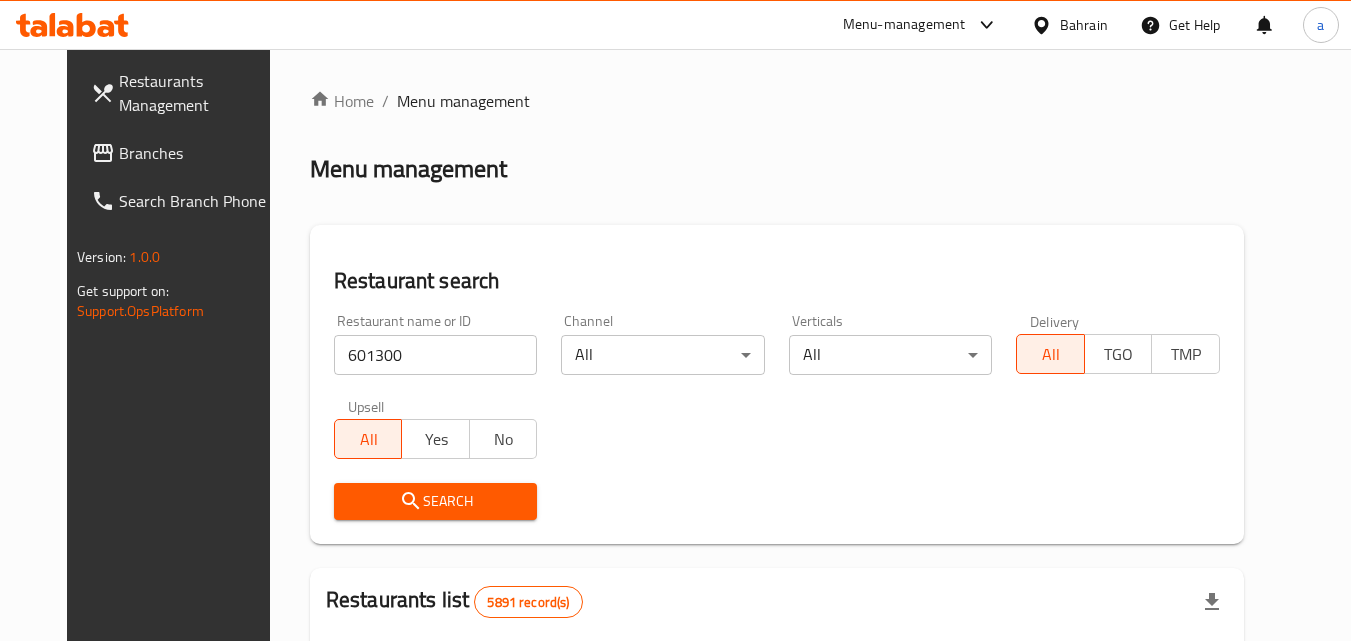 click 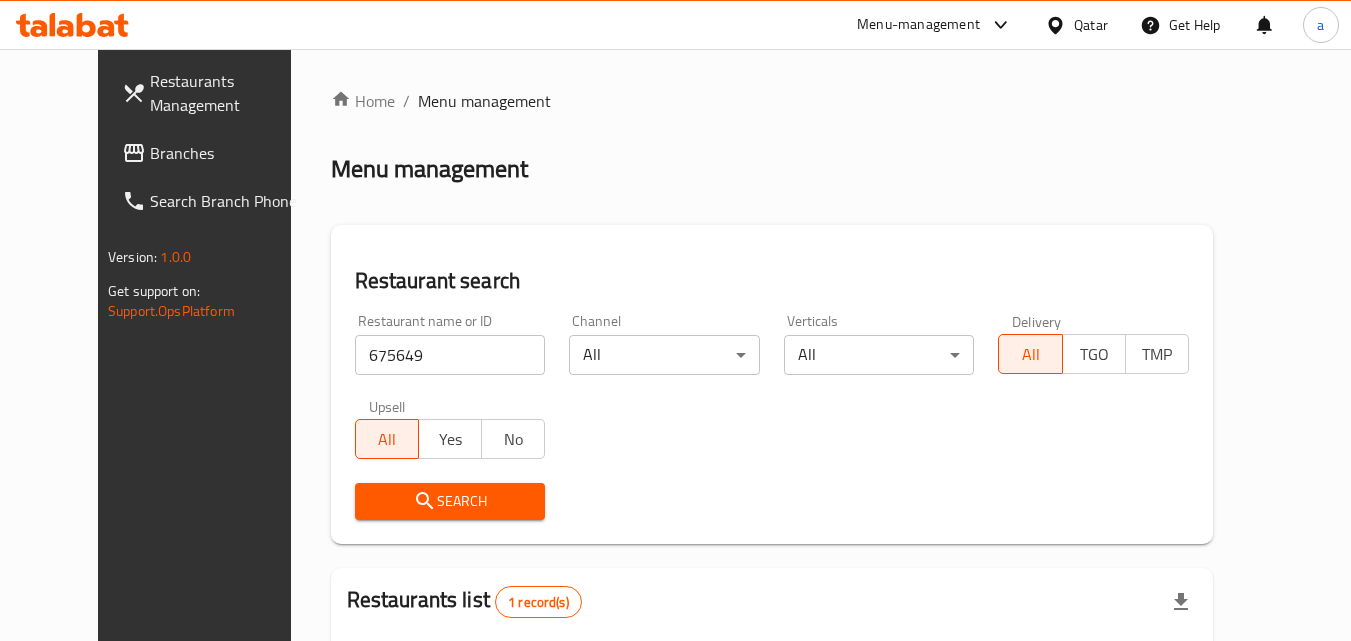 scroll, scrollTop: 0, scrollLeft: 0, axis: both 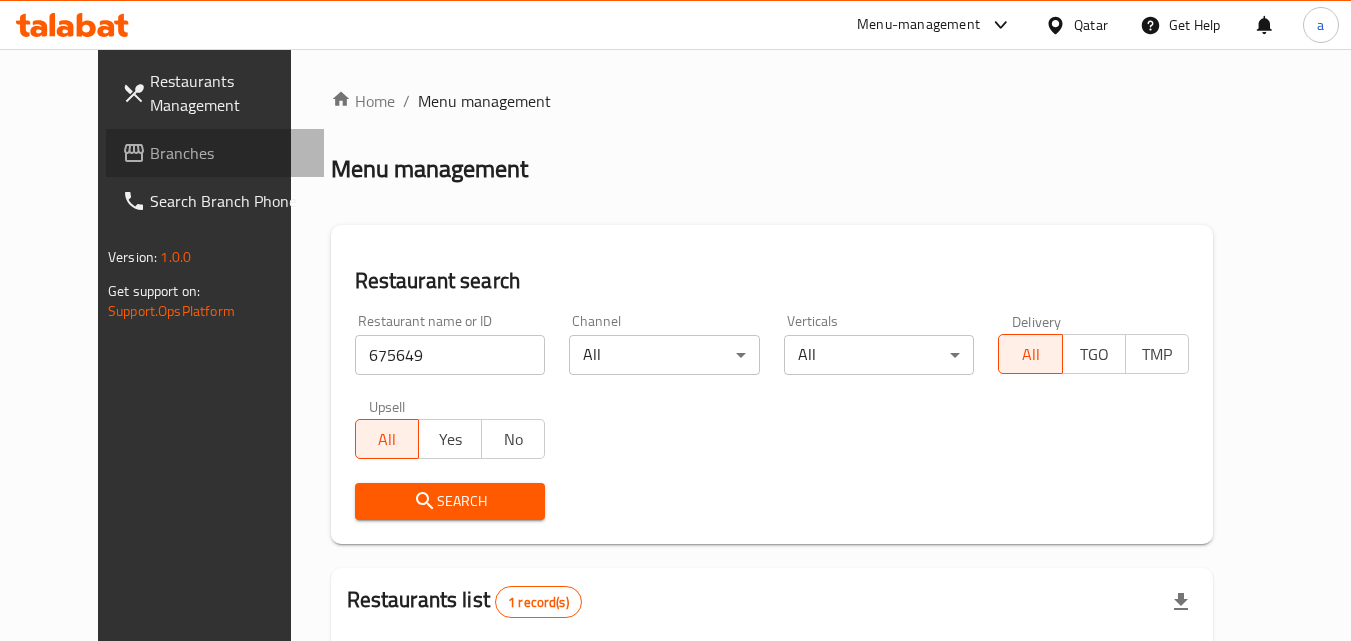 click on "Branches" at bounding box center (229, 153) 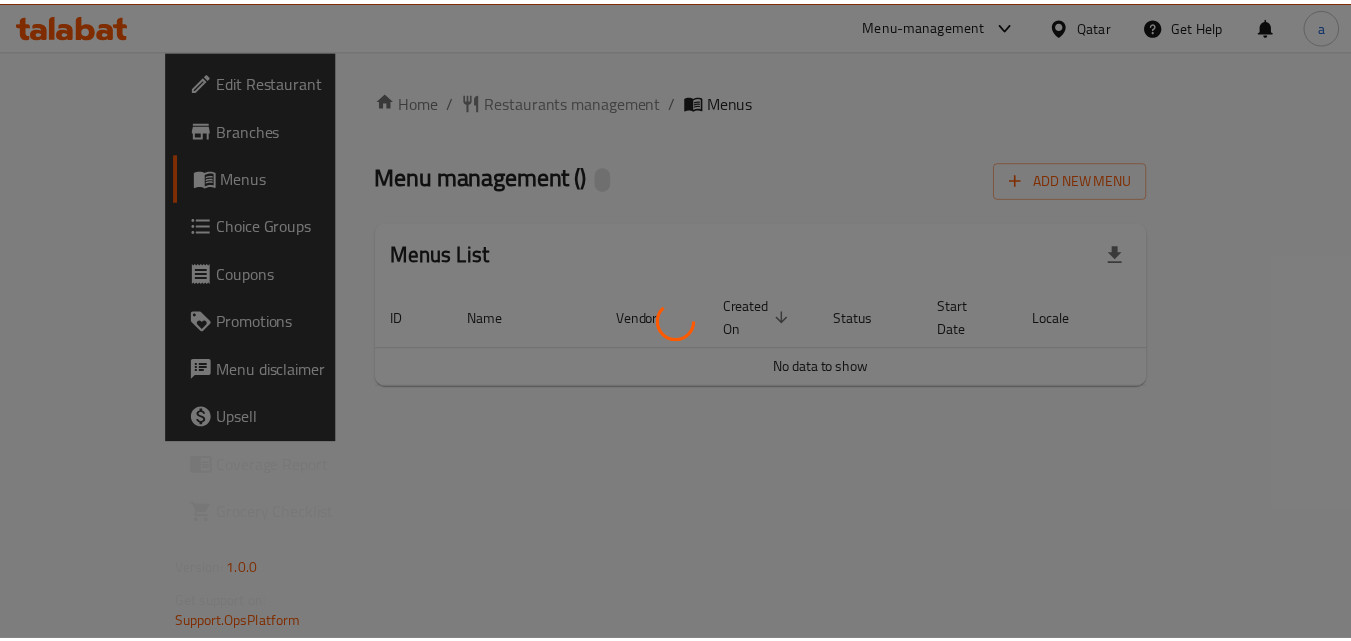 scroll, scrollTop: 0, scrollLeft: 0, axis: both 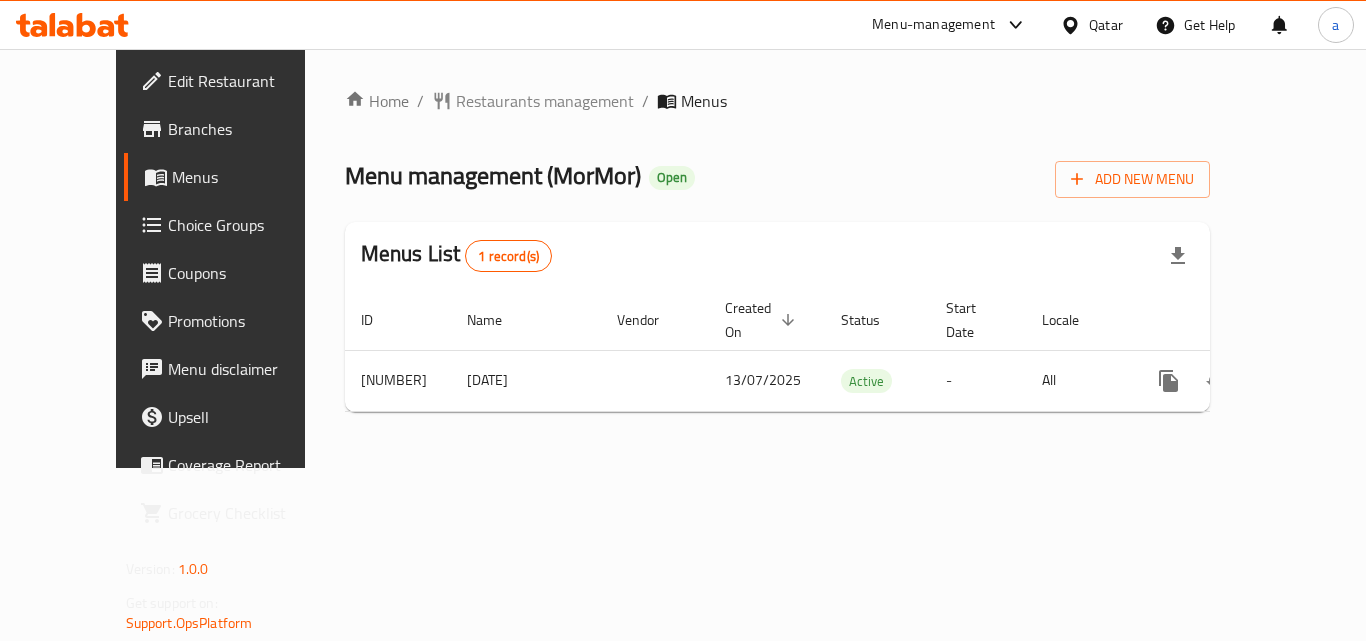 click on "Restaurants management" at bounding box center (545, 101) 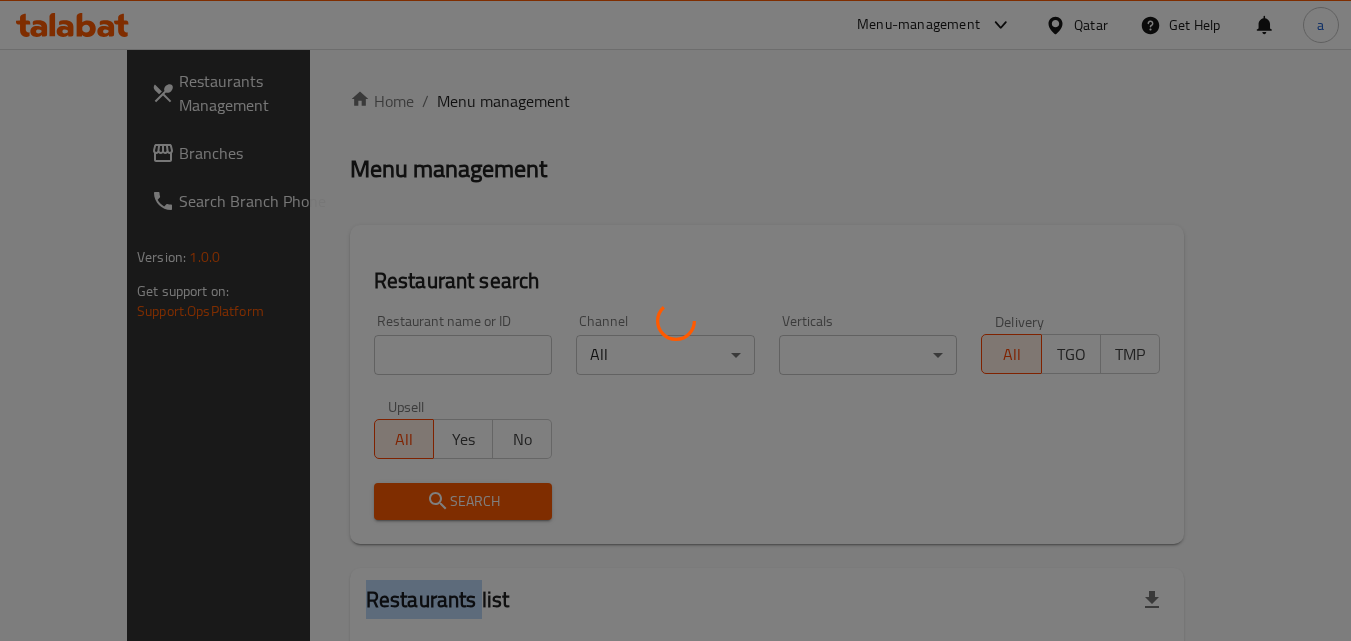 click at bounding box center (675, 320) 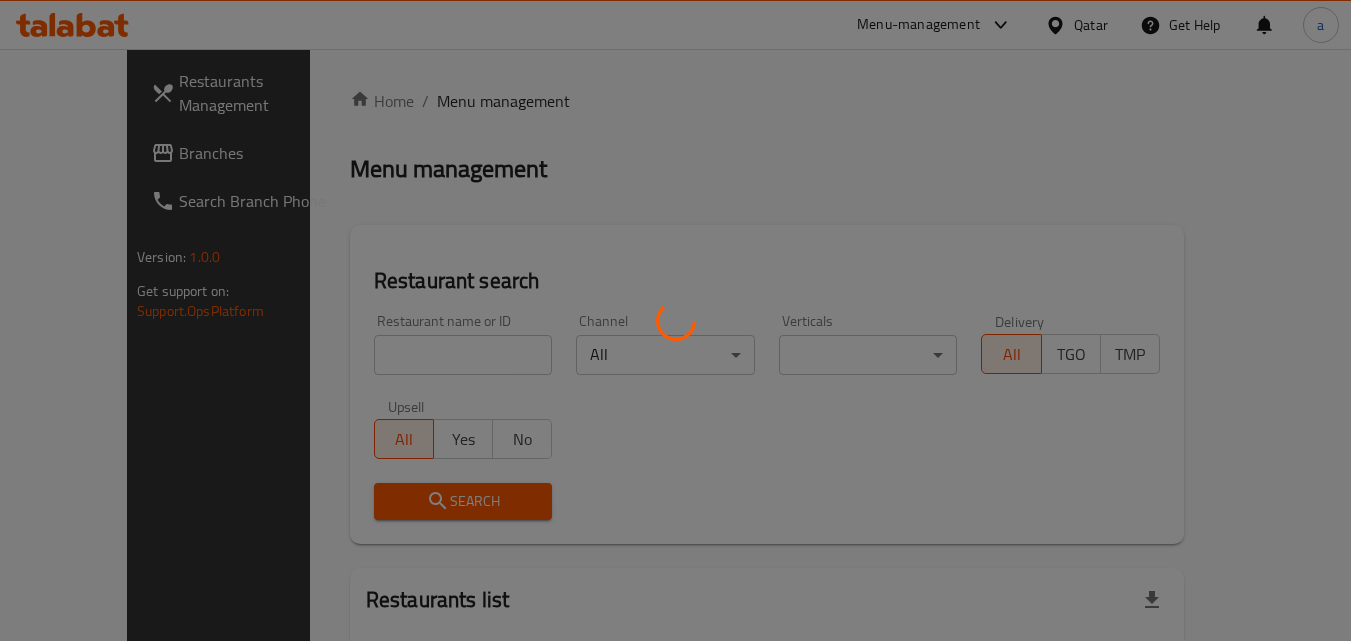 click at bounding box center (675, 320) 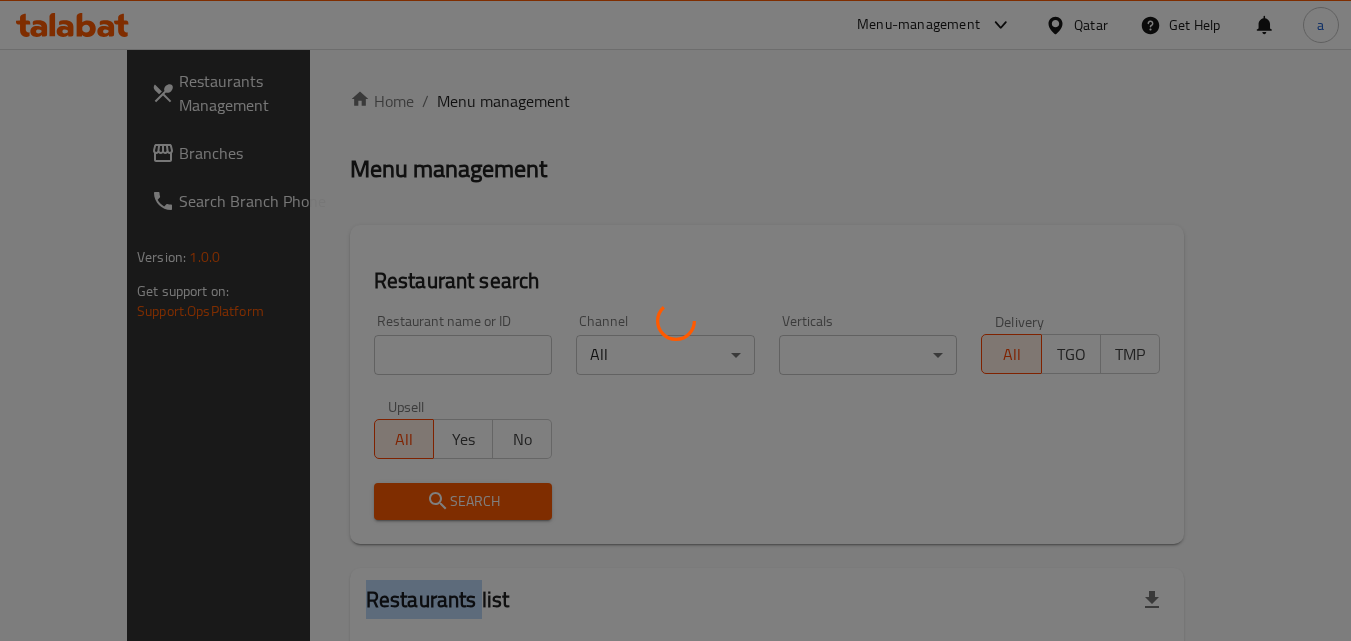 click at bounding box center (675, 320) 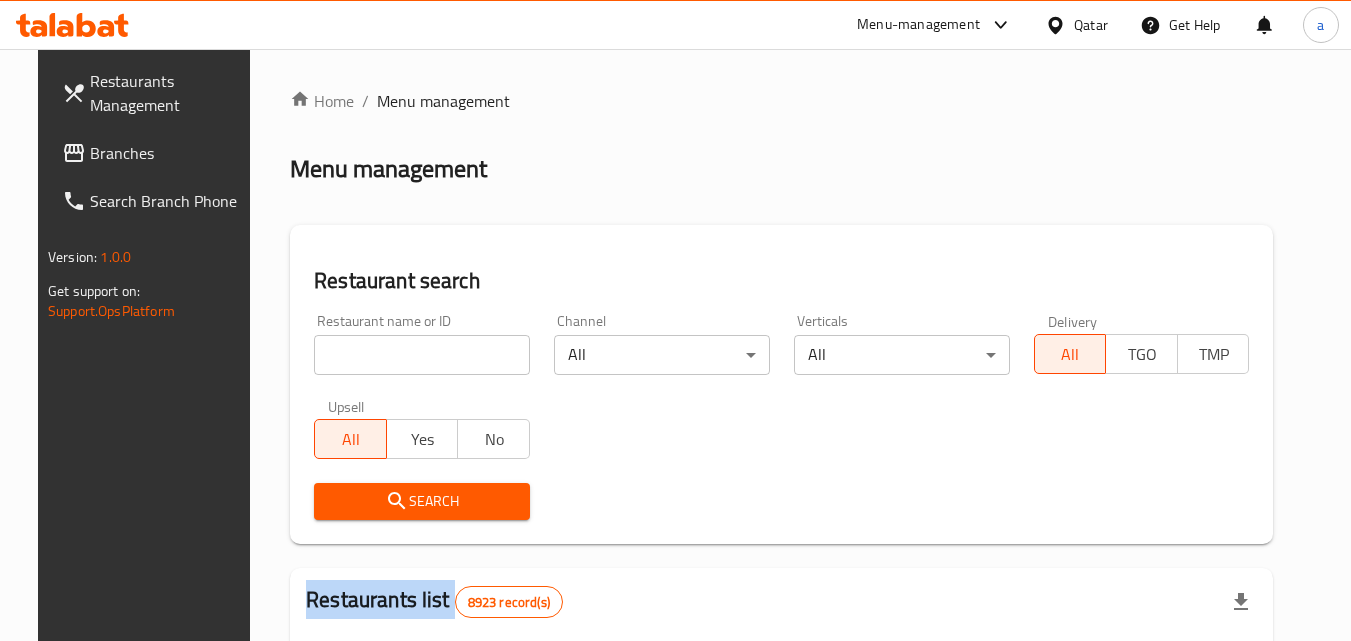 click at bounding box center (675, 320) 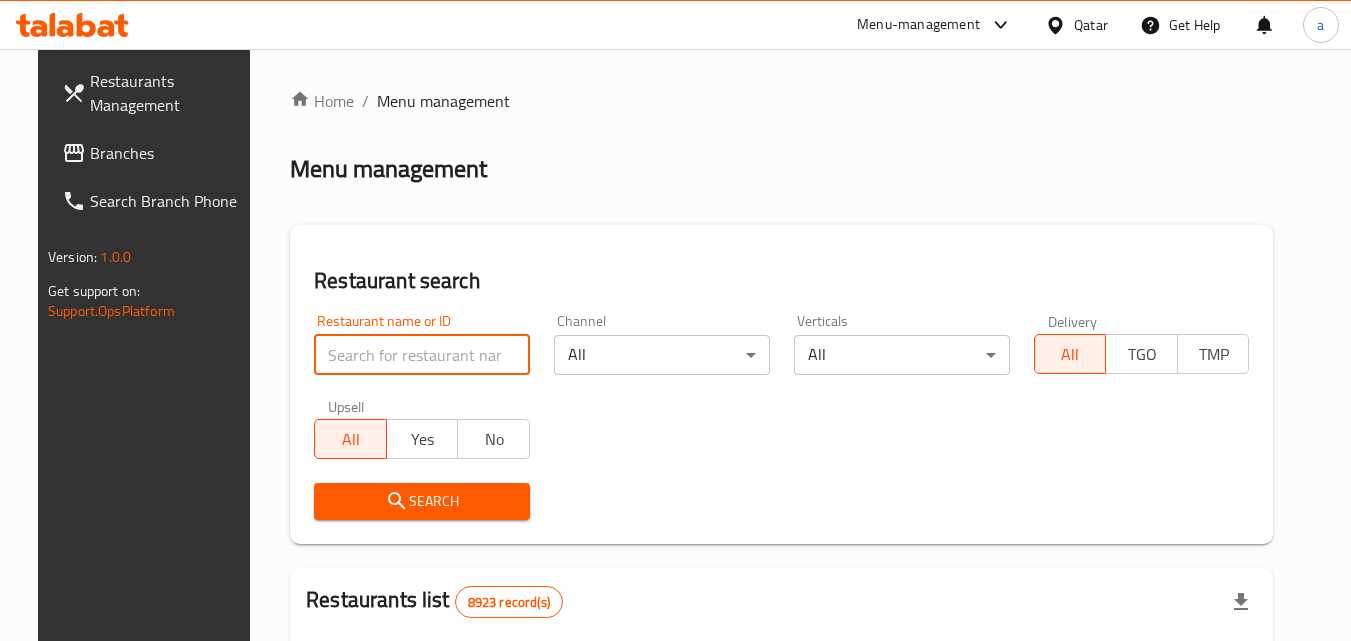 click at bounding box center (422, 355) 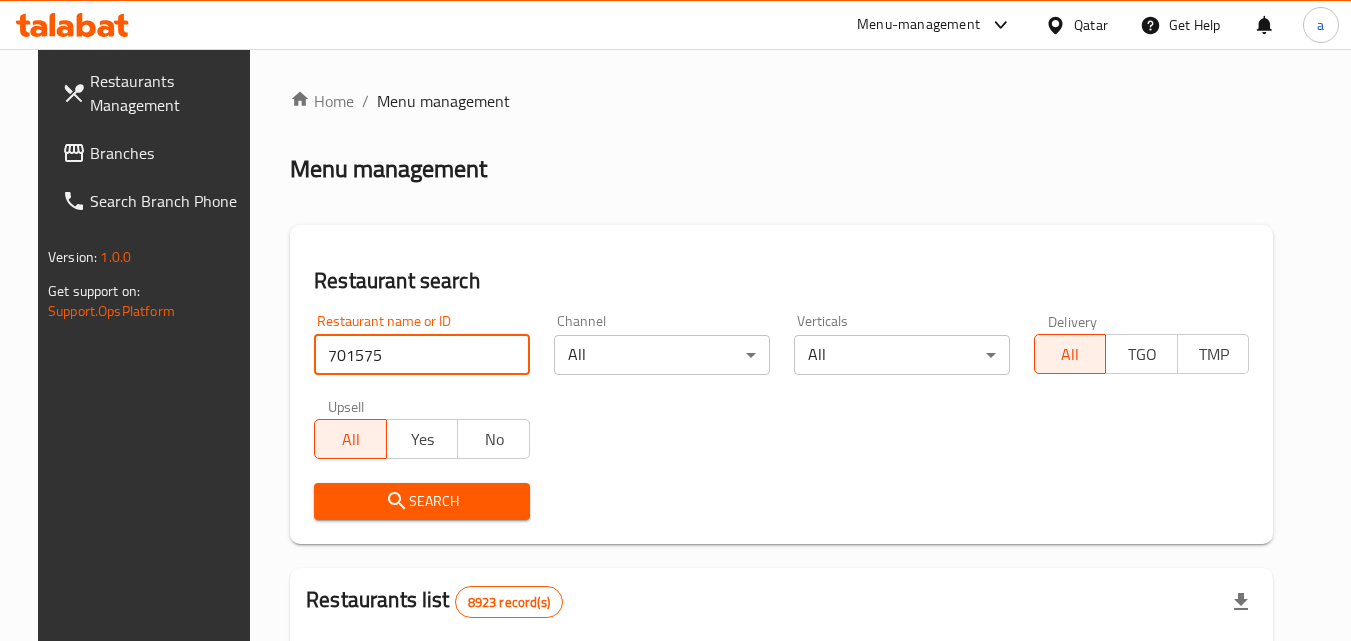 type on "701575" 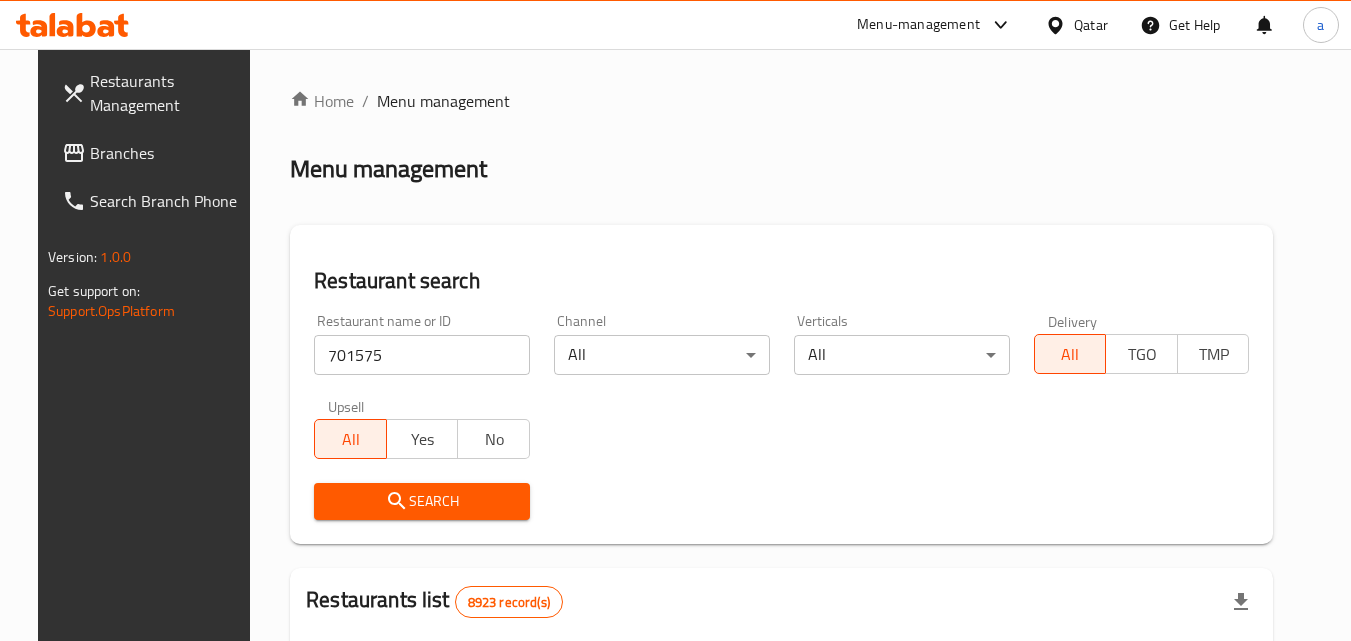 click on "Search" at bounding box center (422, 501) 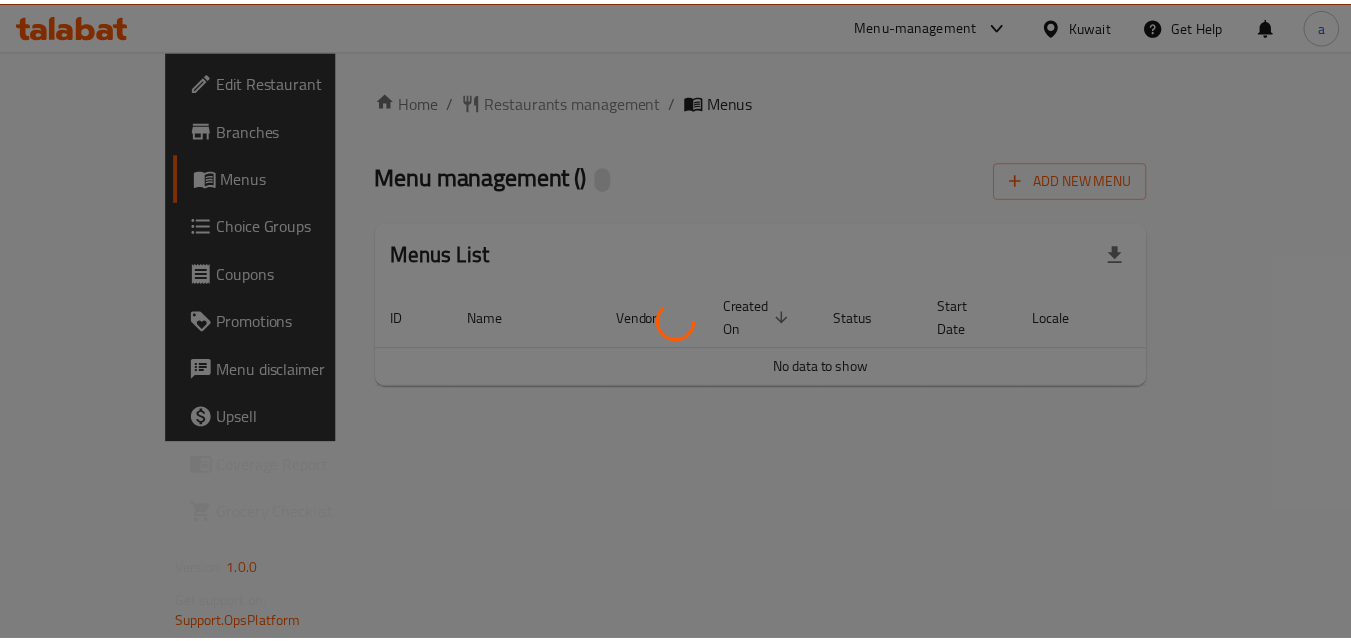scroll, scrollTop: 0, scrollLeft: 0, axis: both 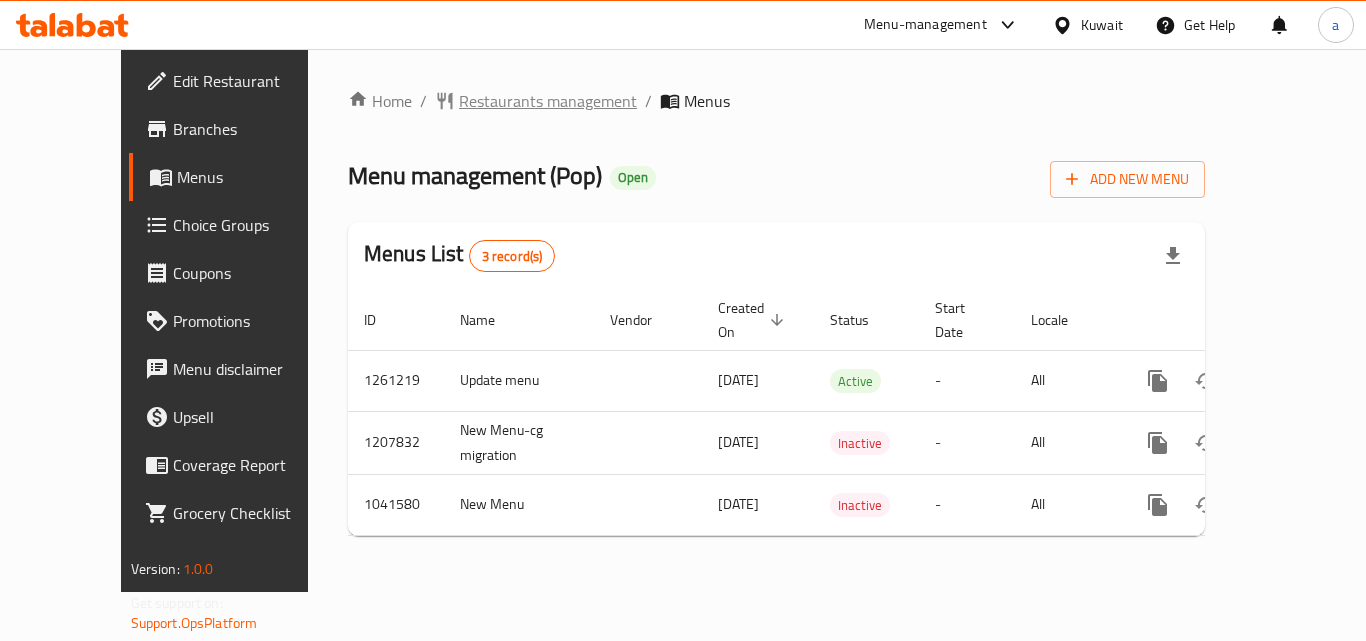 click on "Restaurants management" at bounding box center [548, 101] 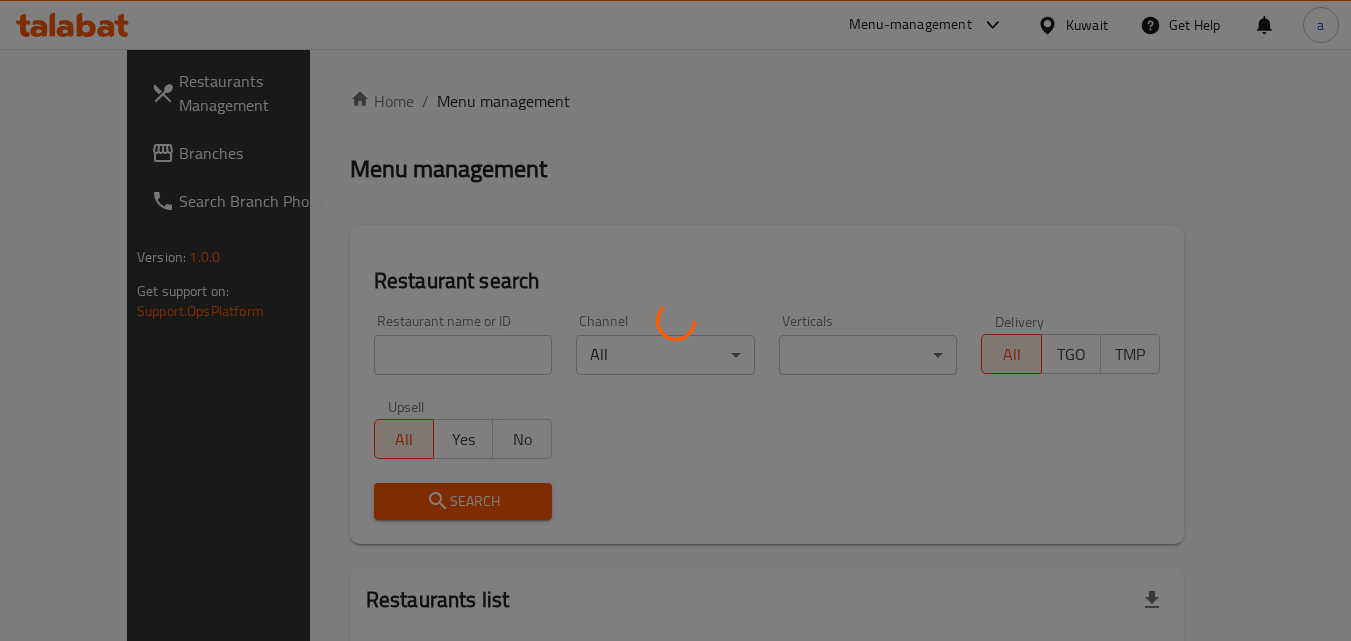 click at bounding box center (675, 320) 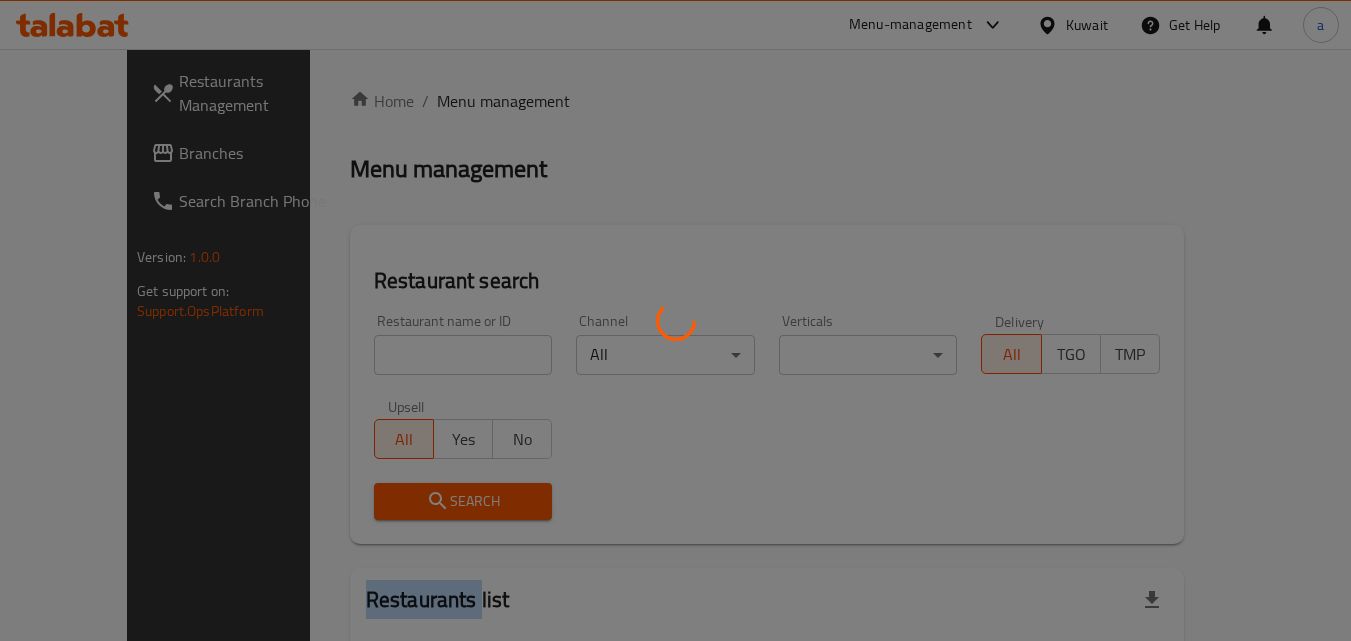 click at bounding box center [675, 320] 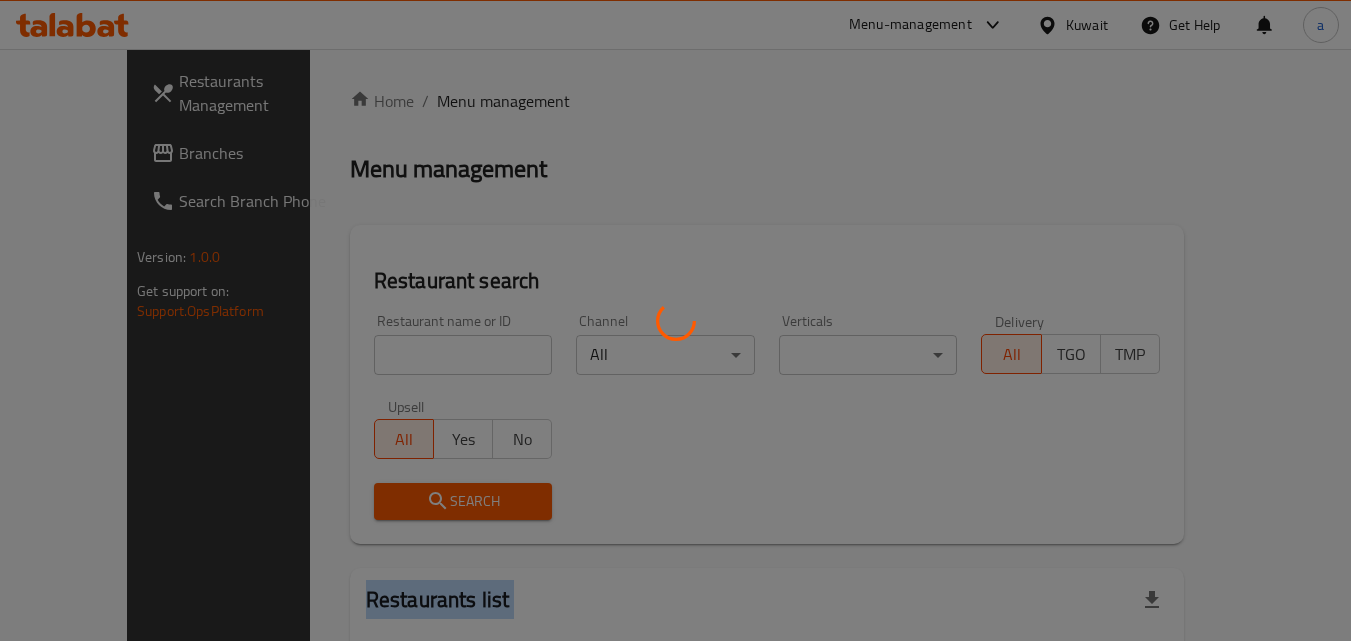 click at bounding box center [675, 320] 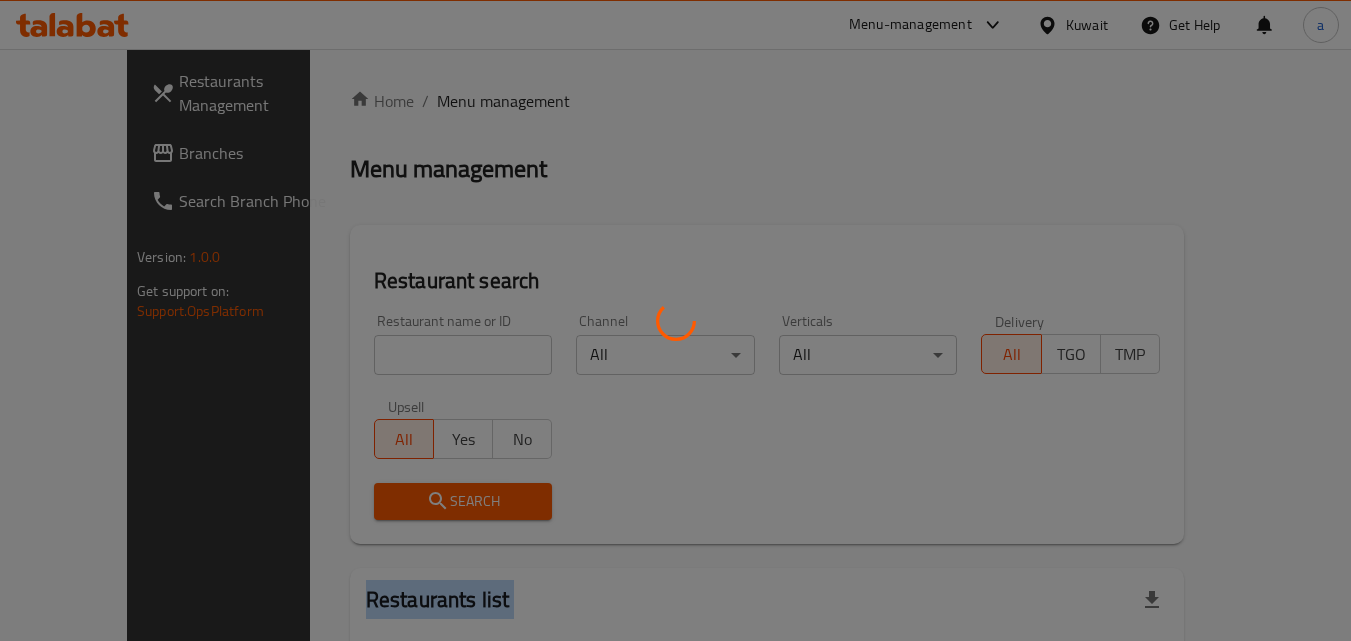 click at bounding box center [675, 320] 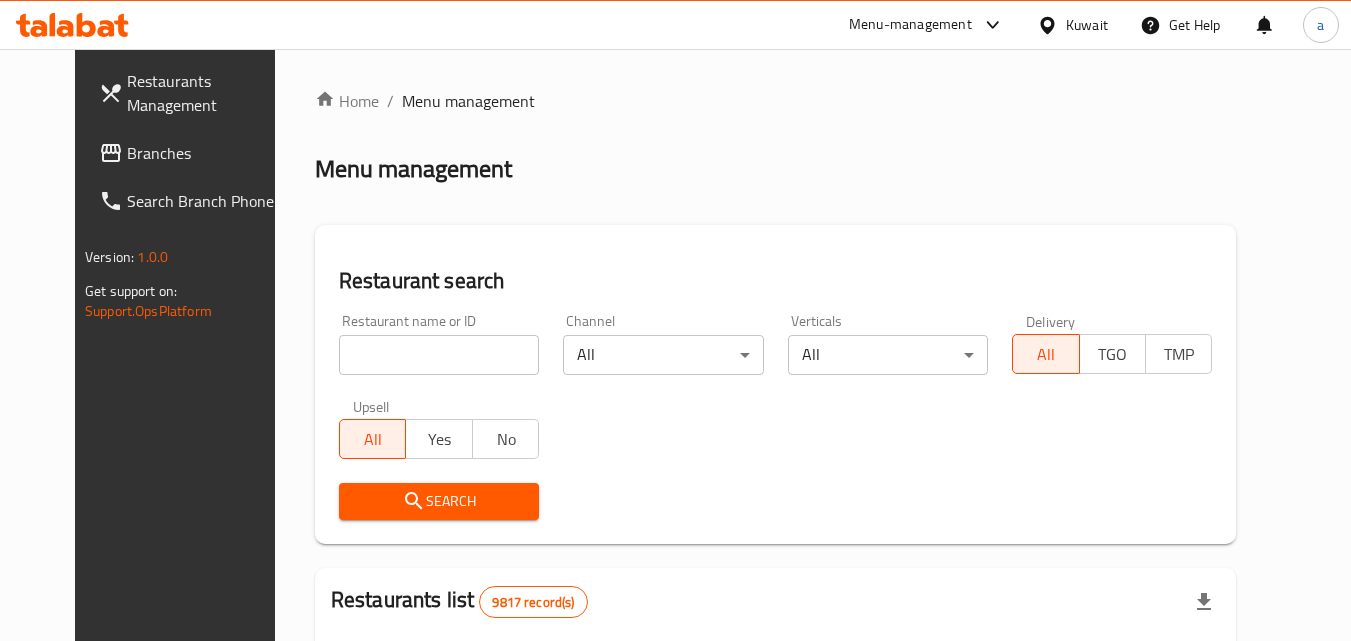 click at bounding box center (439, 355) 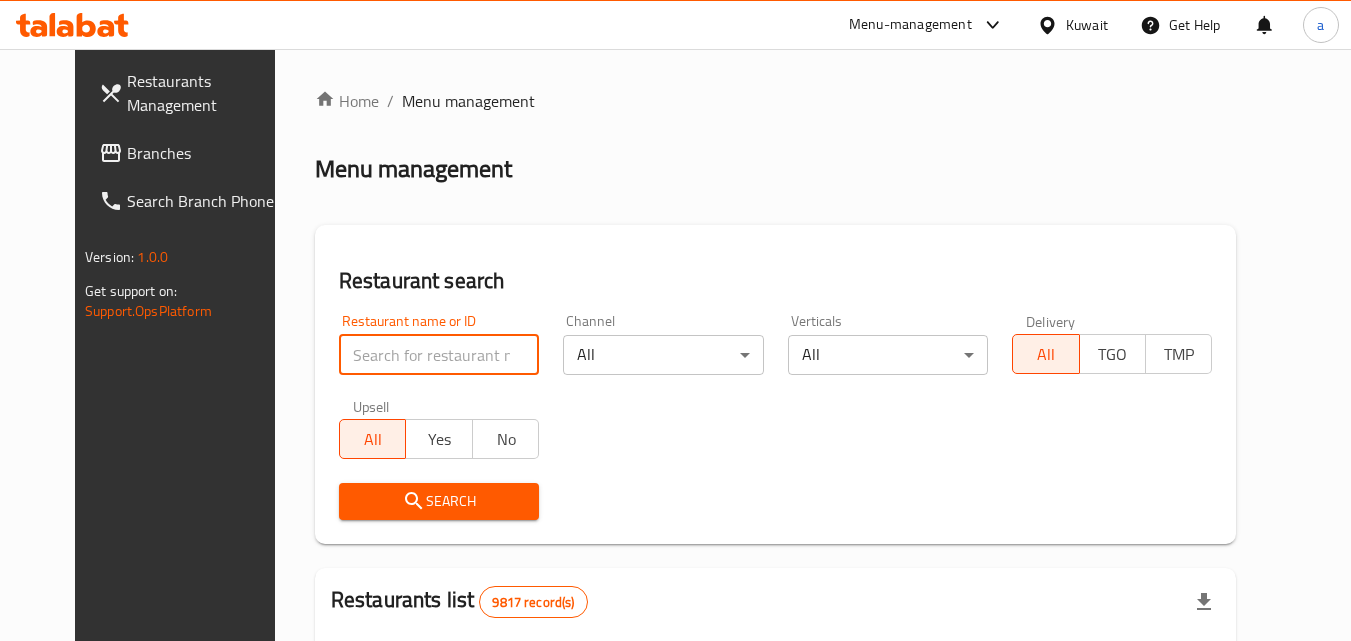 click at bounding box center [439, 355] 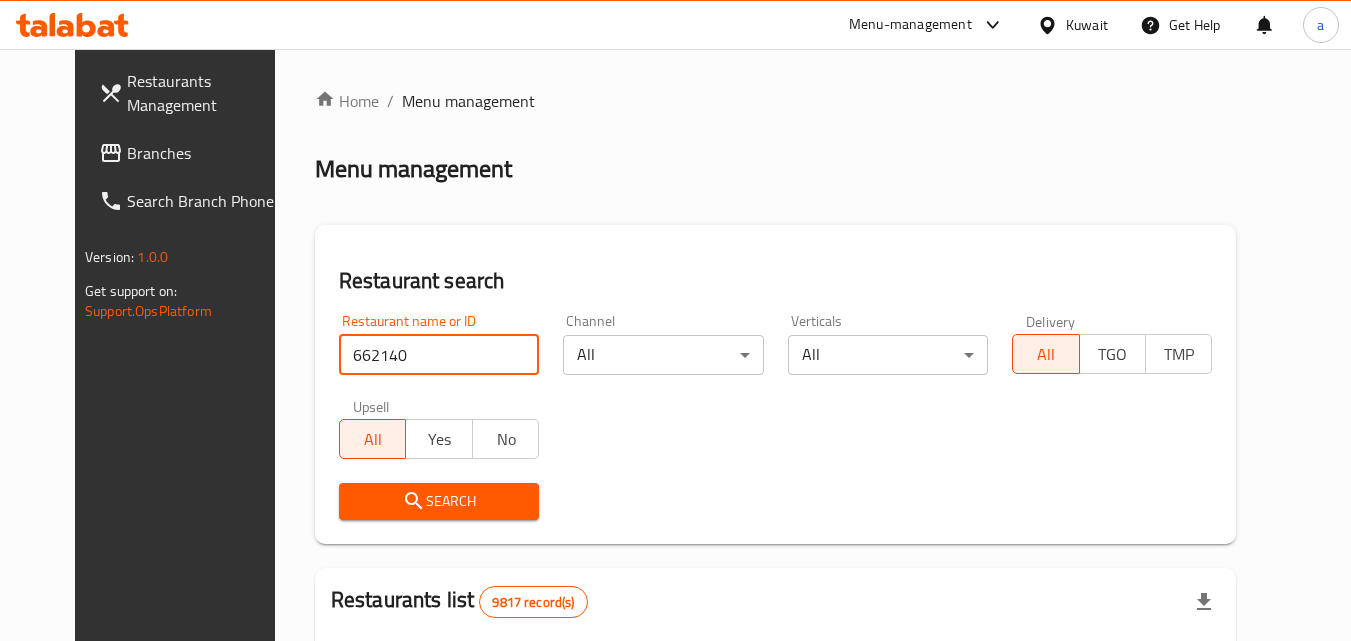 type on "662140" 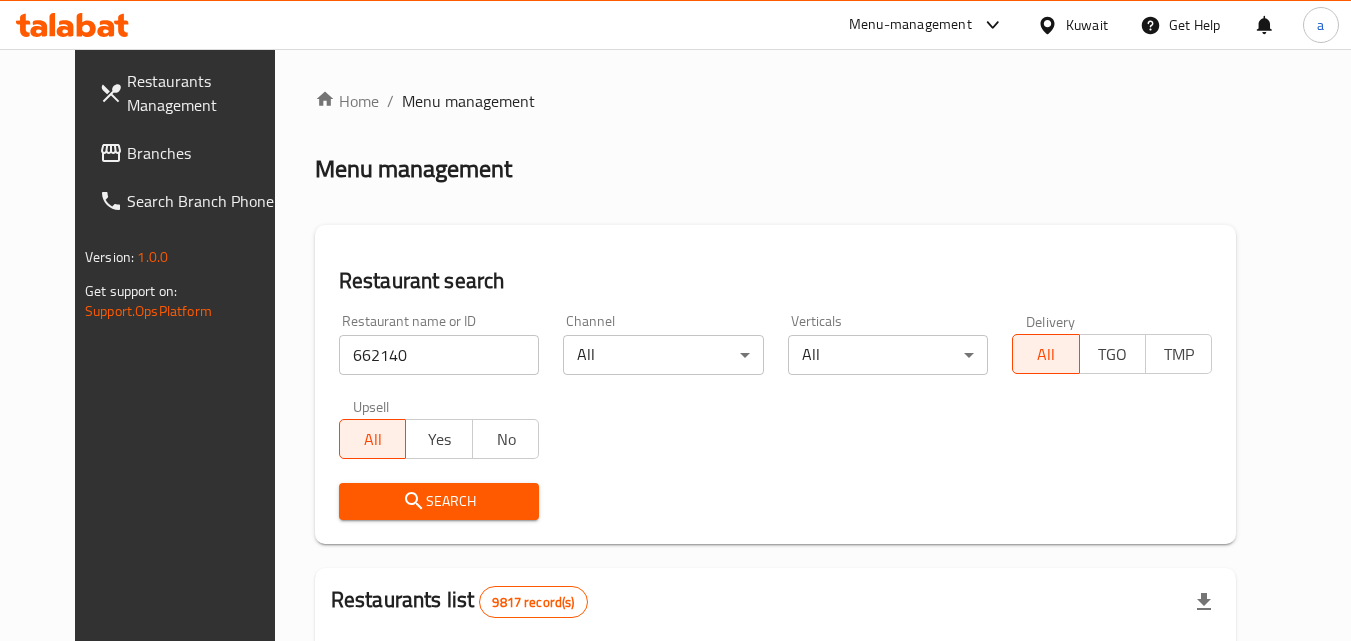 click on "Search" at bounding box center [439, 501] 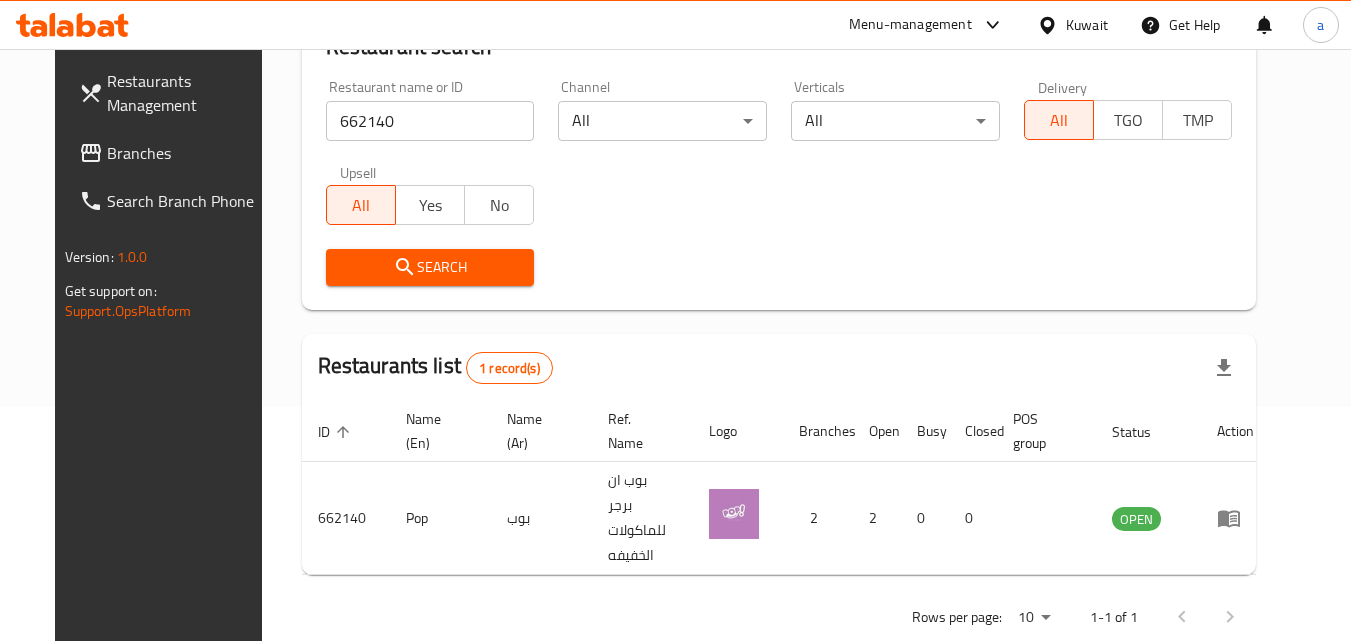scroll, scrollTop: 0, scrollLeft: 0, axis: both 